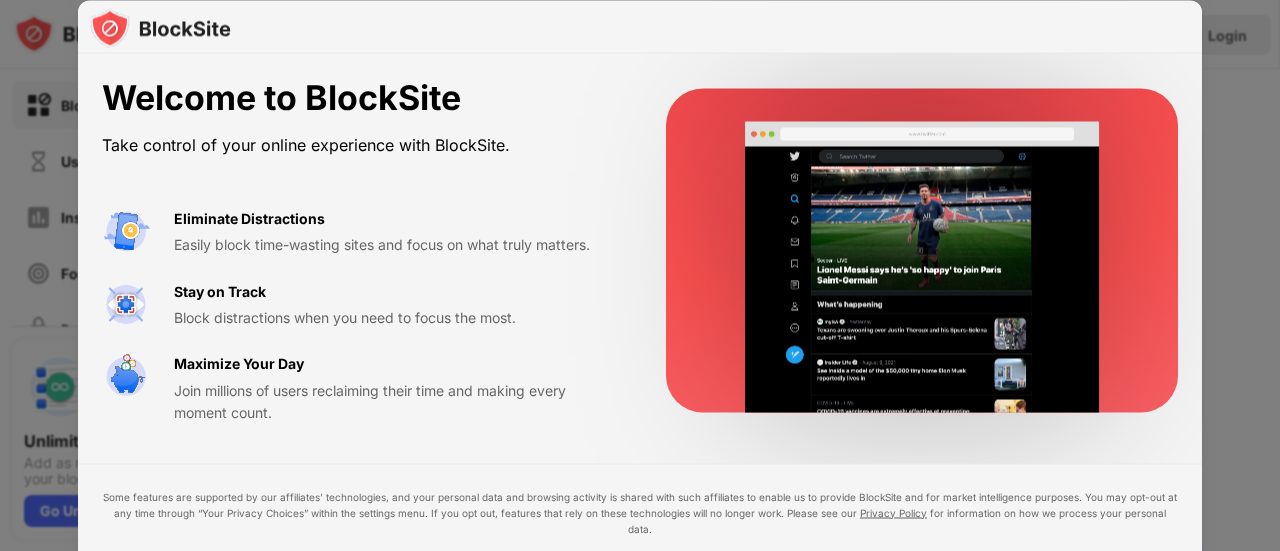 scroll, scrollTop: 0, scrollLeft: 0, axis: both 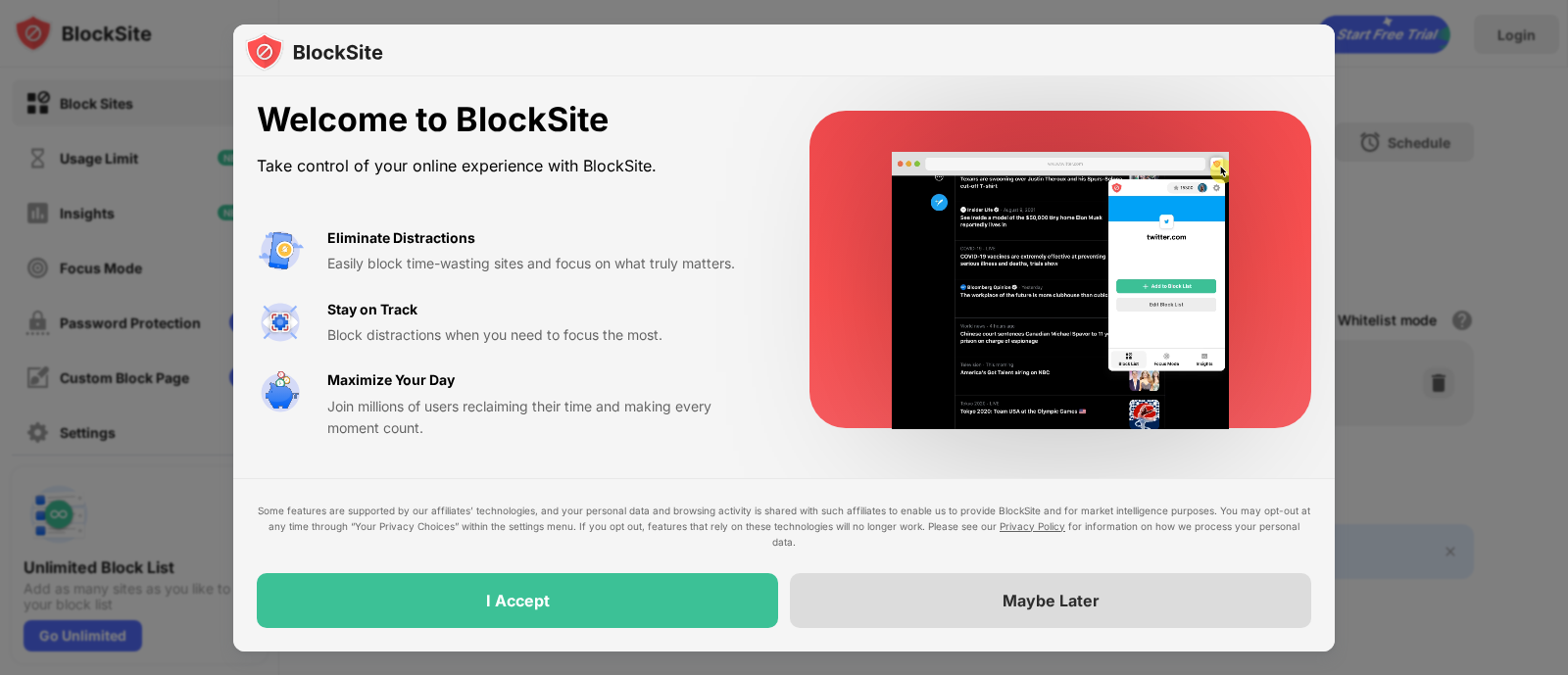click on "Maybe Later" at bounding box center (1051, 601) 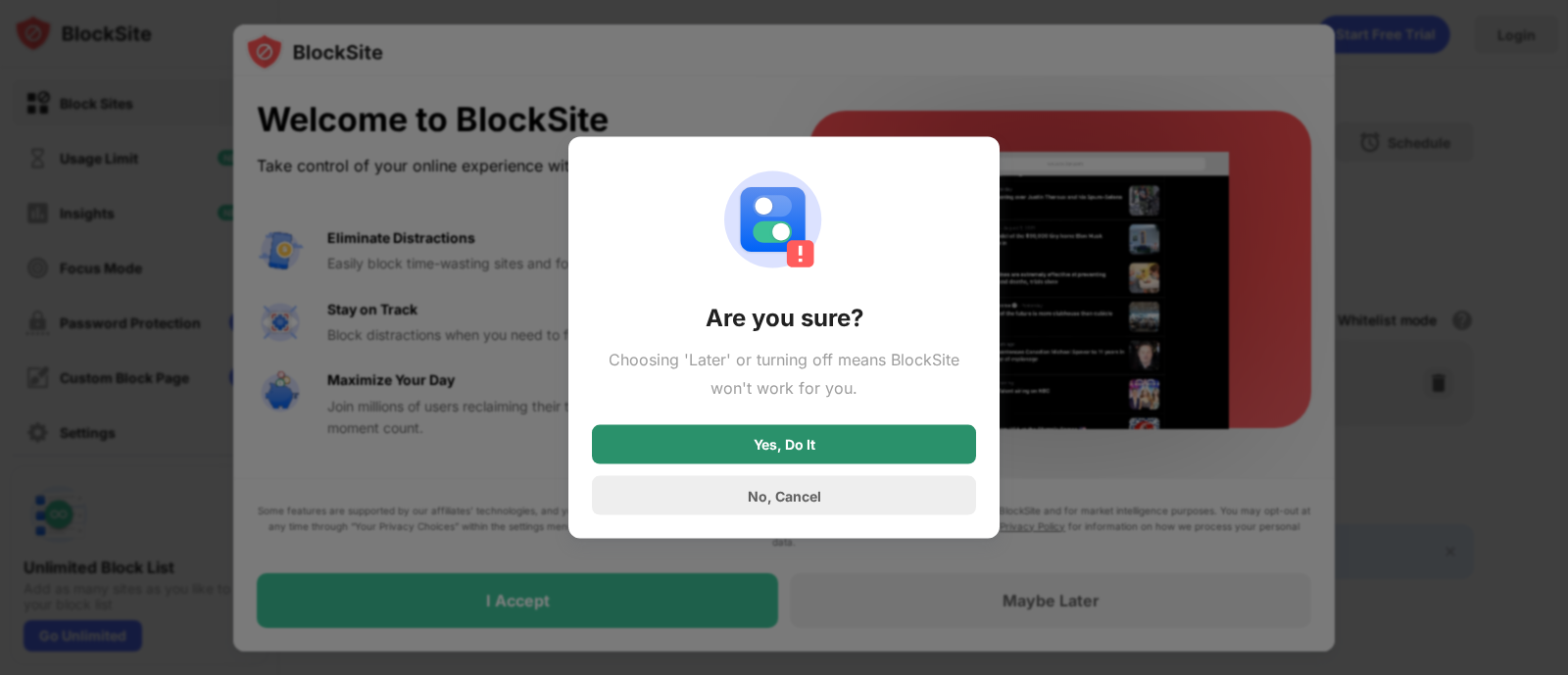 click on "Yes, Do It" at bounding box center (784, 445) 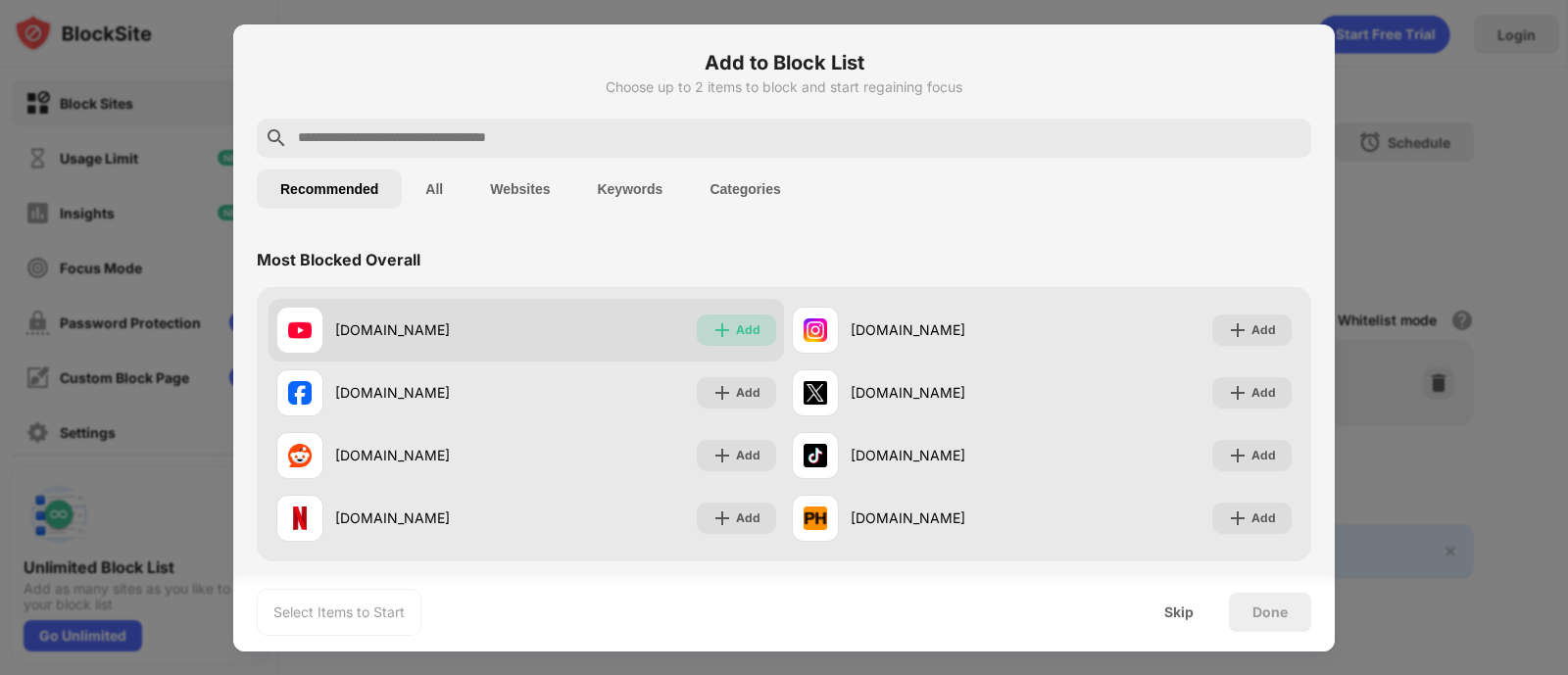 click at bounding box center [722, 330] 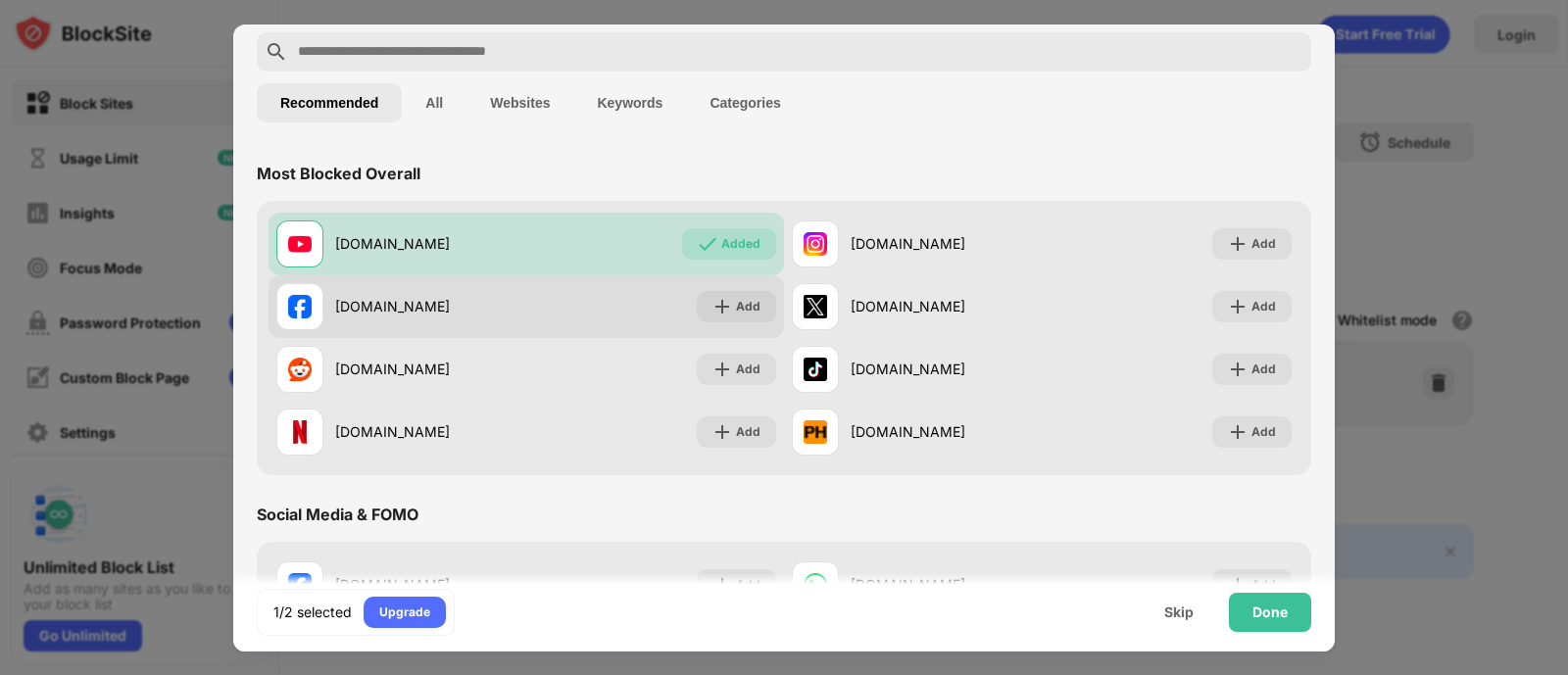 scroll, scrollTop: 121, scrollLeft: 0, axis: vertical 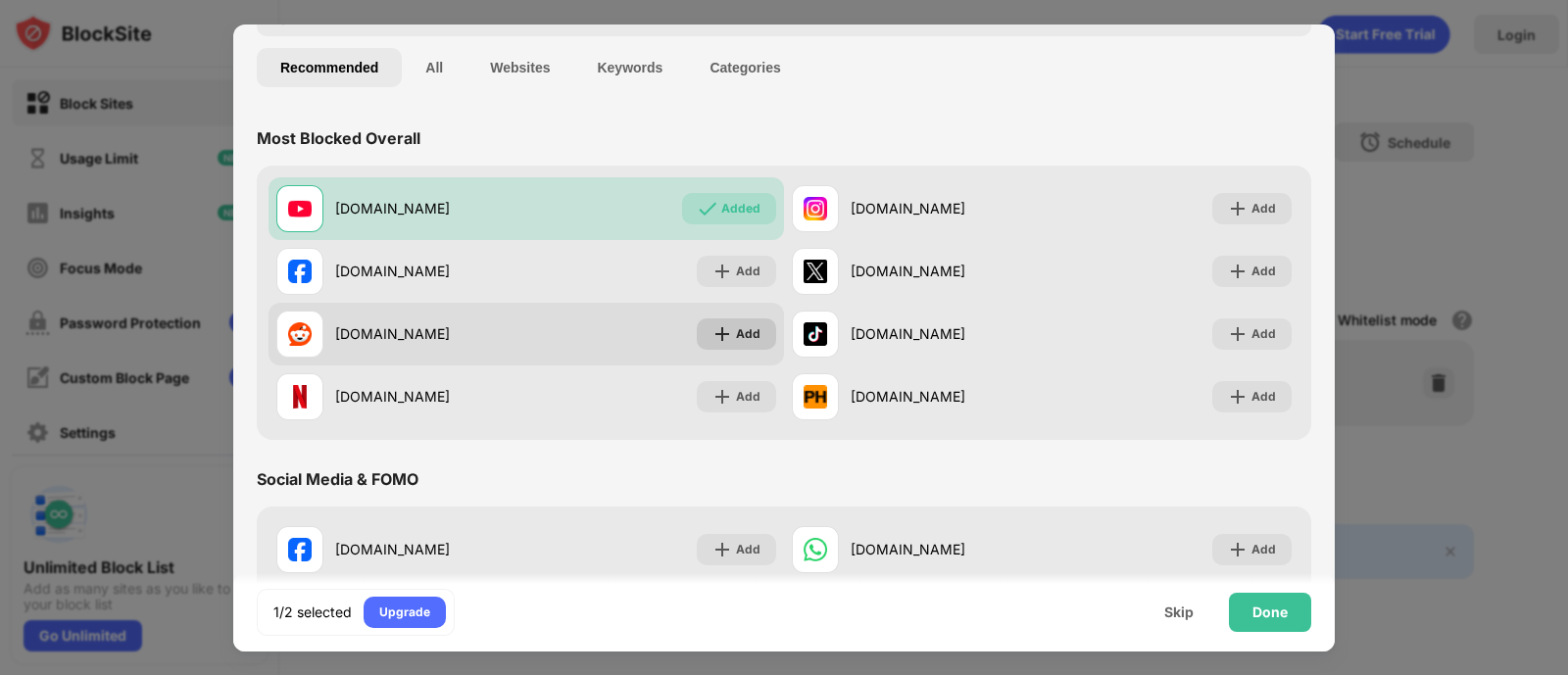 click on "Add" at bounding box center (736, 334) 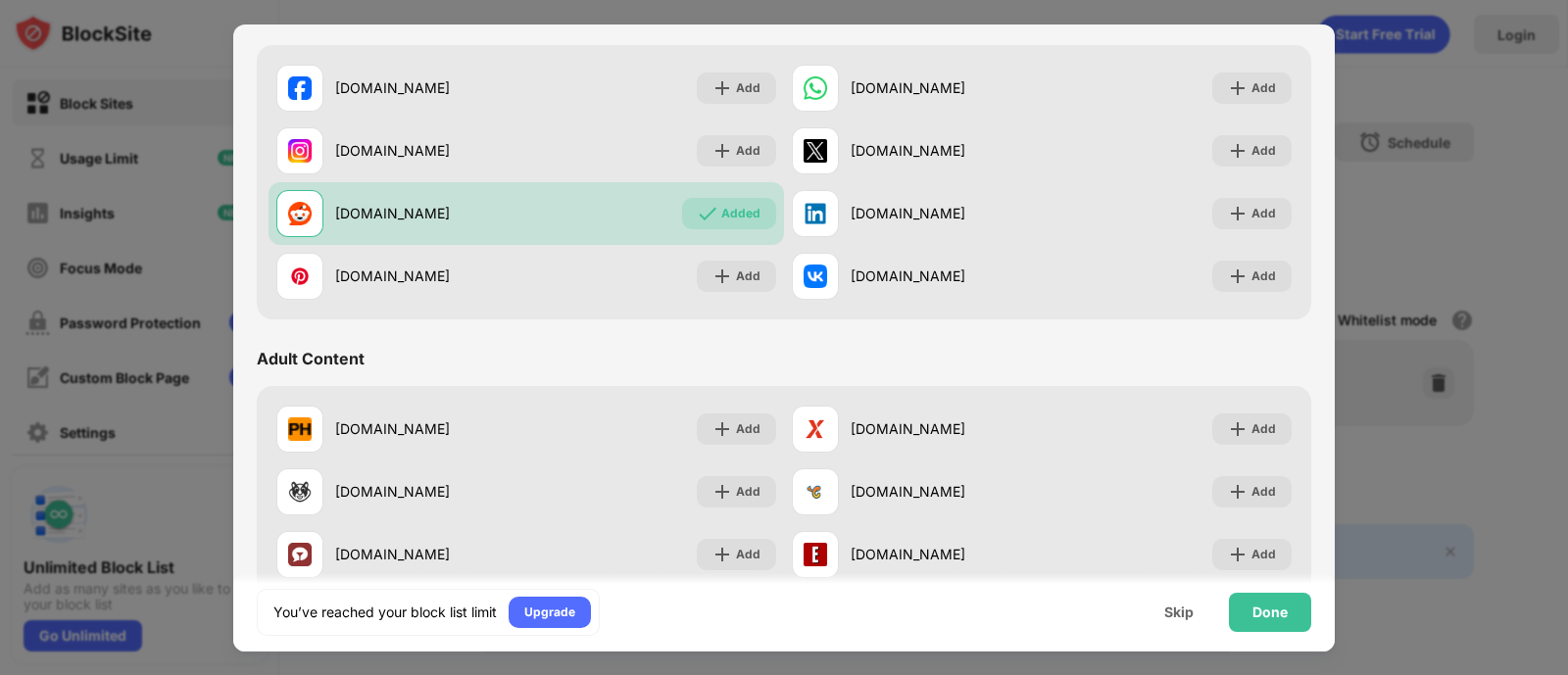 scroll, scrollTop: 0, scrollLeft: 0, axis: both 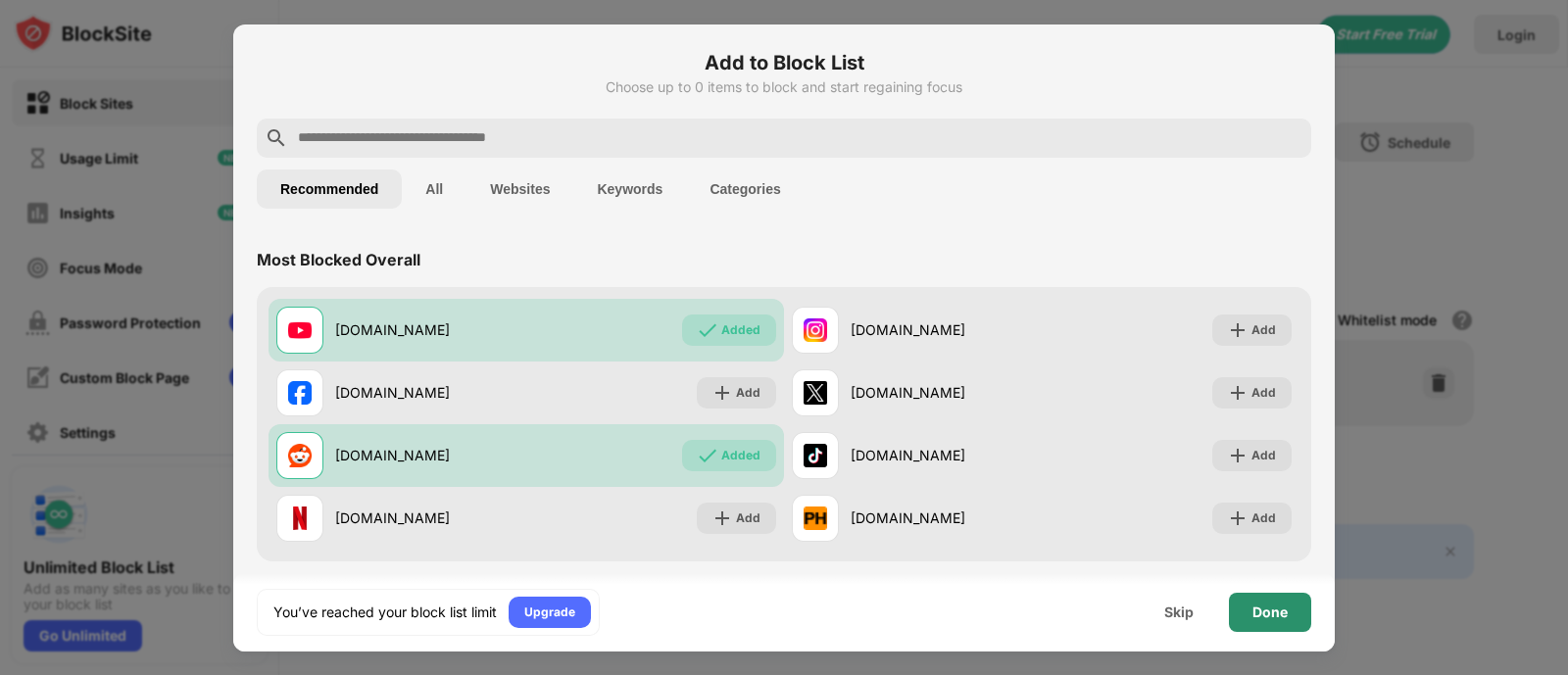 click on "Done" at bounding box center [1270, 612] 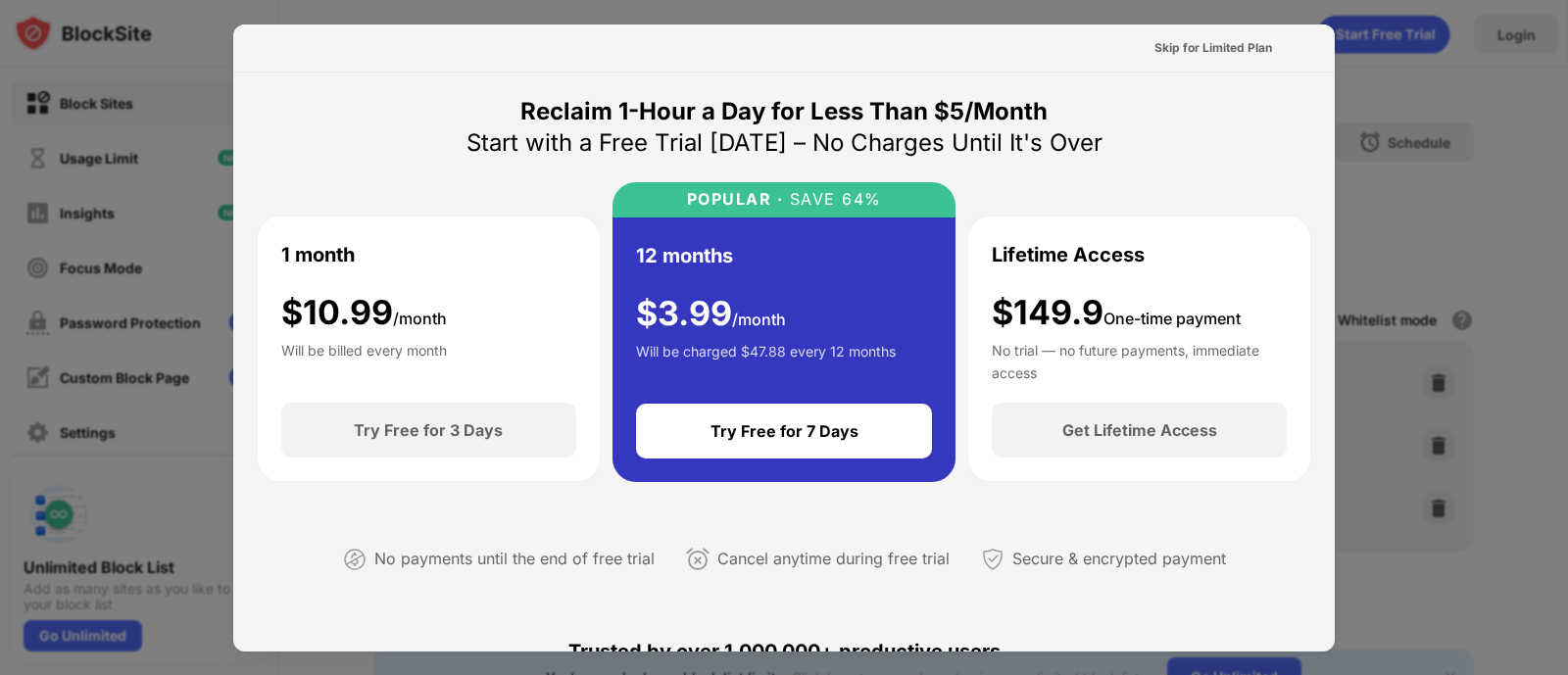 click on "Skip for Limited Plan" at bounding box center [1213, 48] 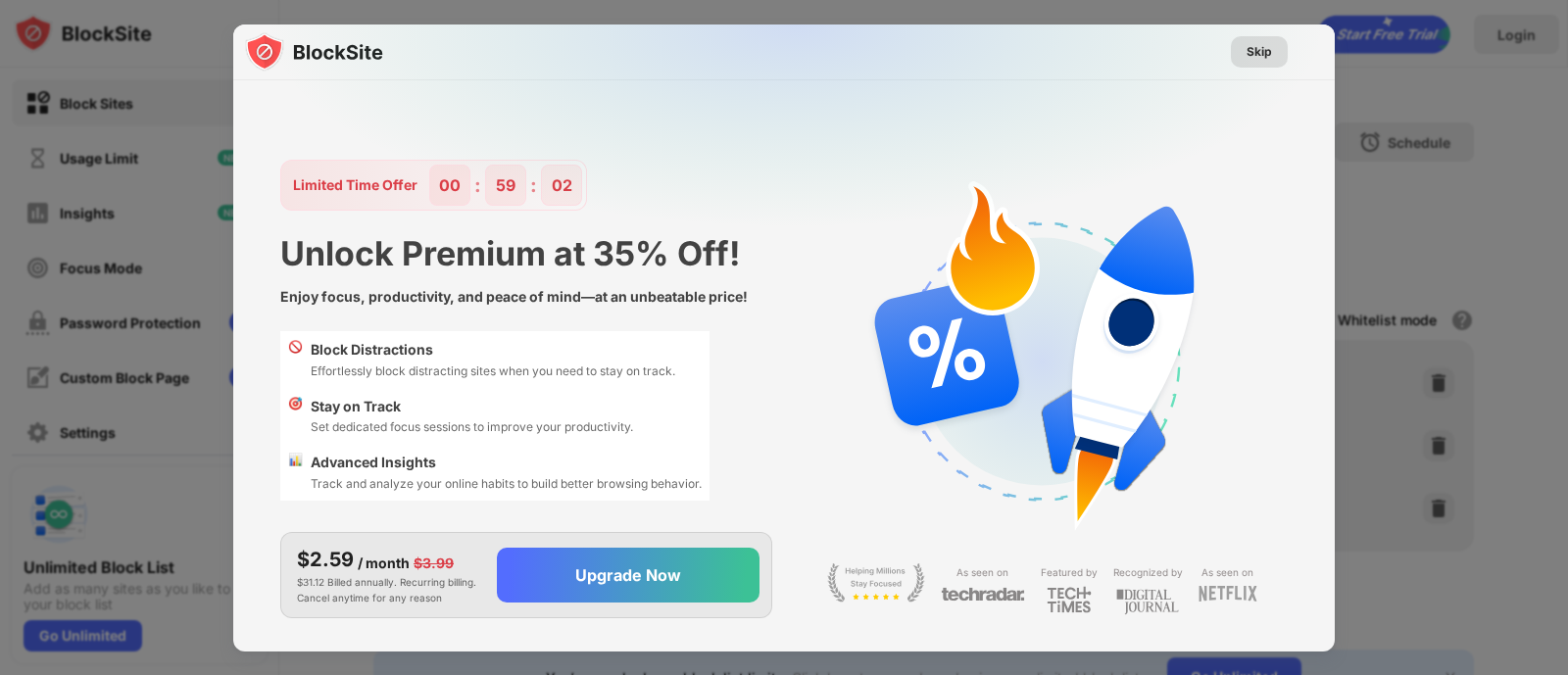 click on "Skip" at bounding box center [1259, 52] 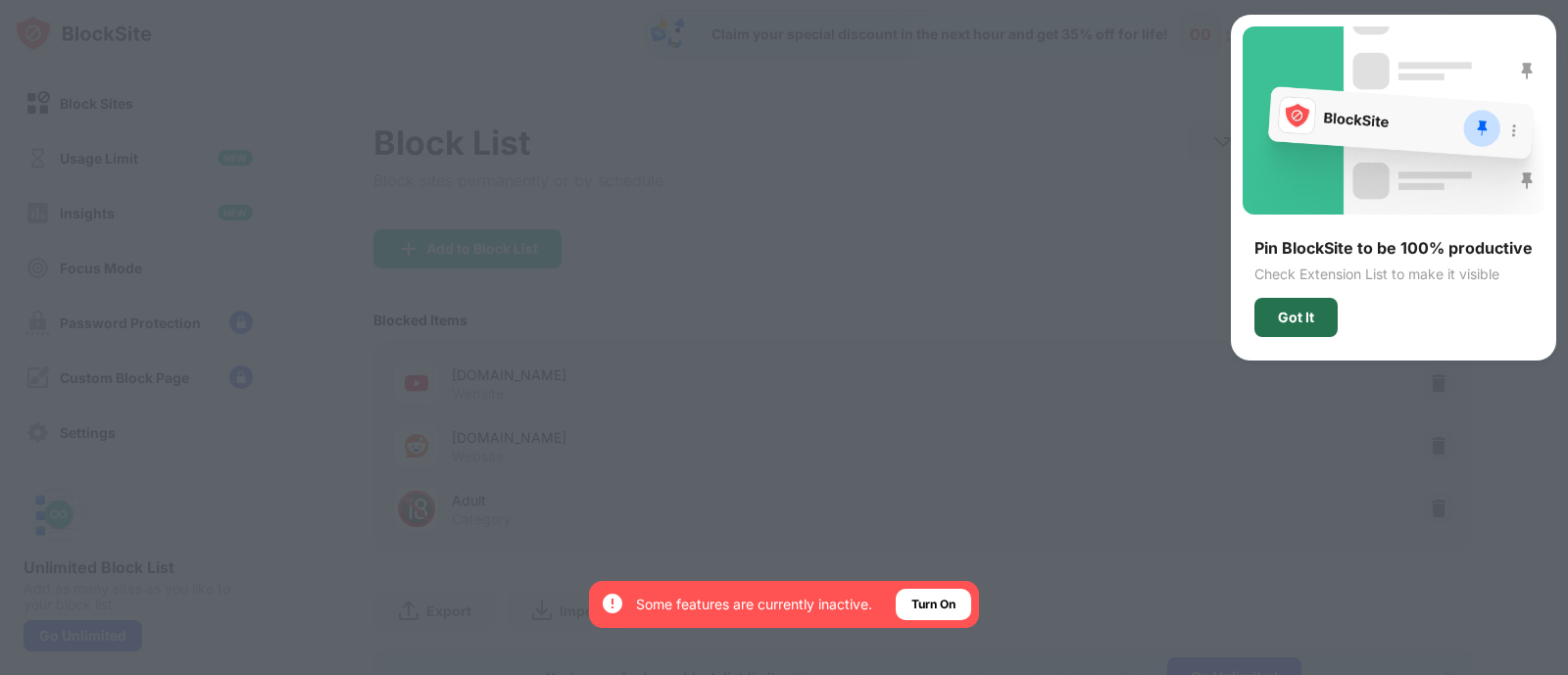 click on "Got It" at bounding box center [1296, 317] 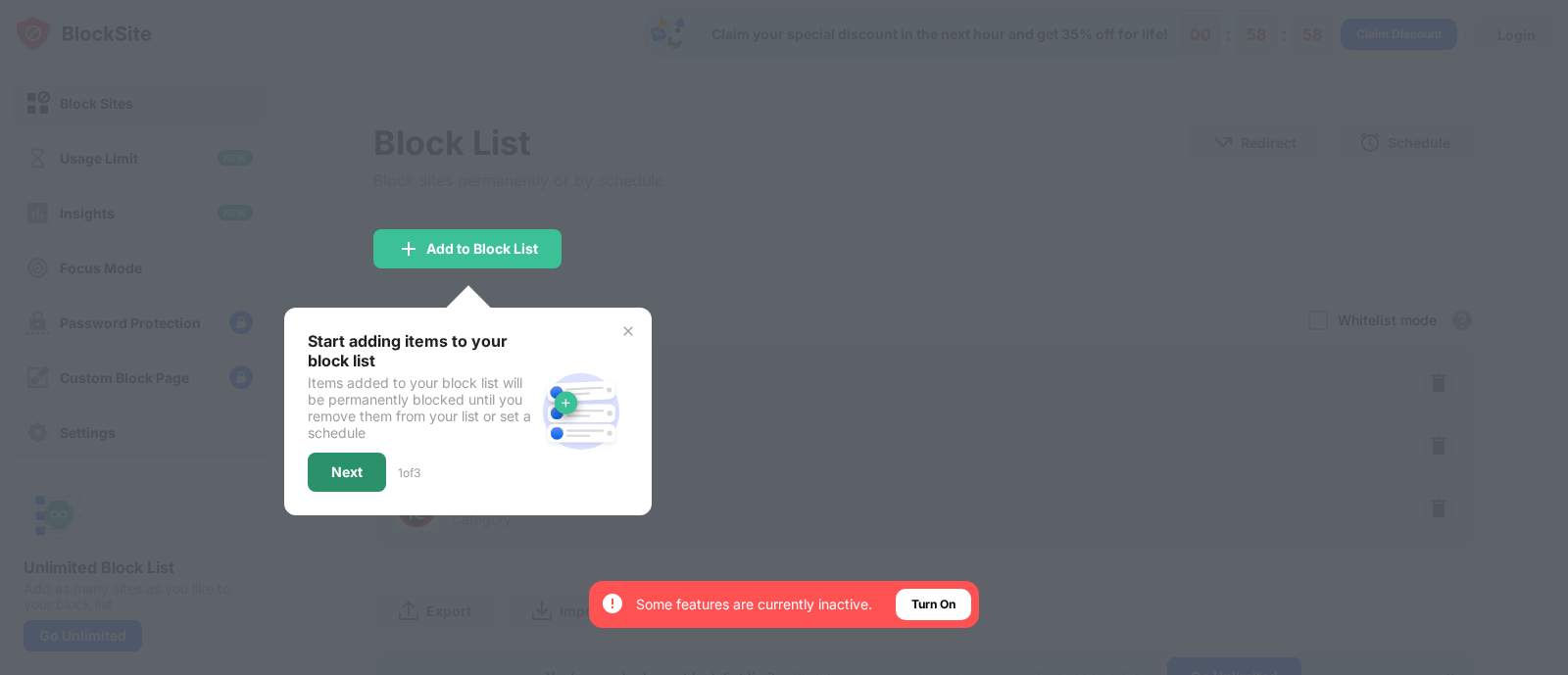 click on "Next" at bounding box center [347, 472] 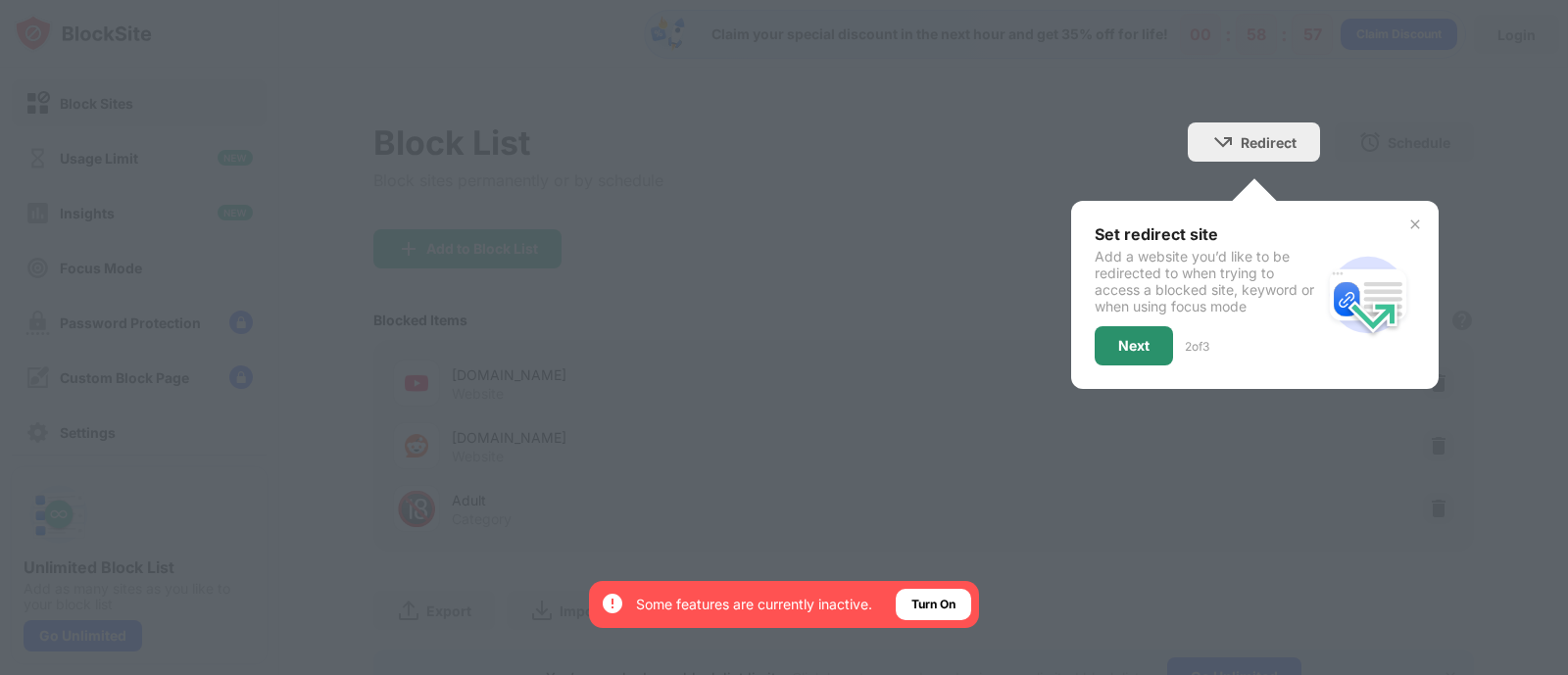 click on "Next" at bounding box center (1134, 346) 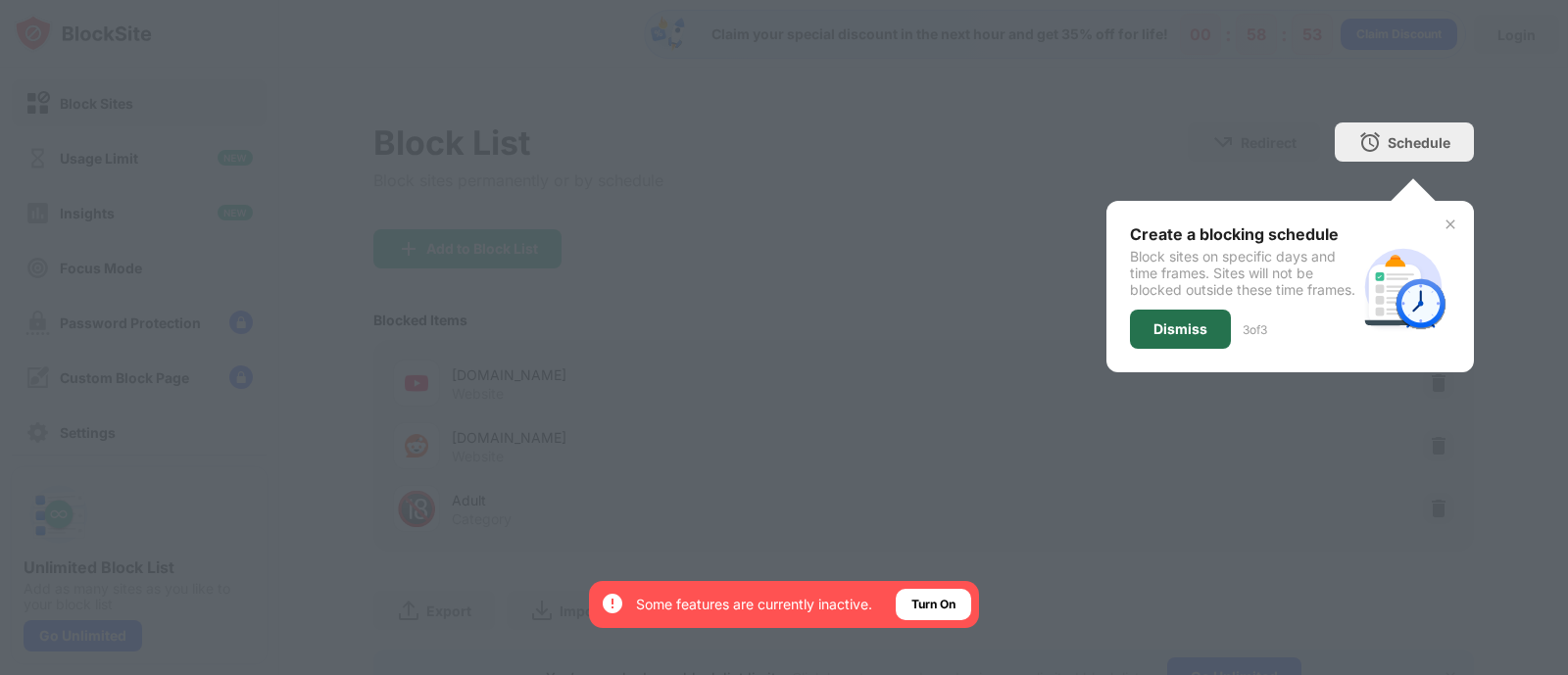 click on "Dismiss" at bounding box center (1180, 329) 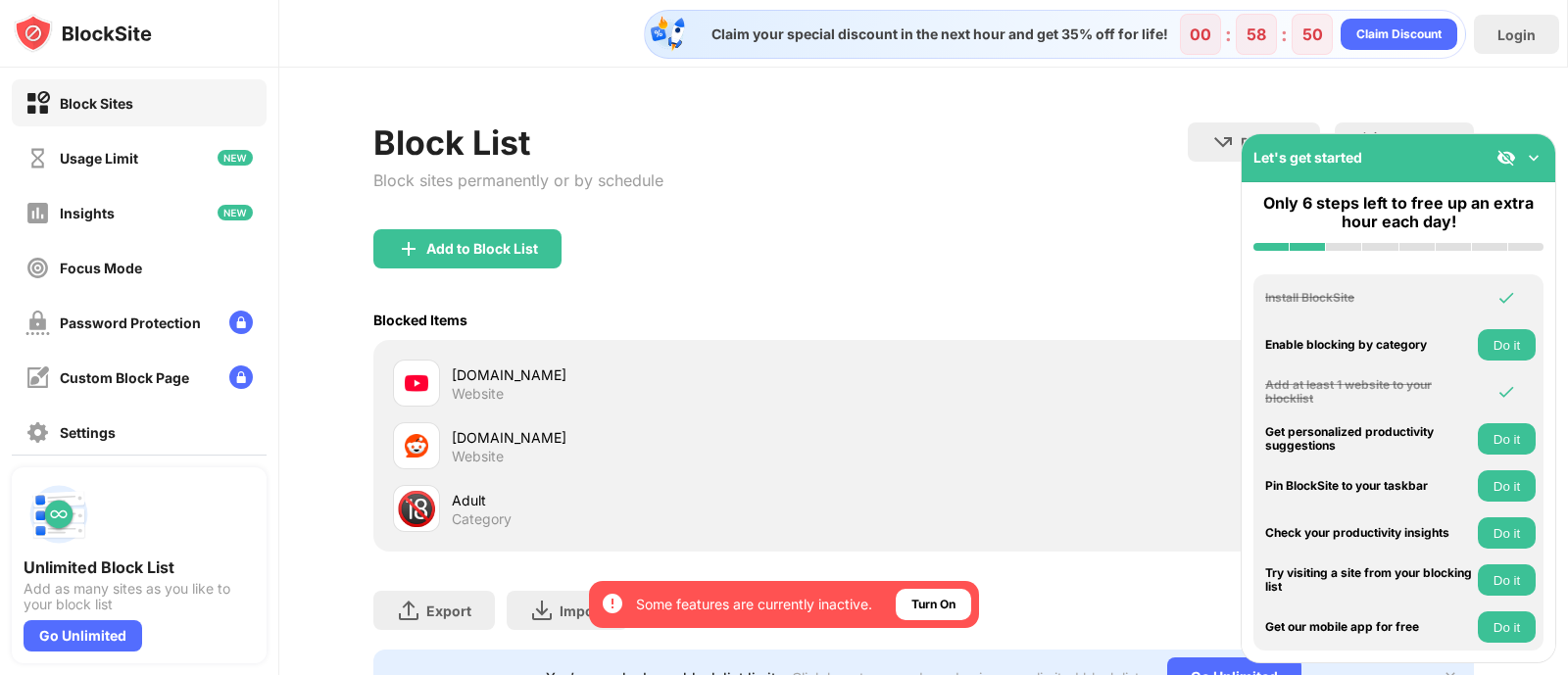 click at bounding box center (1534, 158) 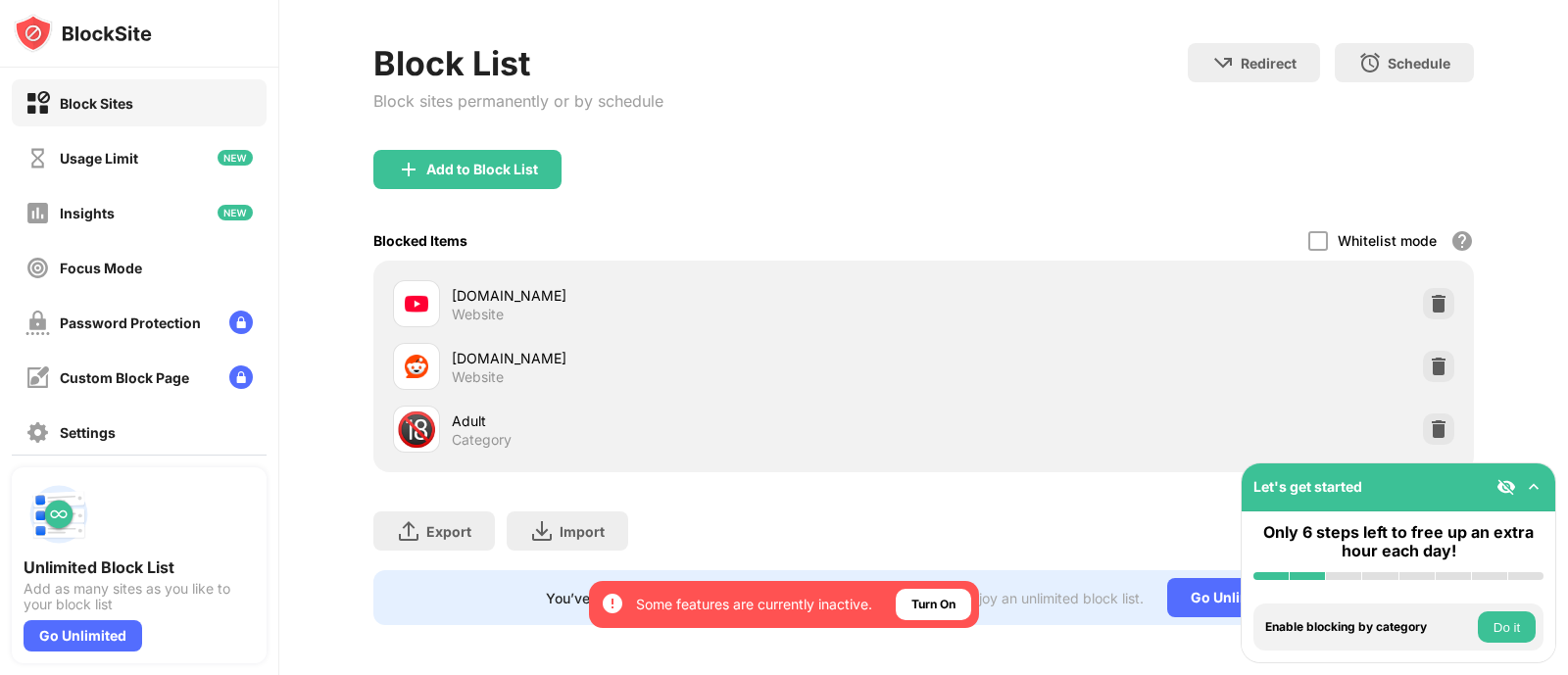 scroll, scrollTop: 102, scrollLeft: 0, axis: vertical 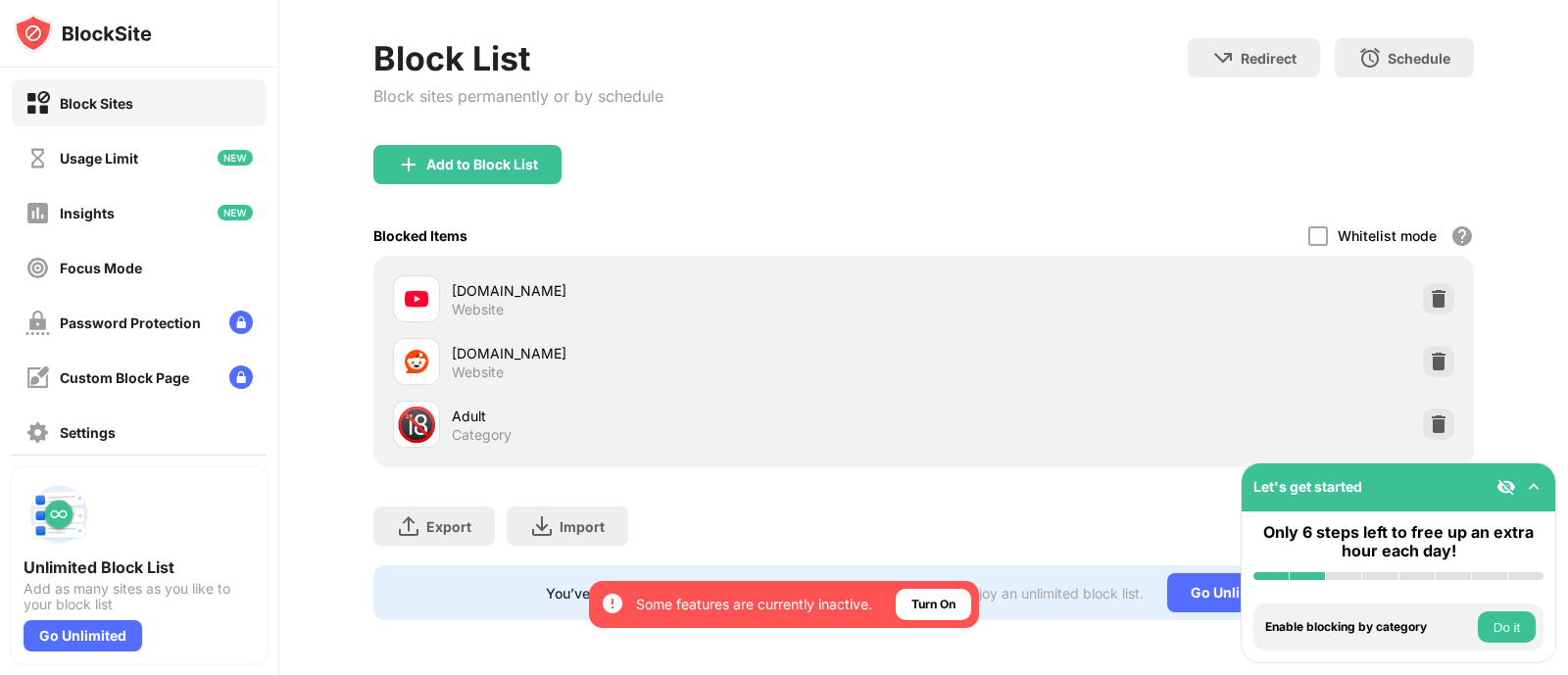 click on "Redirect Choose a site to be redirected to when blocking is active Schedule Select which days and timeframes the block list will be active." at bounding box center [1331, 79] 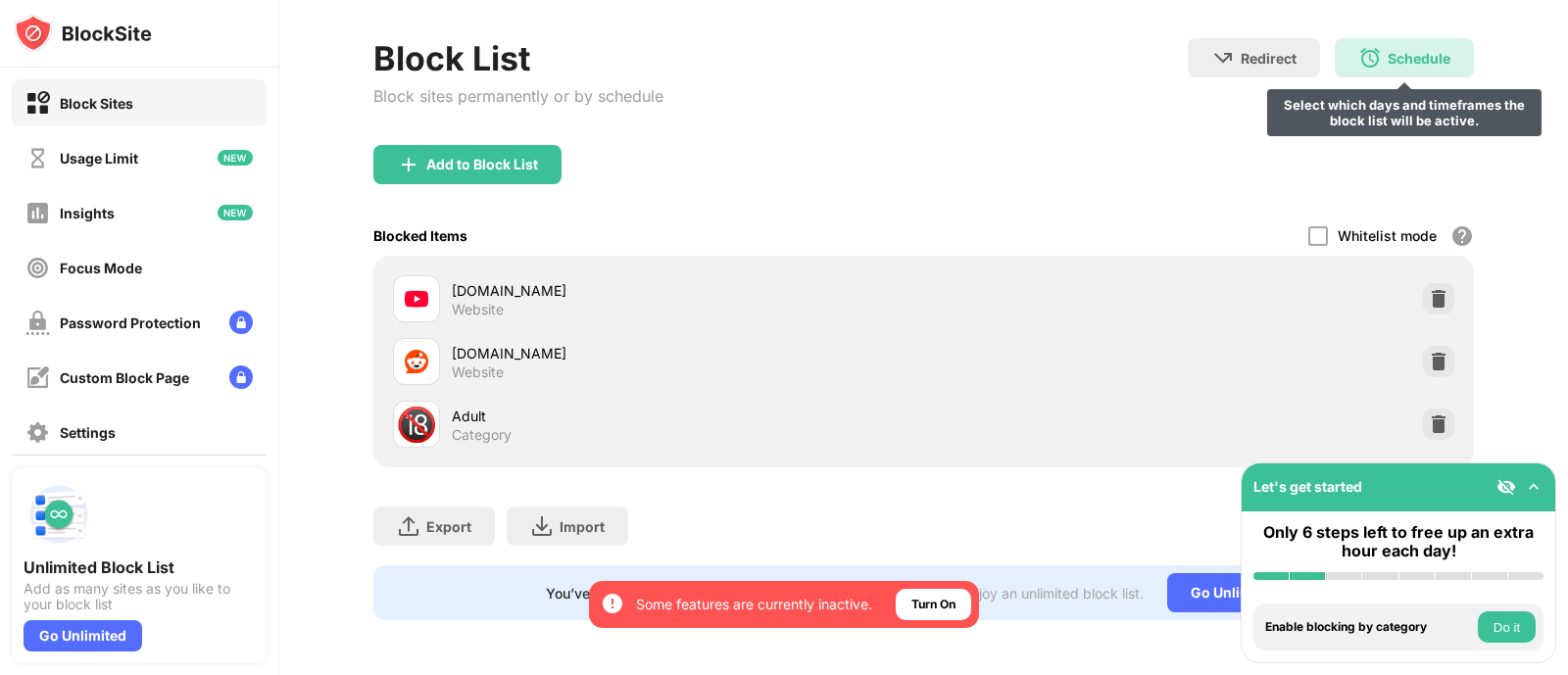 click on "Schedule Select which days and timeframes the block list will be active." at bounding box center [1404, 58] 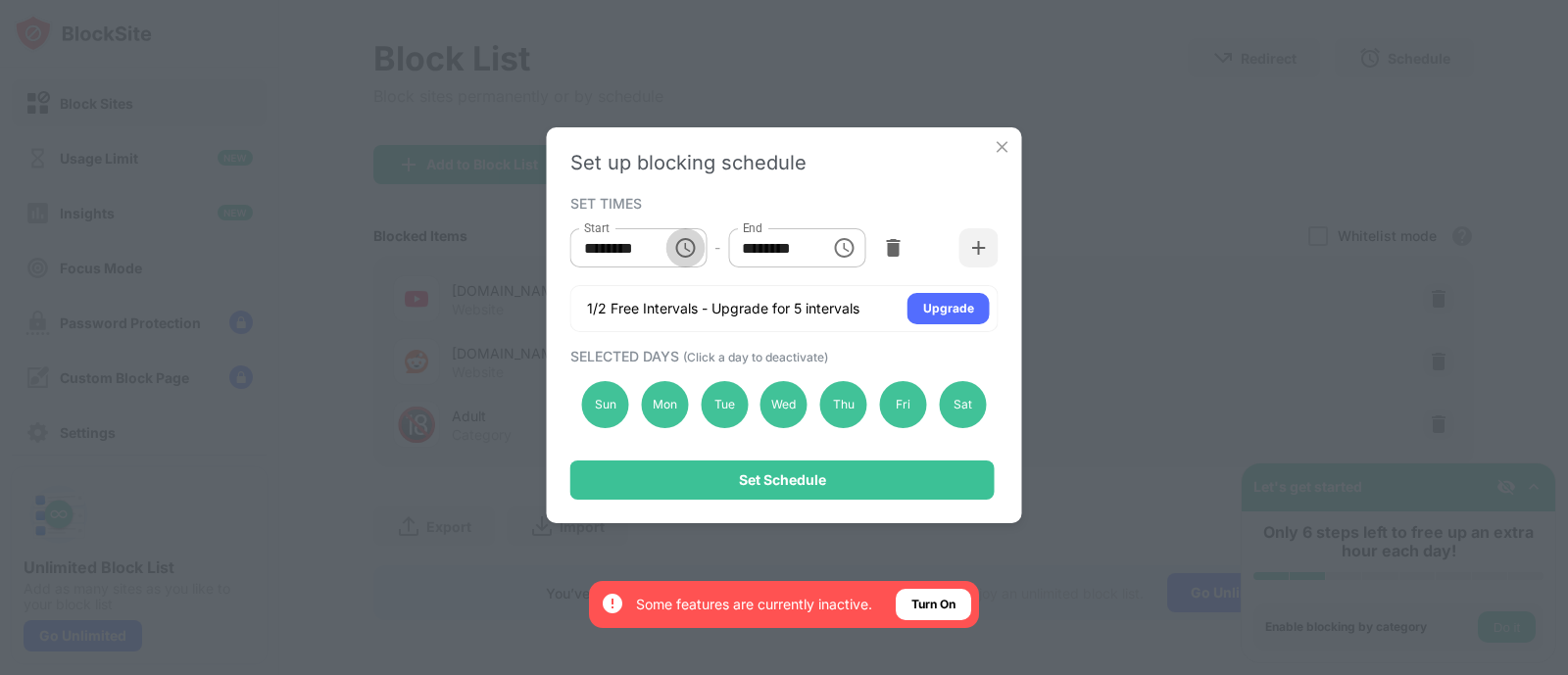 click 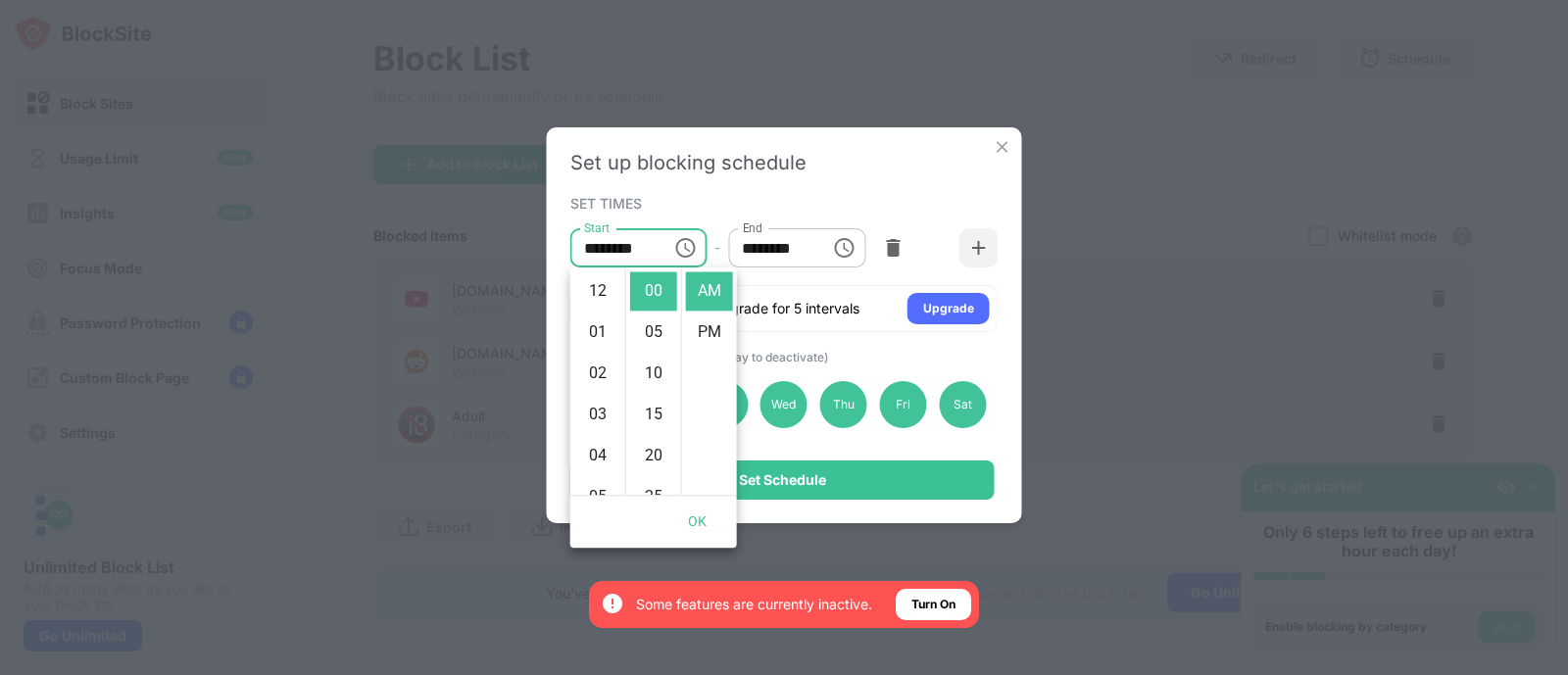 scroll, scrollTop: 410, scrollLeft: 0, axis: vertical 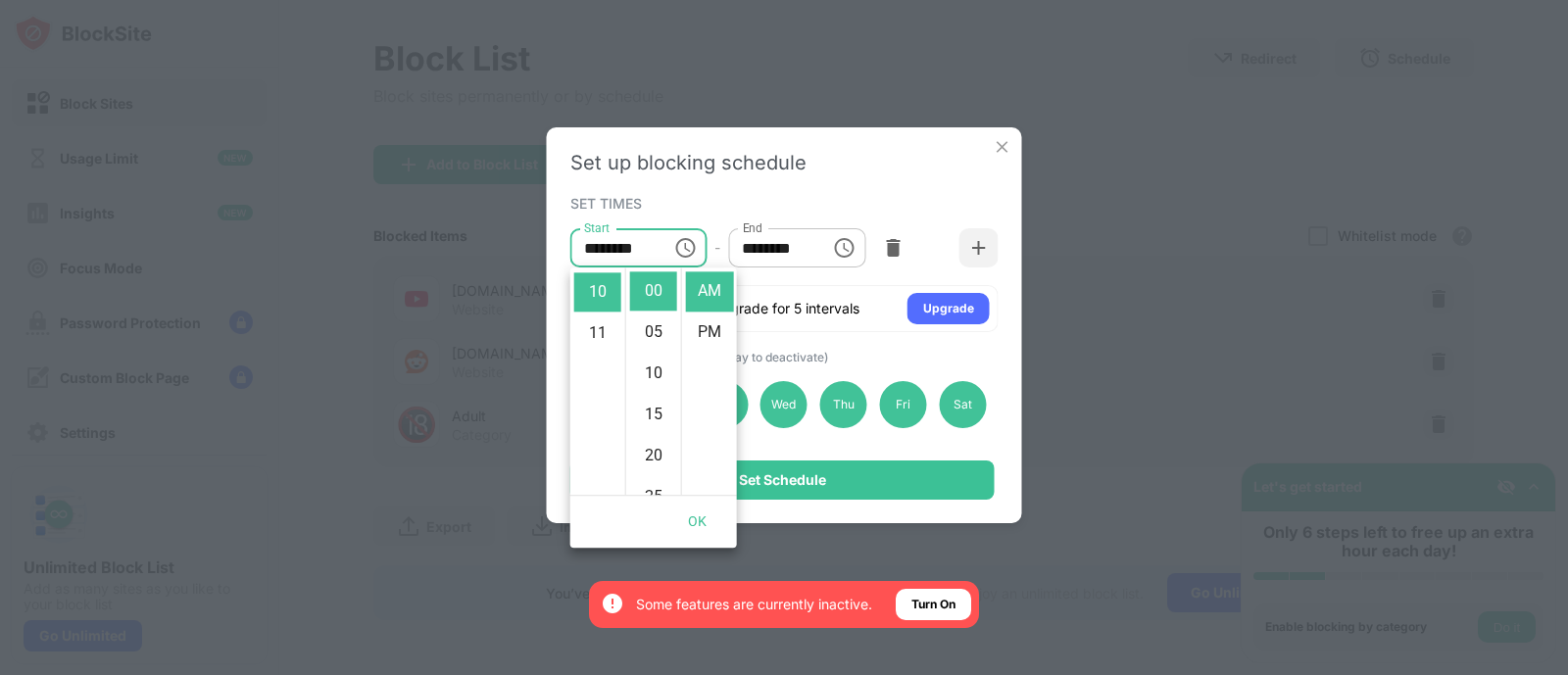 click on "SET TIMES Start ******** Start - End ******** End 1/2 Free Intervals - Upgrade for 5 intervals Upgrade" at bounding box center [784, 261] 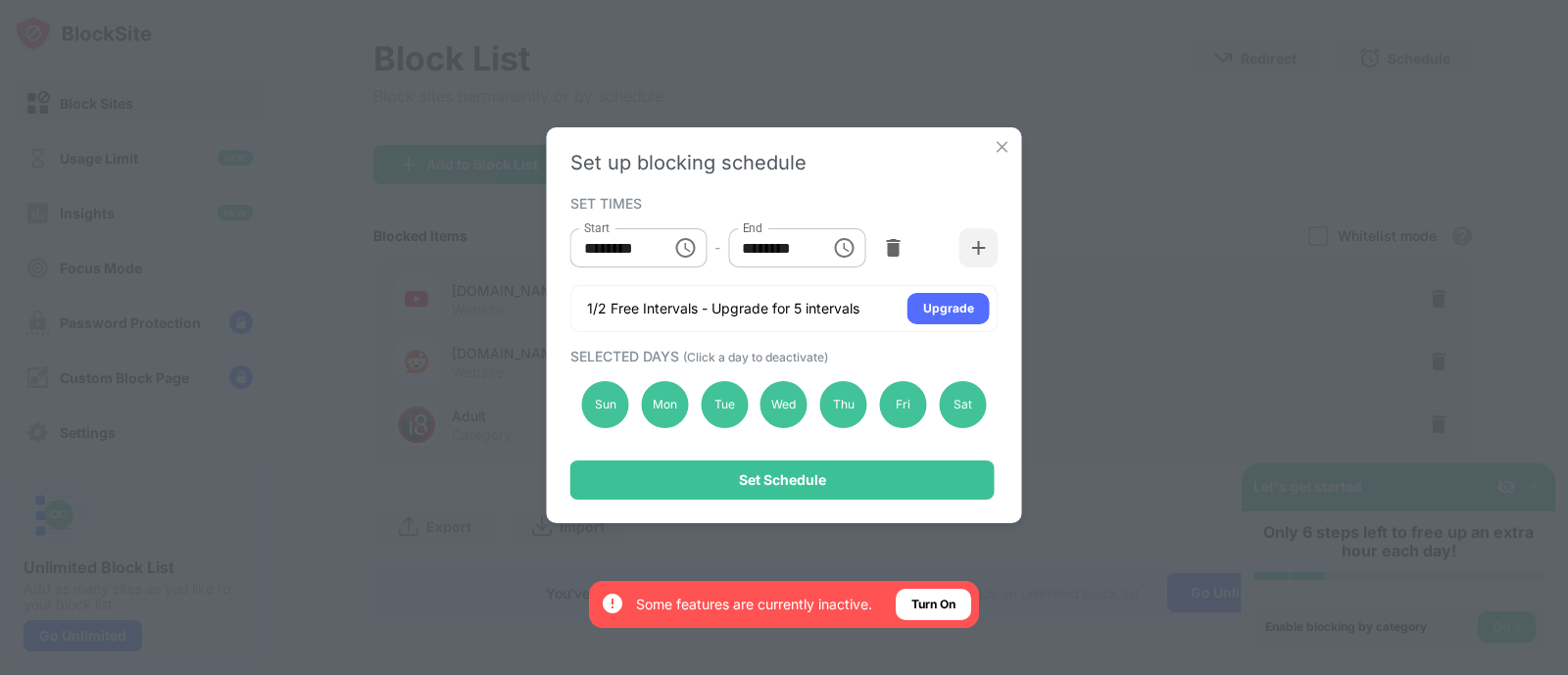 click on "********" at bounding box center (614, 248) 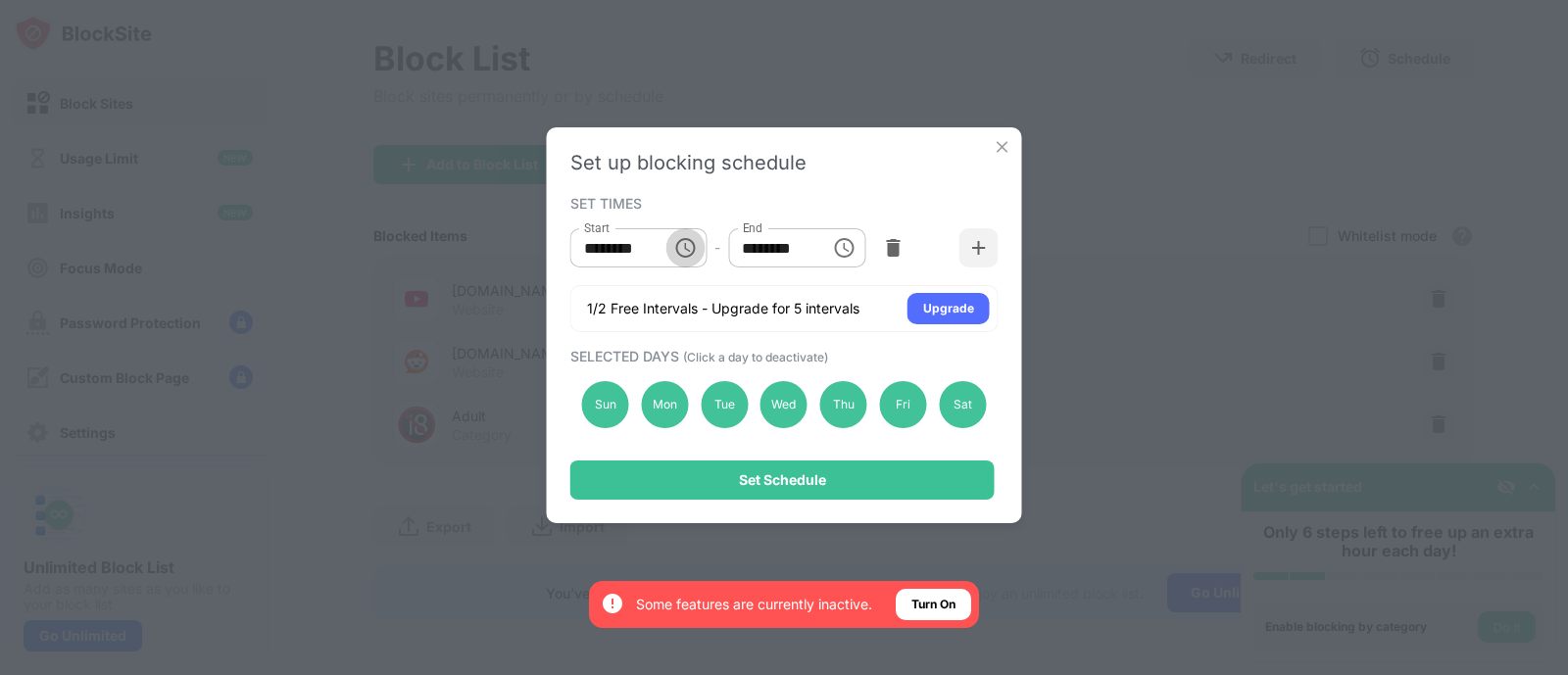 click 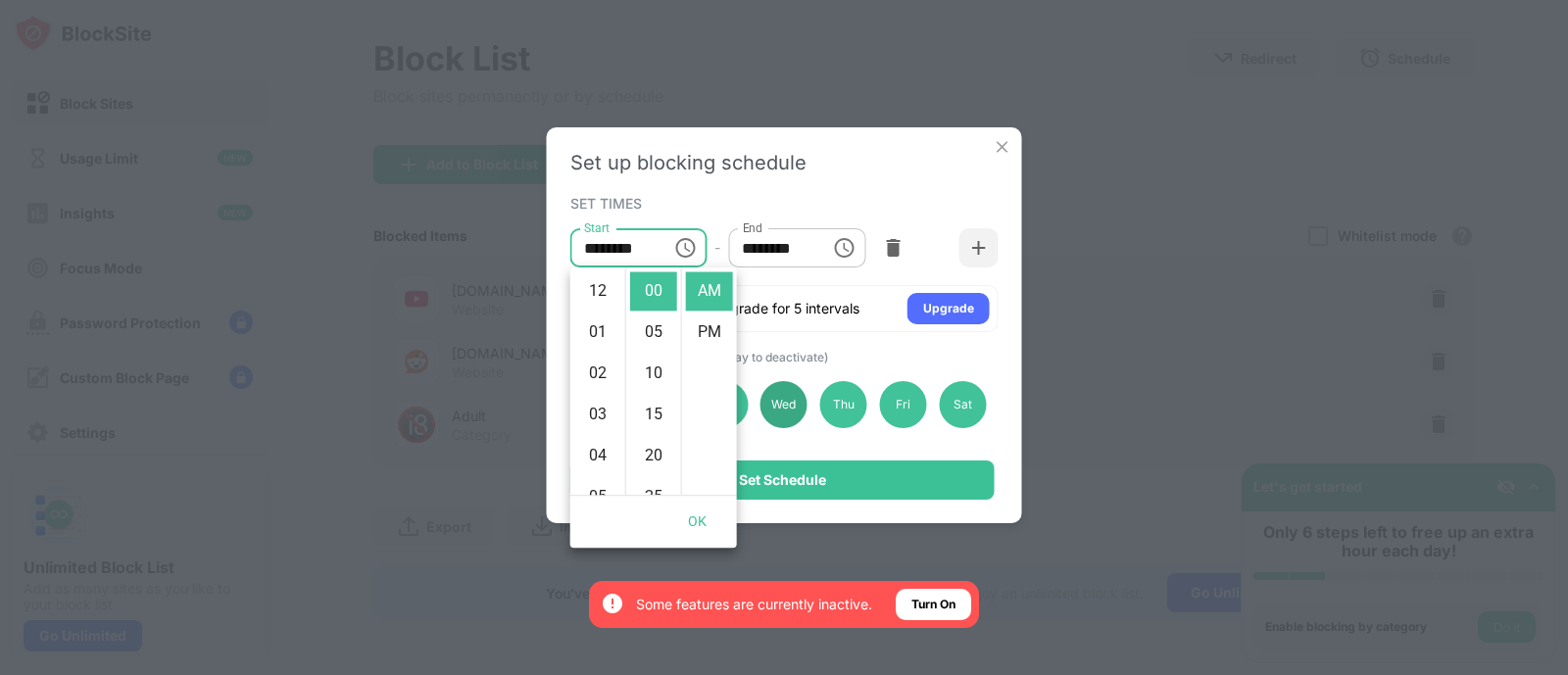 scroll, scrollTop: 410, scrollLeft: 0, axis: vertical 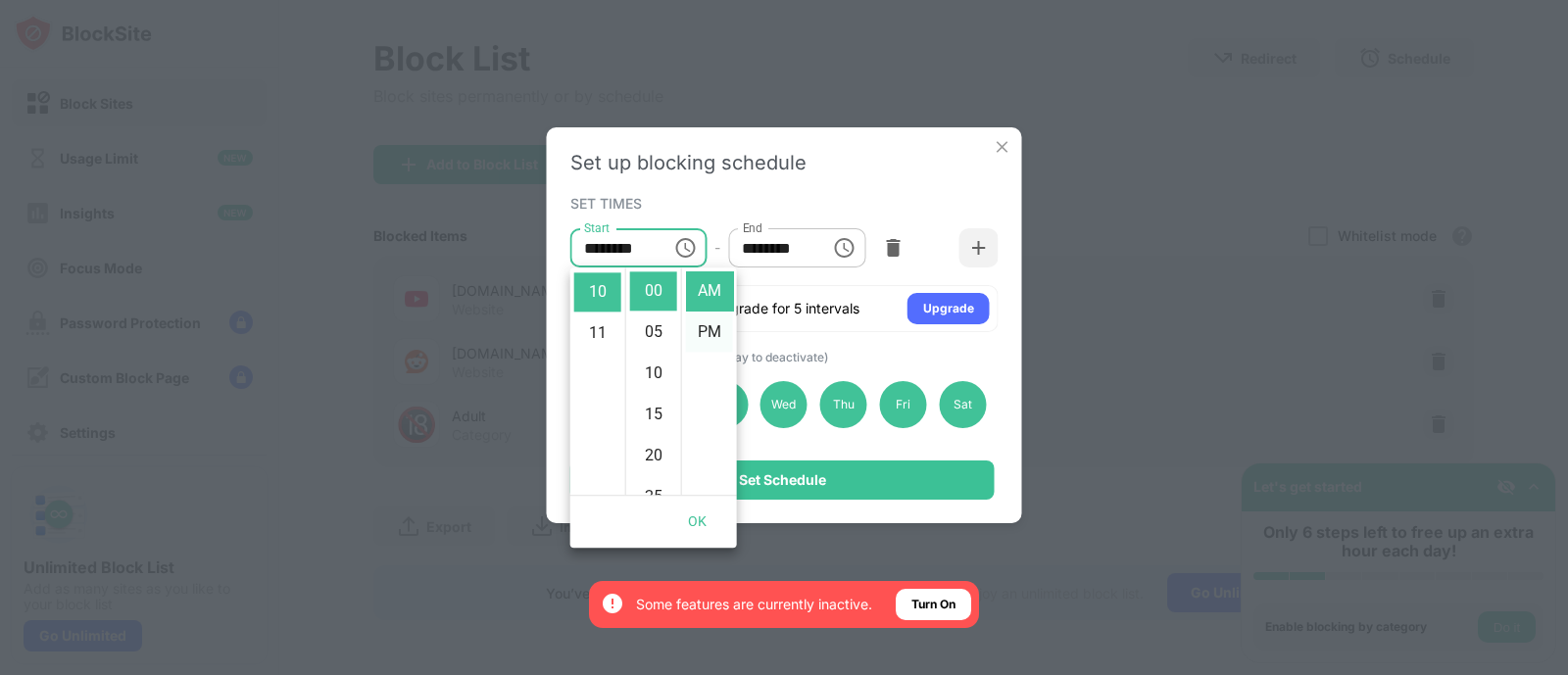click on "PM" at bounding box center [710, 332] 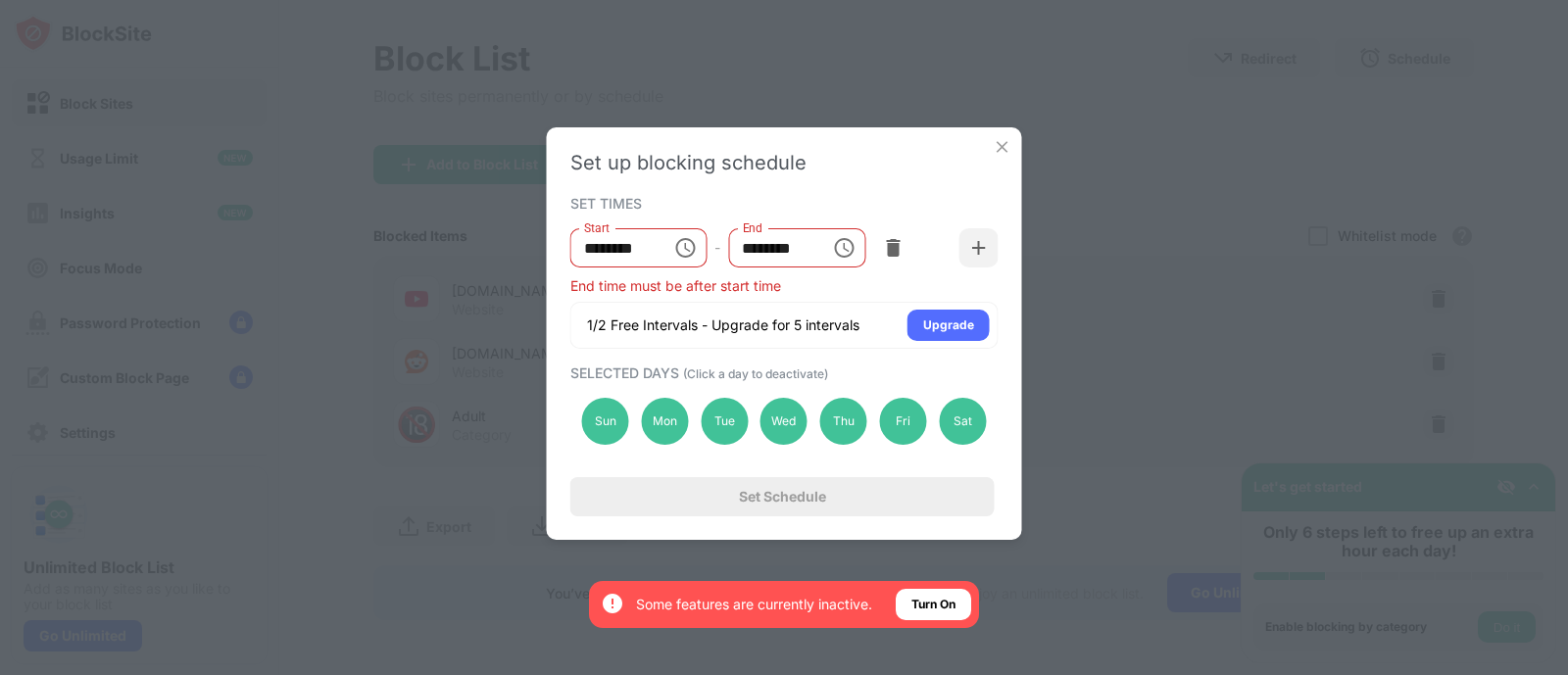 scroll, scrollTop: 40, scrollLeft: 0, axis: vertical 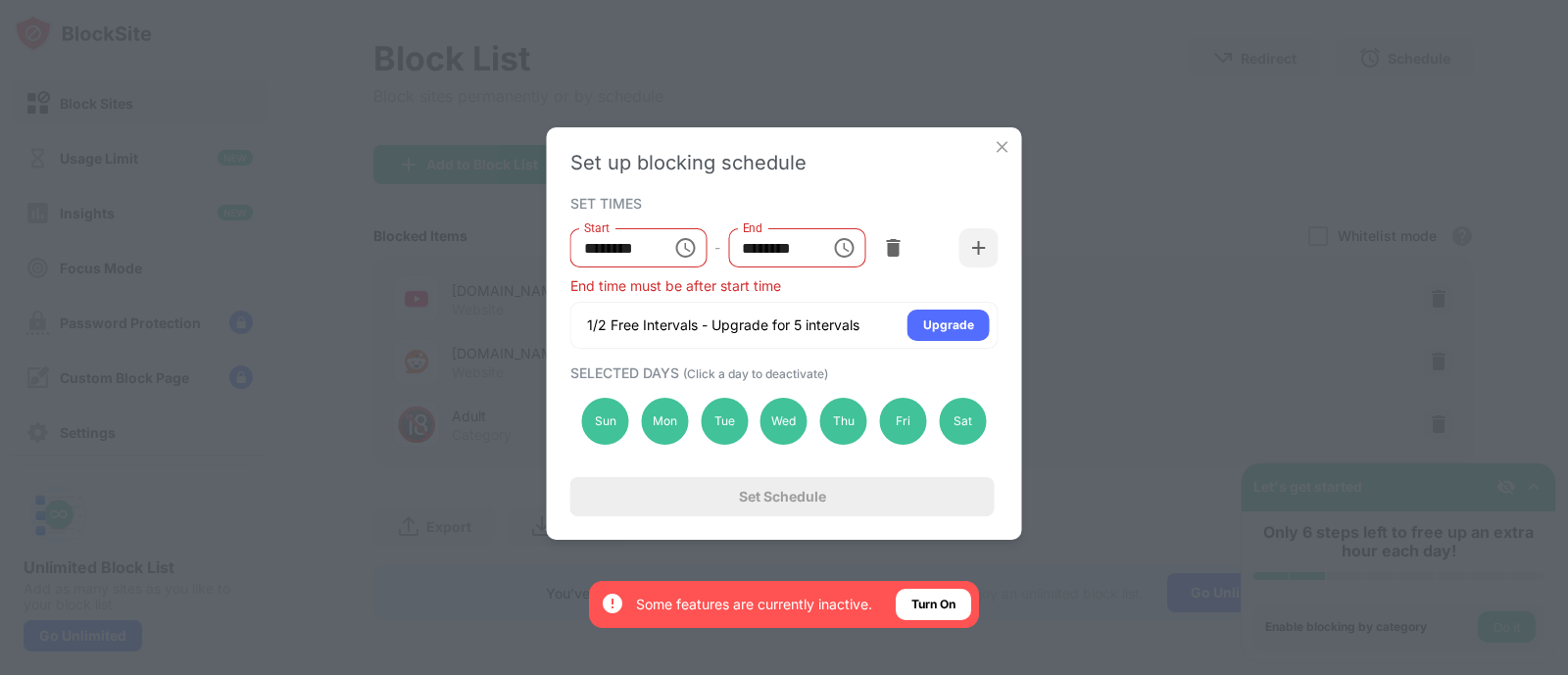 click on "********" at bounding box center (614, 248) 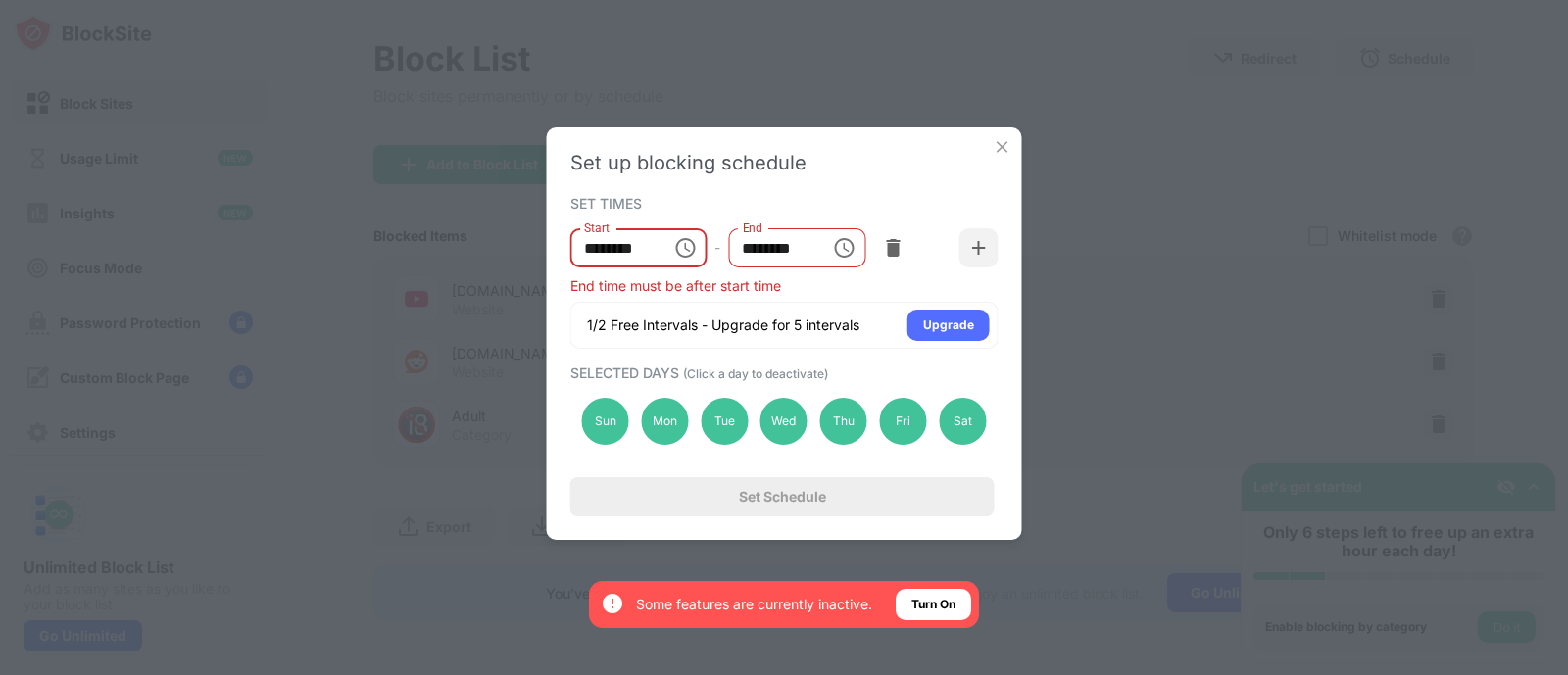 click on "********" at bounding box center [614, 248] 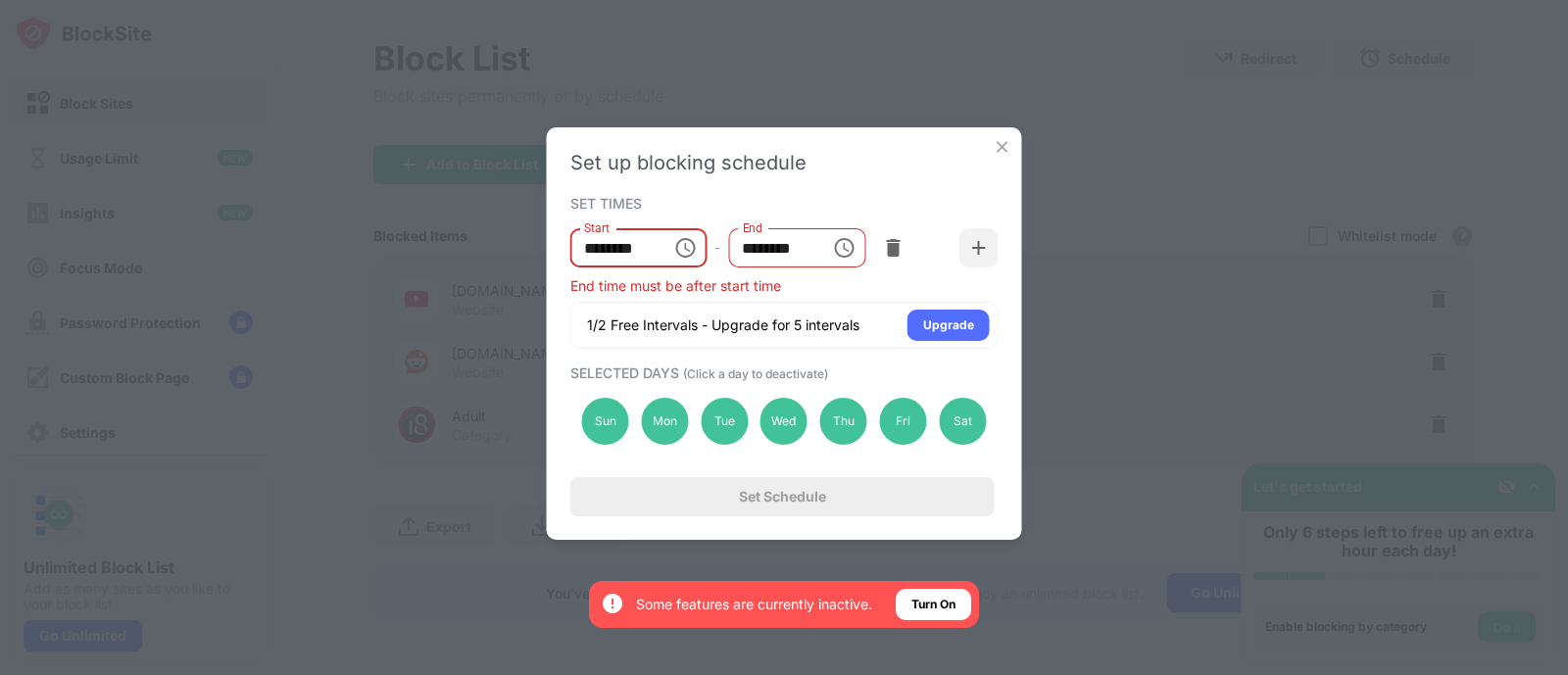 click on "SET TIMES Start ******** Start - End ******** End End time must be after start time 1/2 Free Intervals - Upgrade for 5 intervals Upgrade" at bounding box center (784, 269) 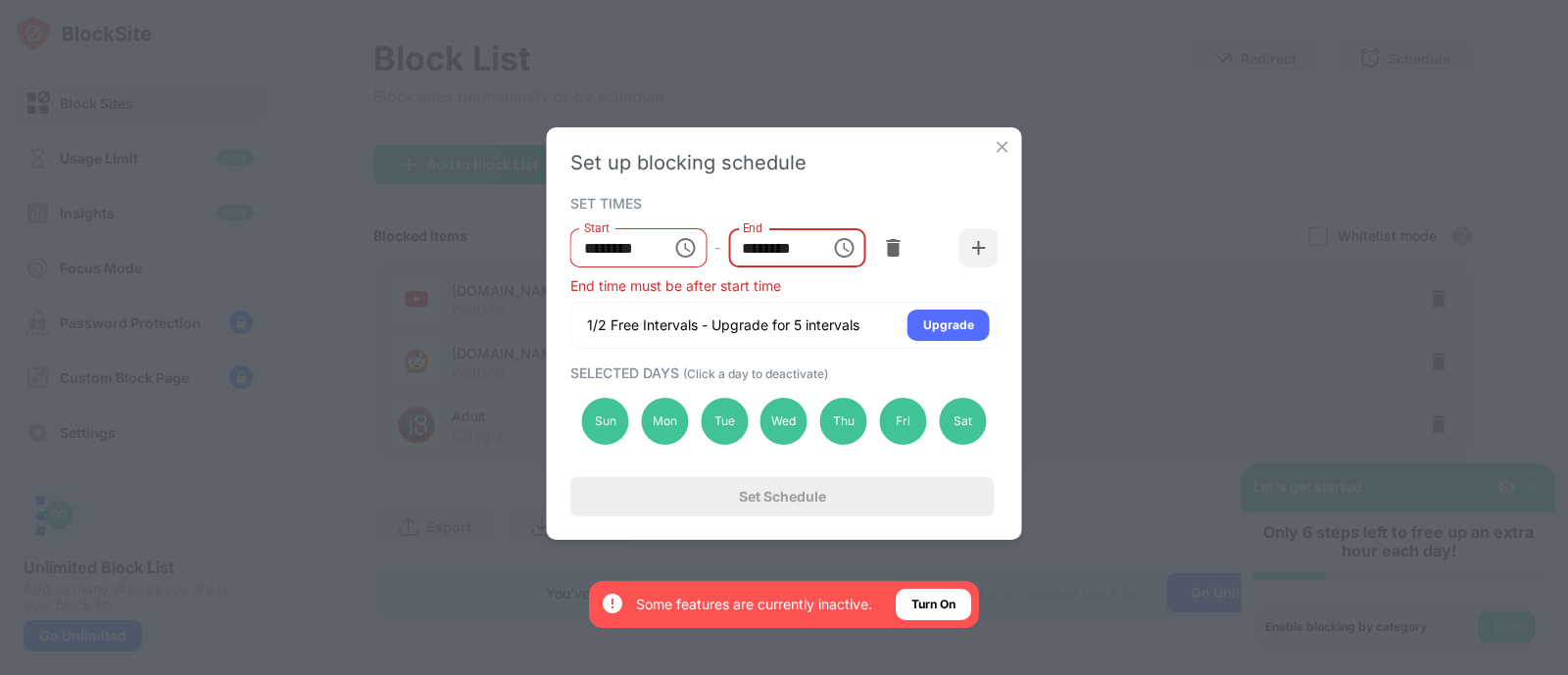 click on "********" at bounding box center [772, 248] 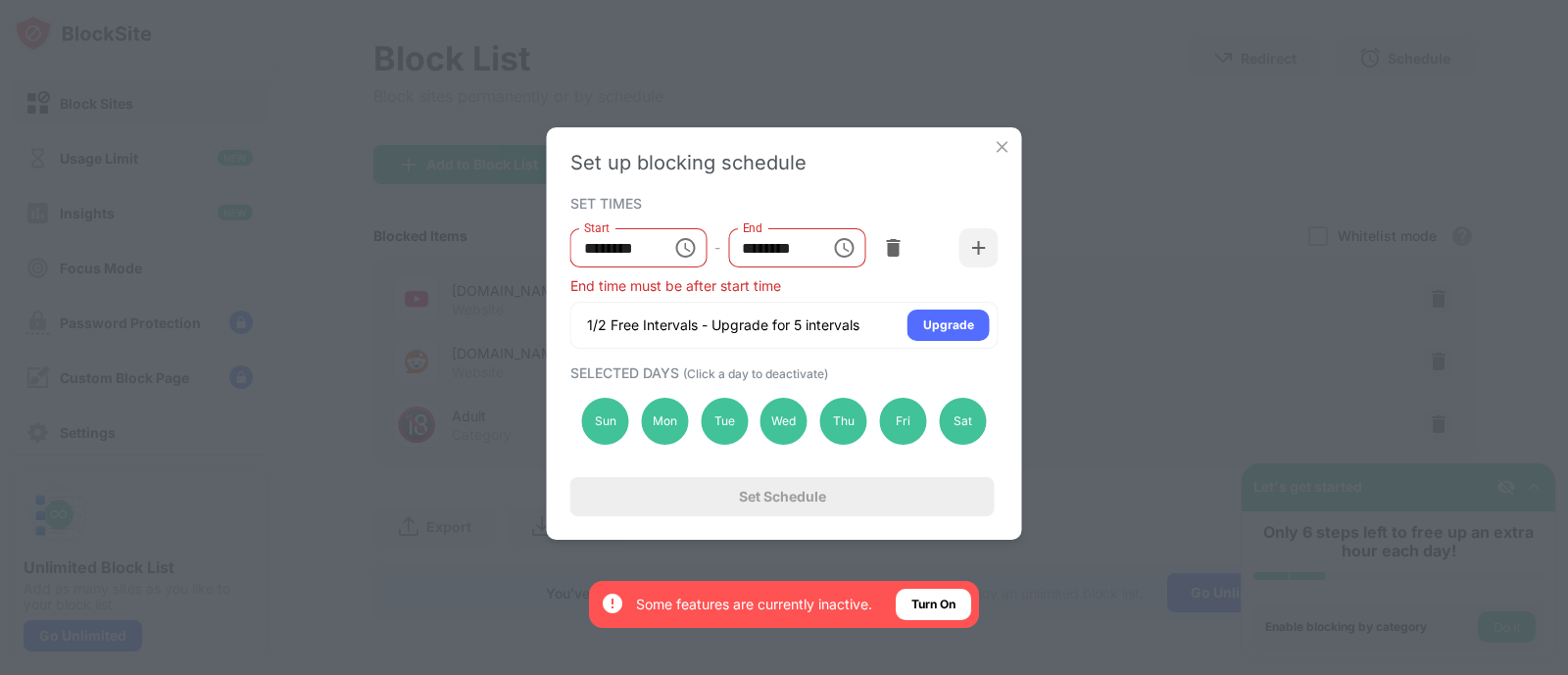 click on "Start ******** Start - End ******** End" at bounding box center [742, 248] 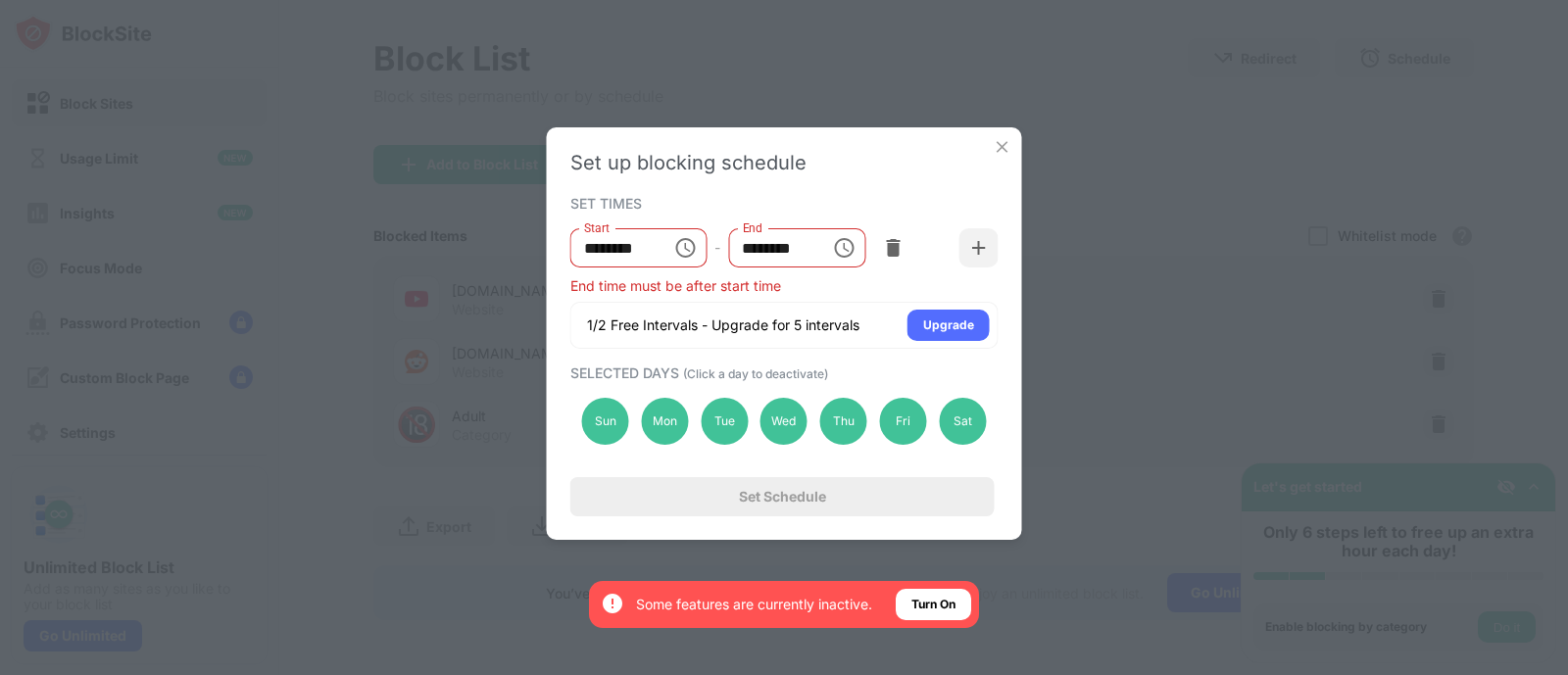 click at bounding box center (844, 248) 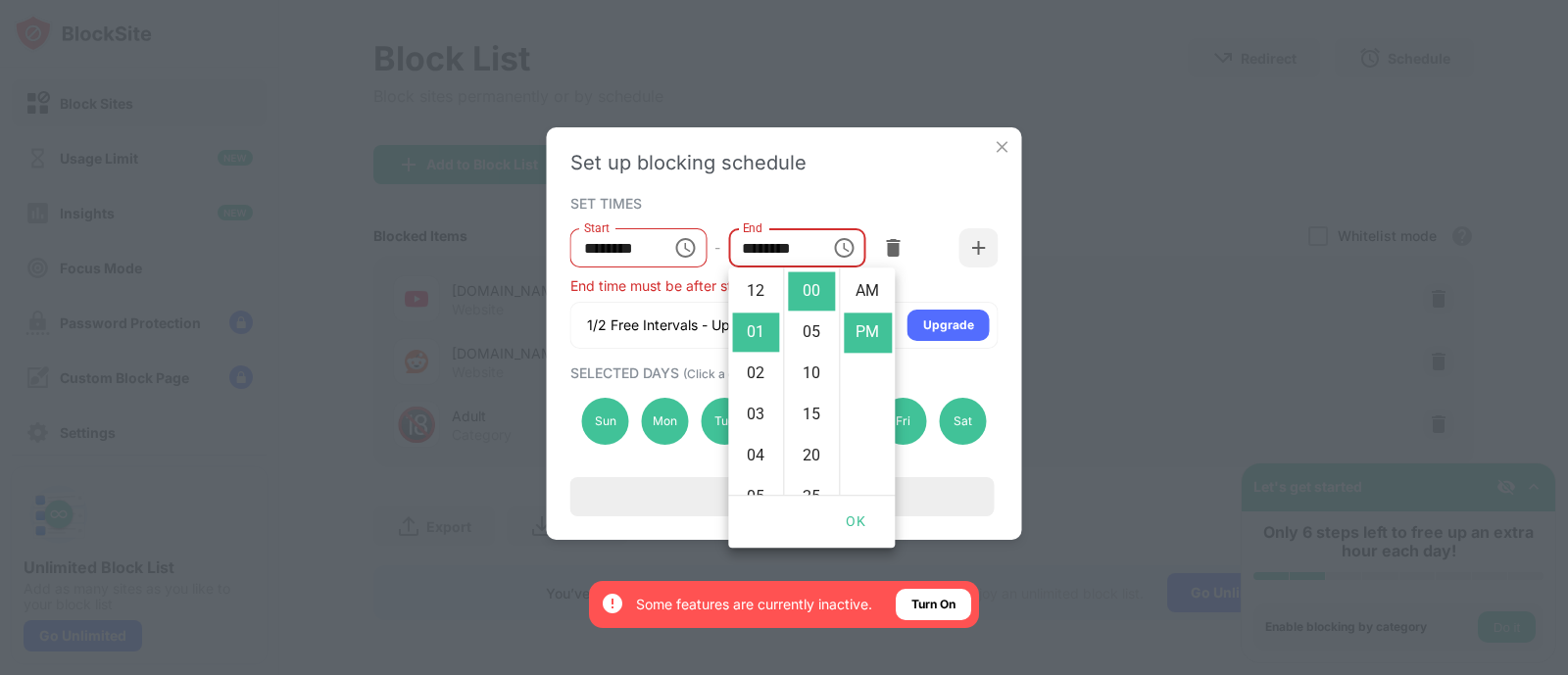 scroll, scrollTop: 40, scrollLeft: 0, axis: vertical 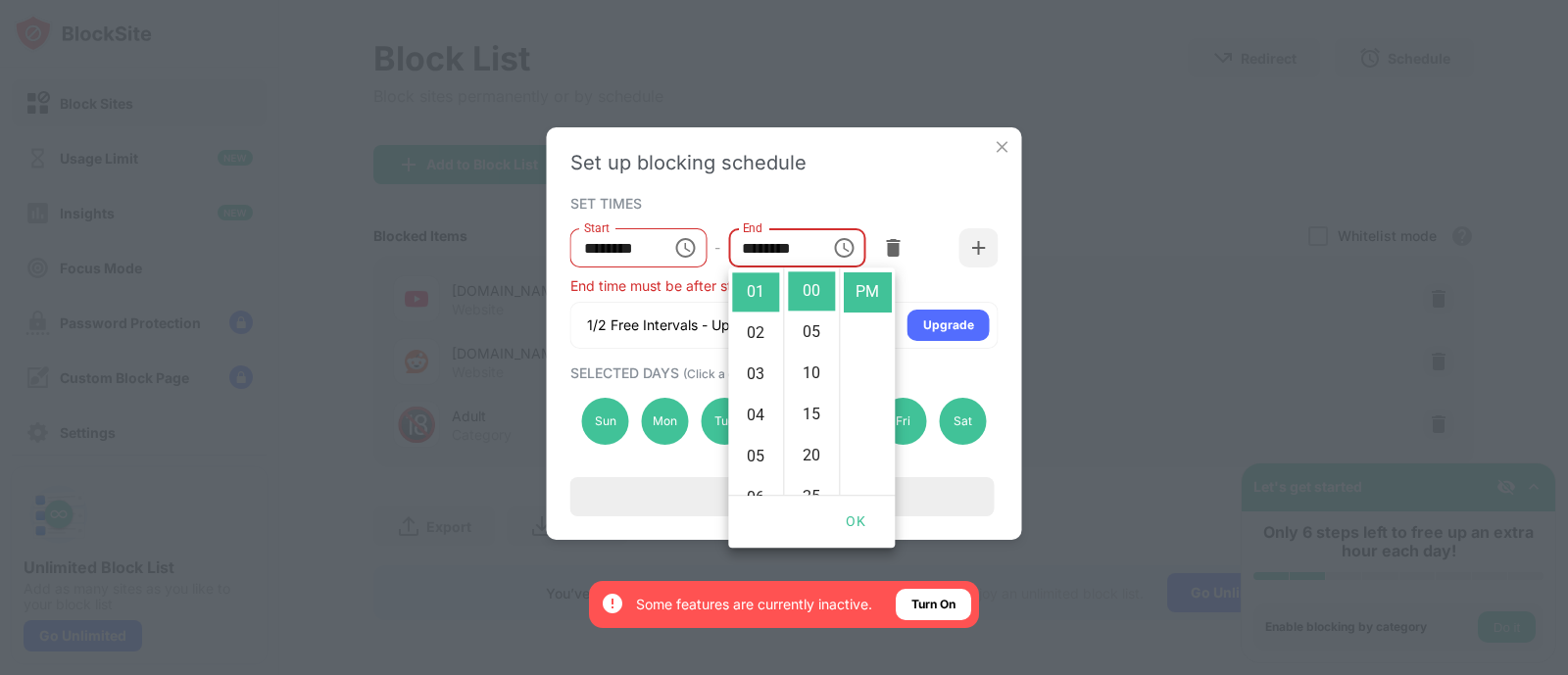 click on "SET TIMES" at bounding box center (782, 203) 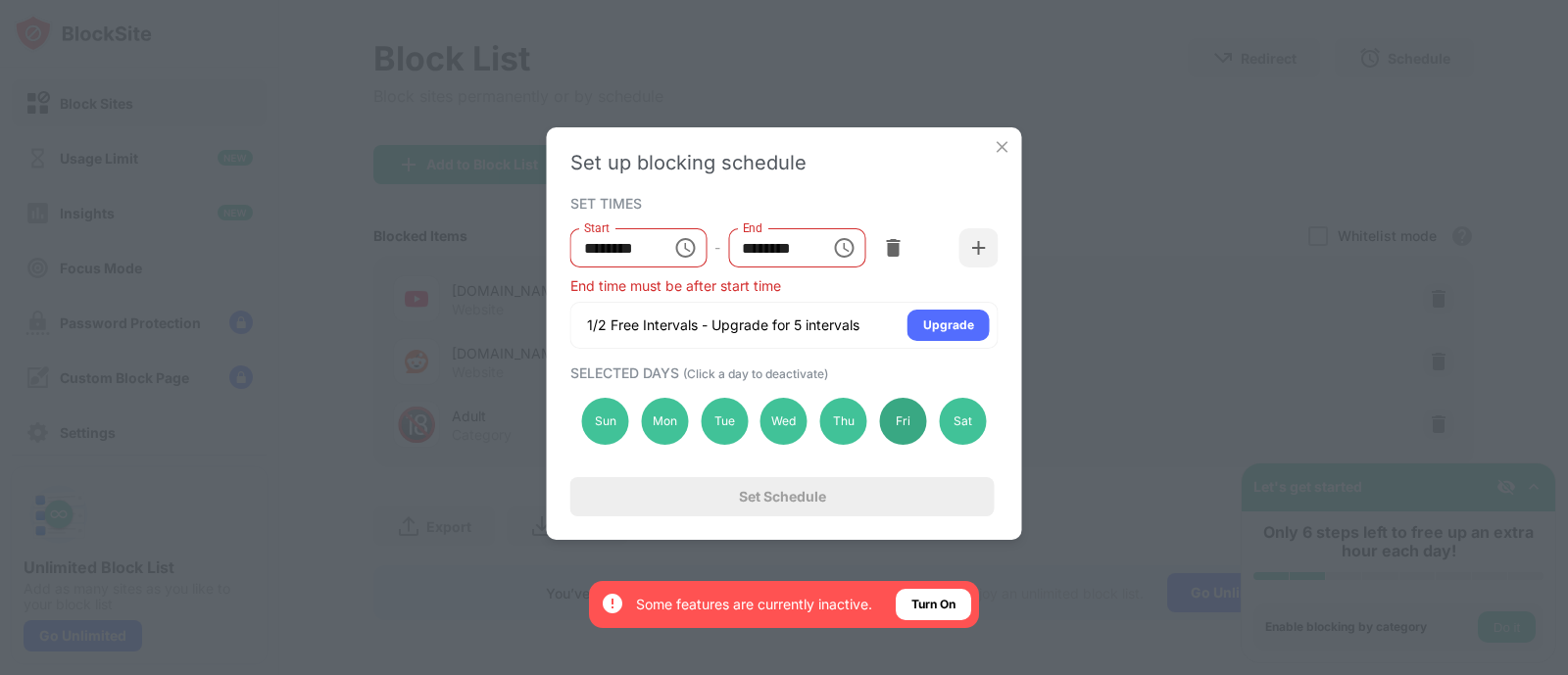 click on "Fri" at bounding box center (904, 421) 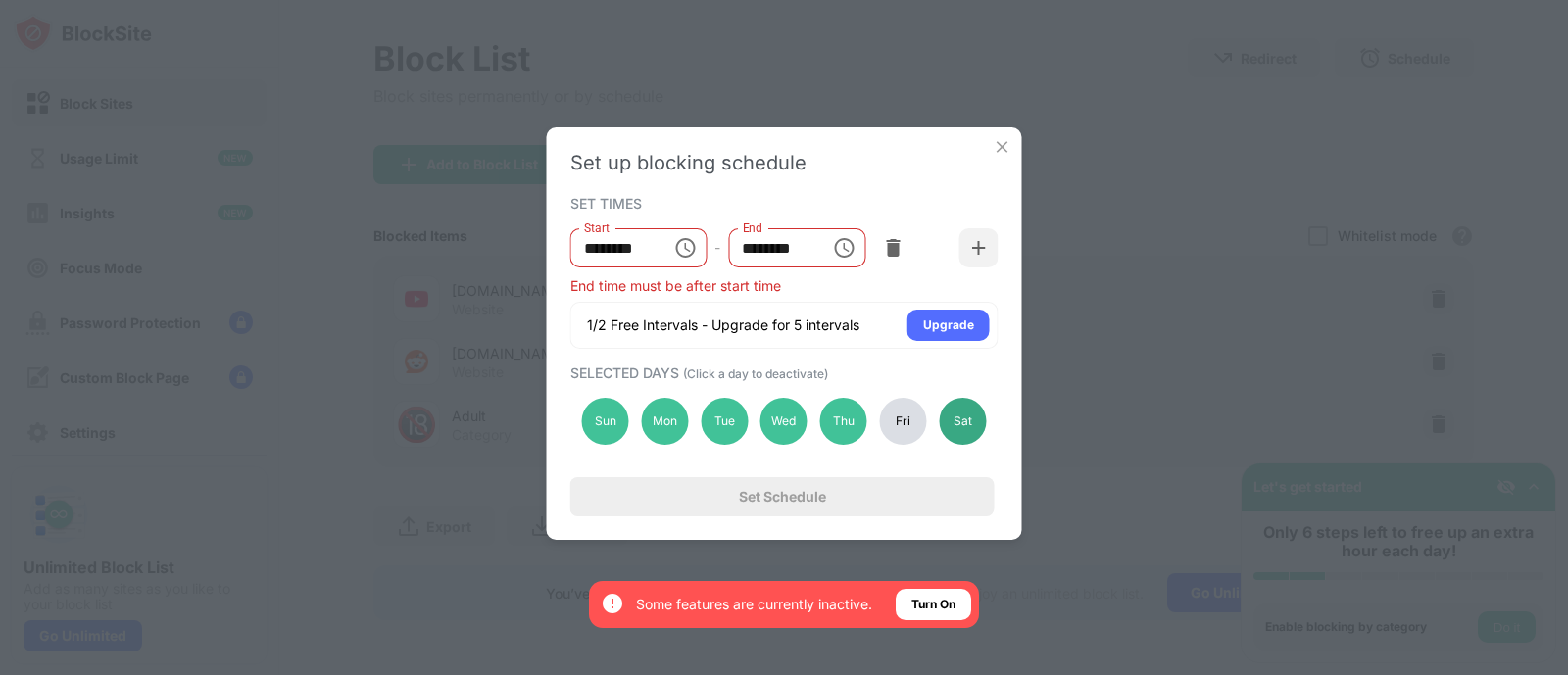 click on "Sat" at bounding box center (962, 421) 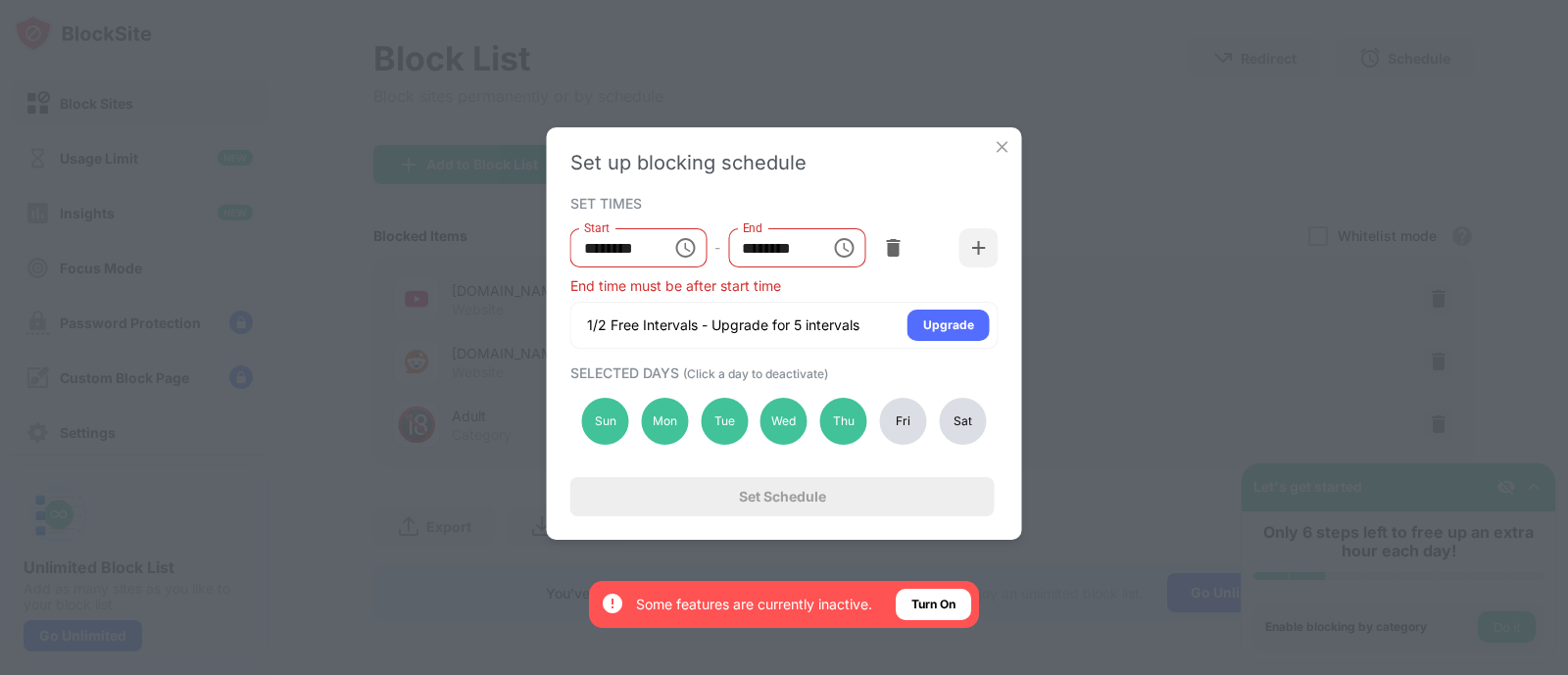 click on "Fri" at bounding box center (904, 421) 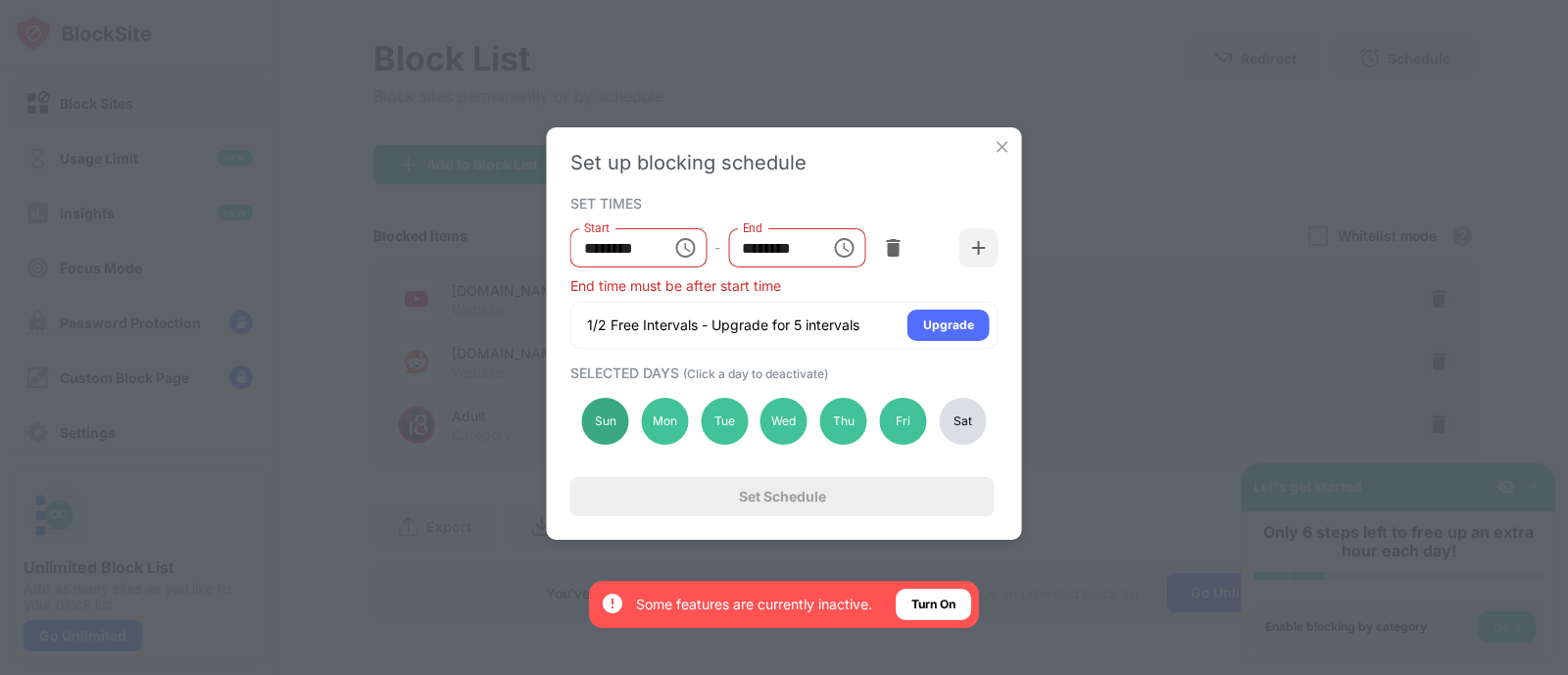 click on "Sun" at bounding box center [606, 421] 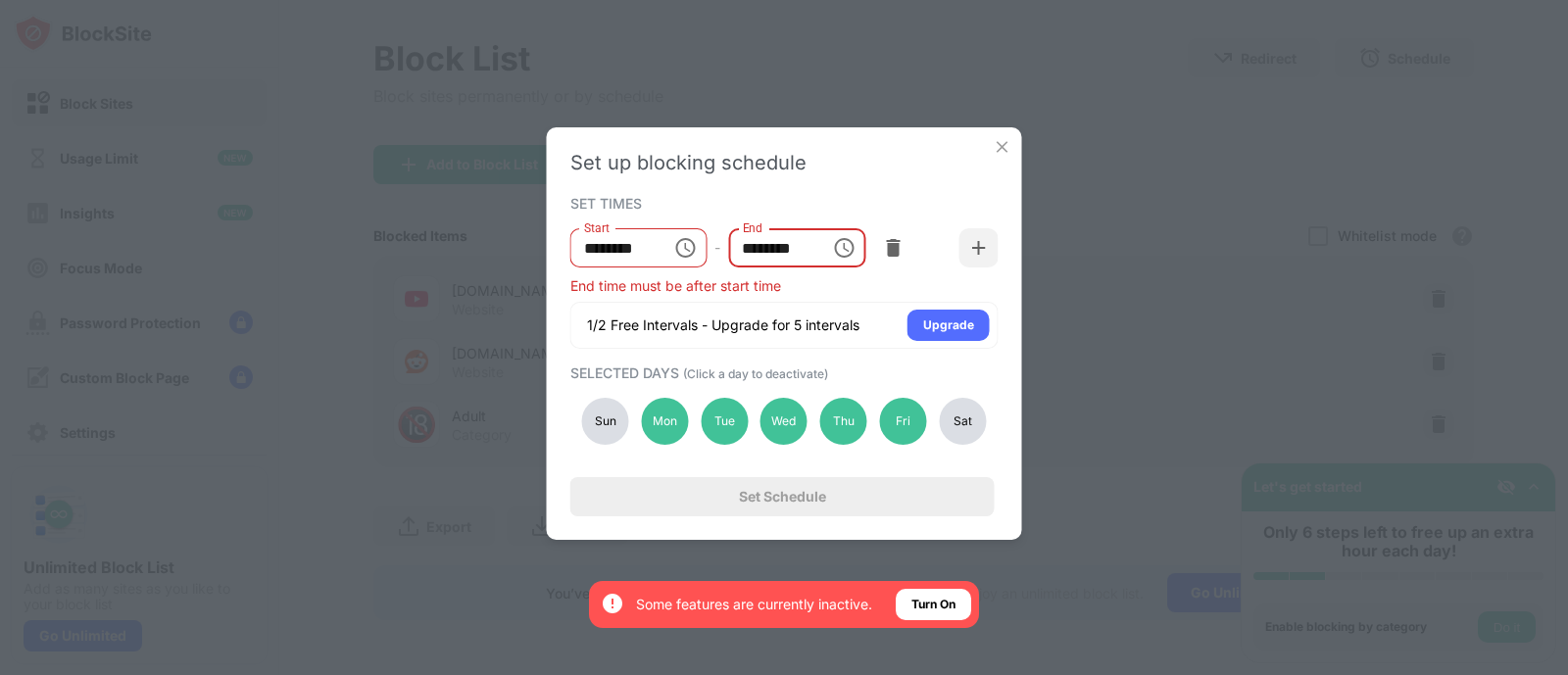 click on "********" at bounding box center (772, 248) 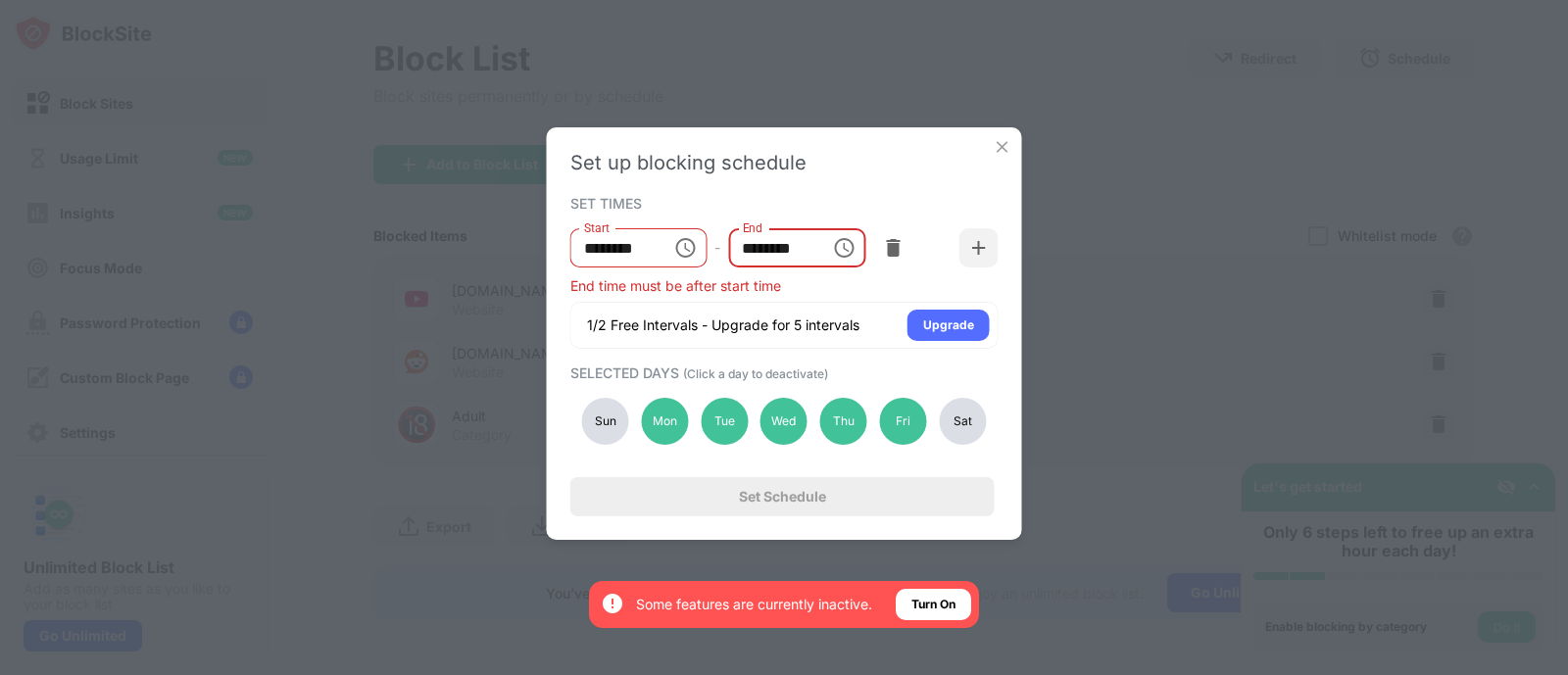 click on "********" at bounding box center [772, 248] 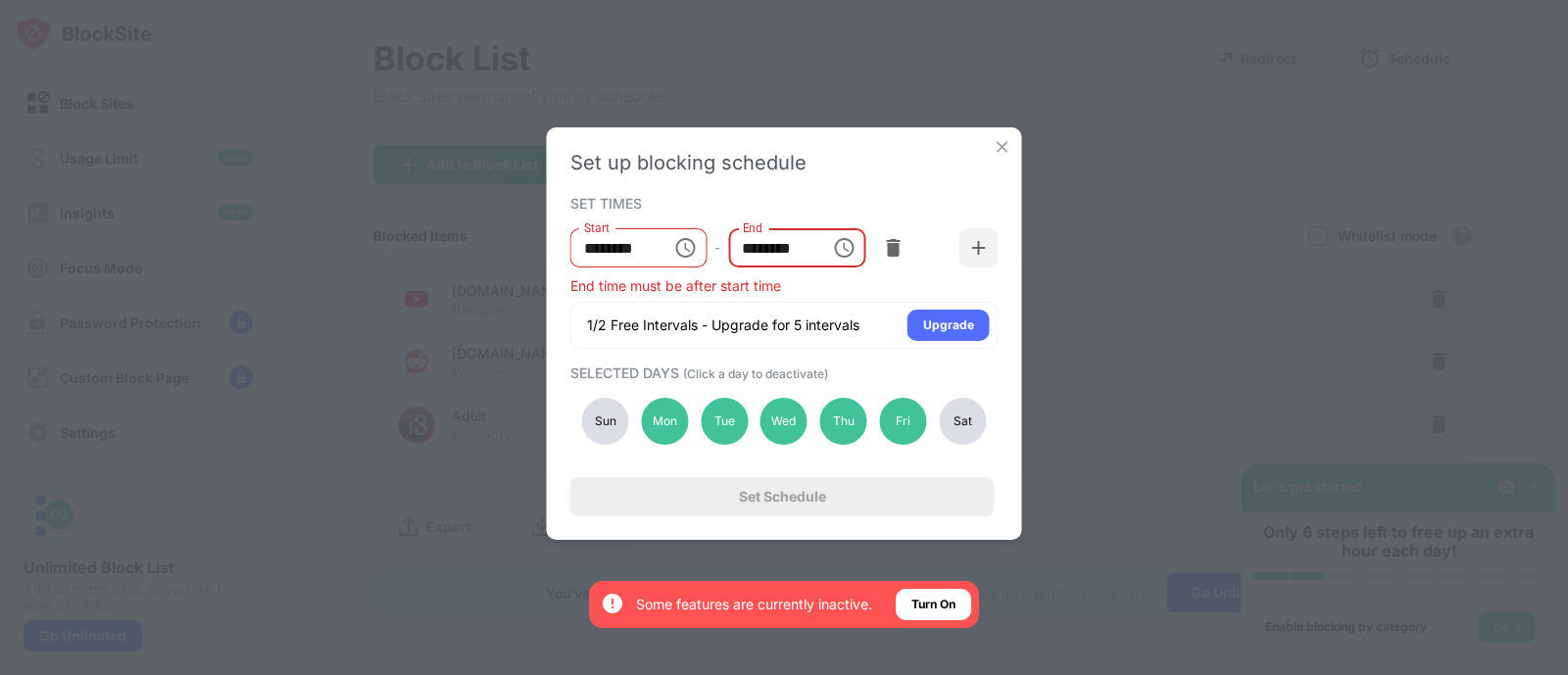 click on "SET TIMES" at bounding box center (782, 203) 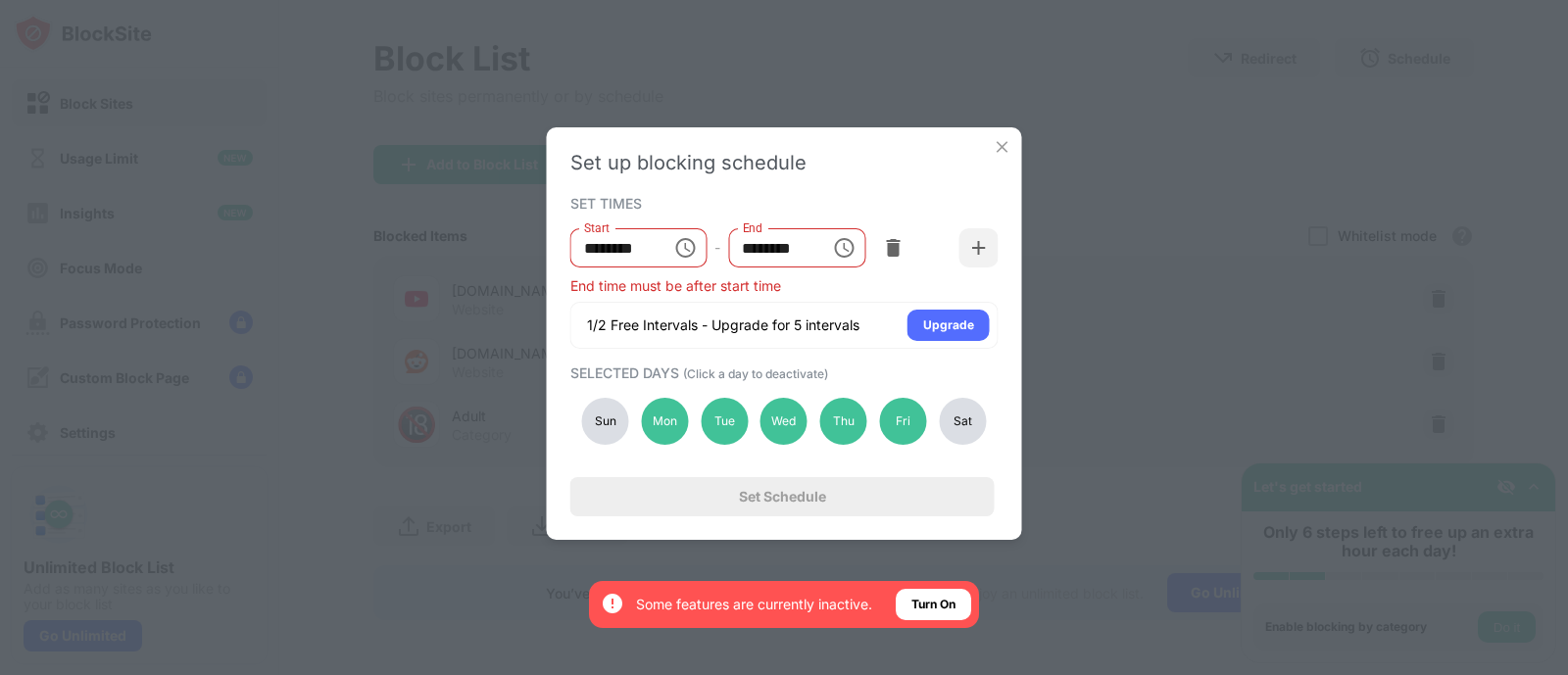 click 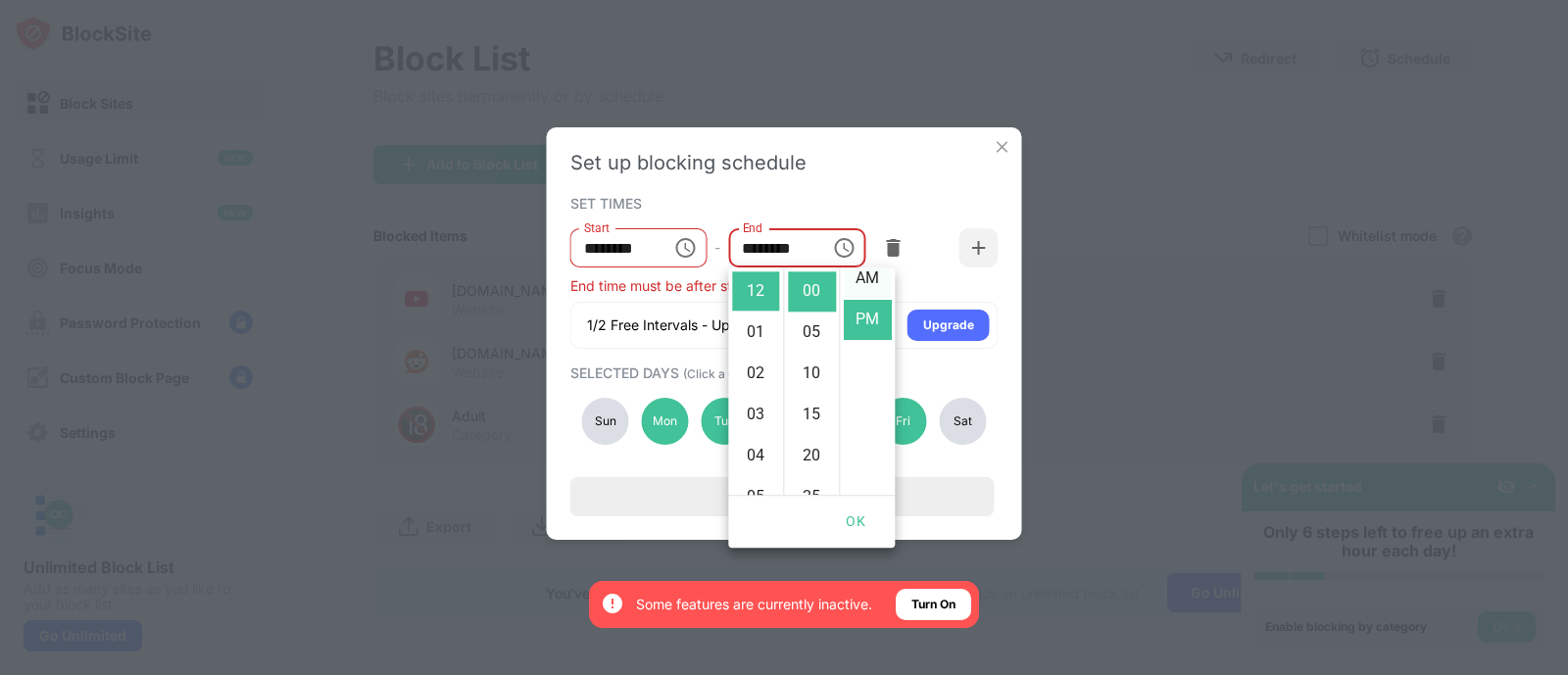 scroll, scrollTop: 0, scrollLeft: 0, axis: both 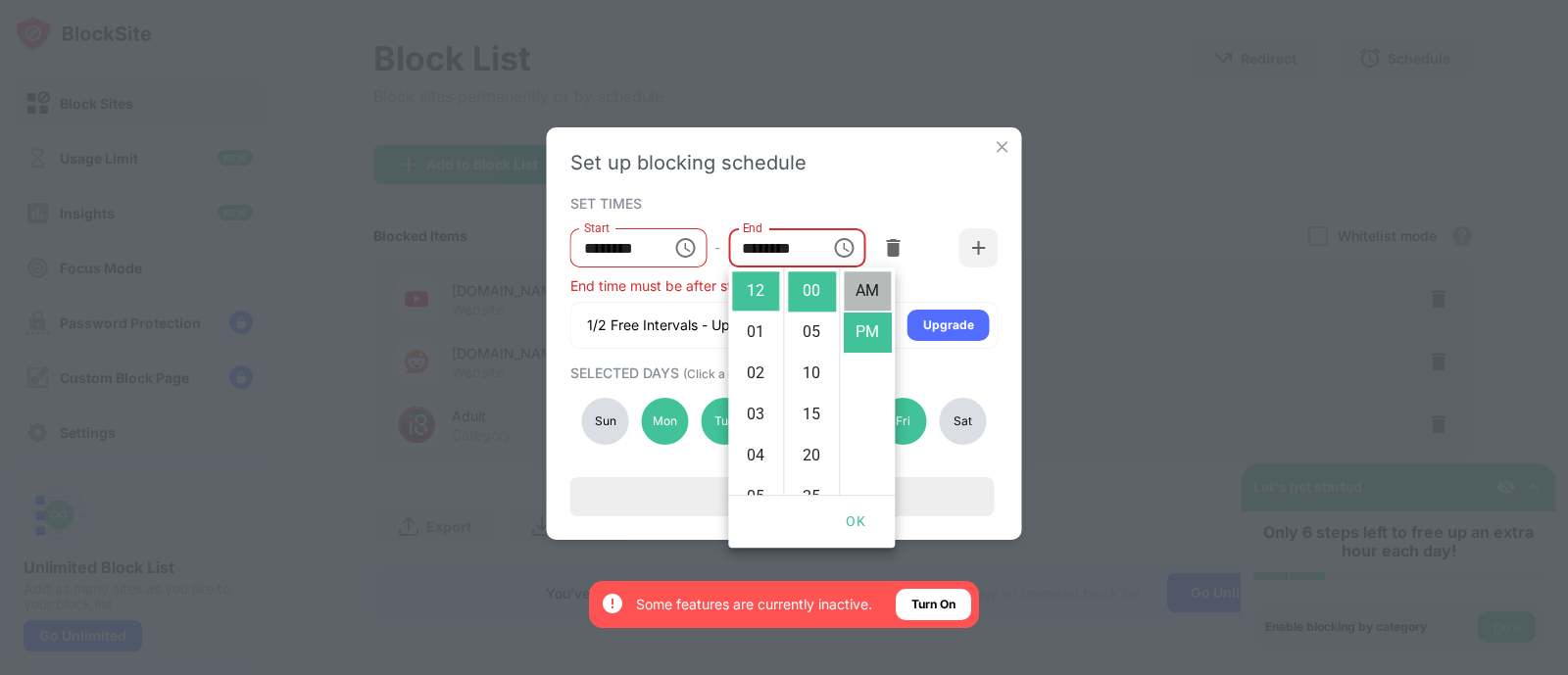 click on "AM" at bounding box center (867, 291) 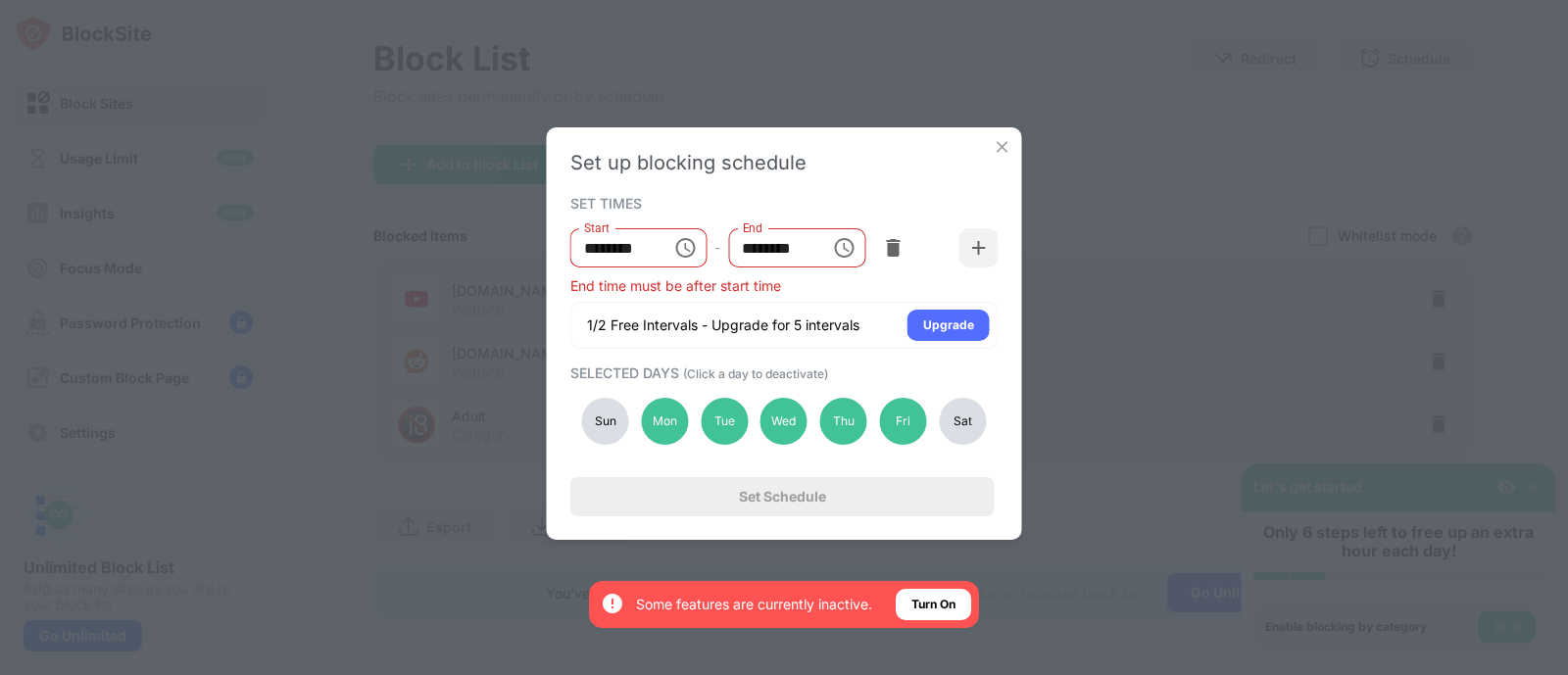click on "Set up blocking schedule SET TIMES Start ******** Start - End ******** End End time must be after start time 1/2 Free Intervals - Upgrade for 5 intervals Upgrade SELECTED DAYS   (Click a day to deactivate) Sun Mon Tue Wed Thu Fri Sat Set Schedule" at bounding box center (784, 333) 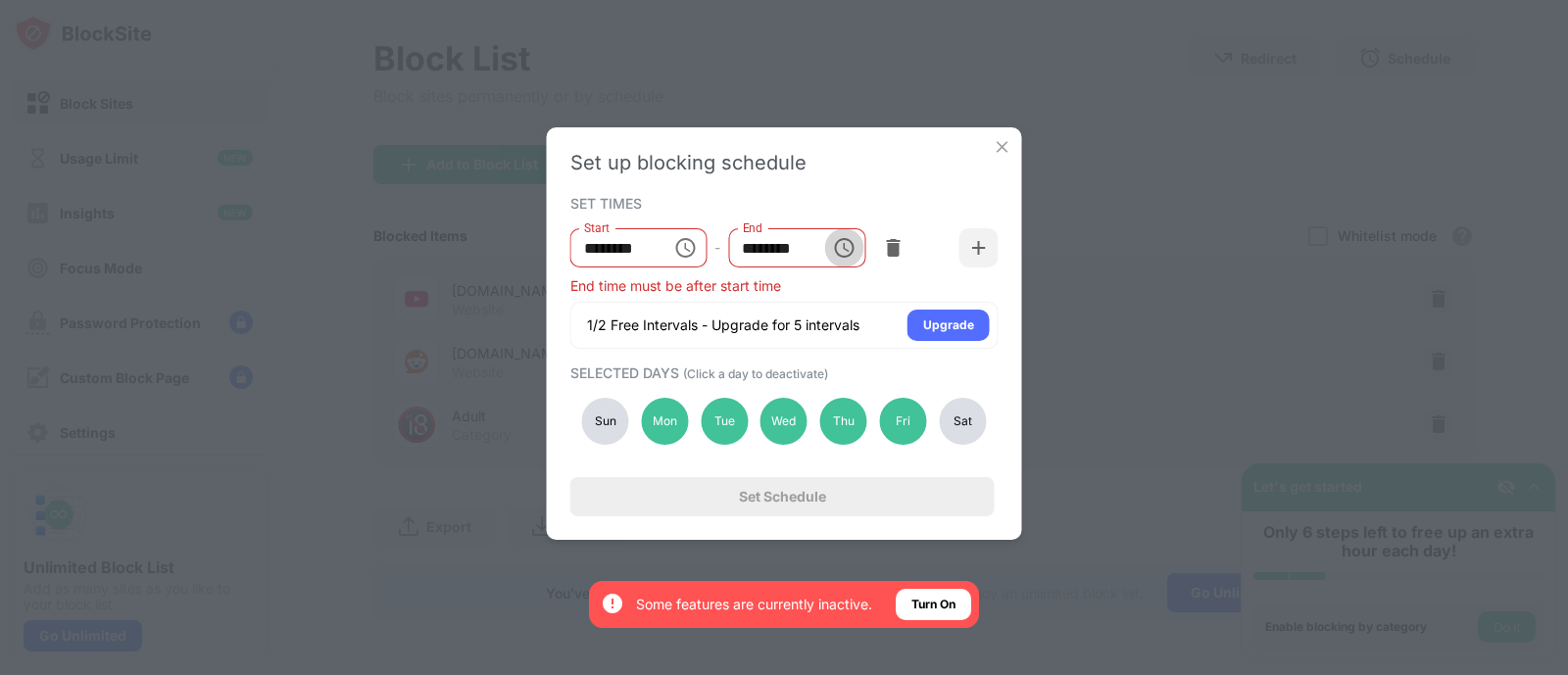 click 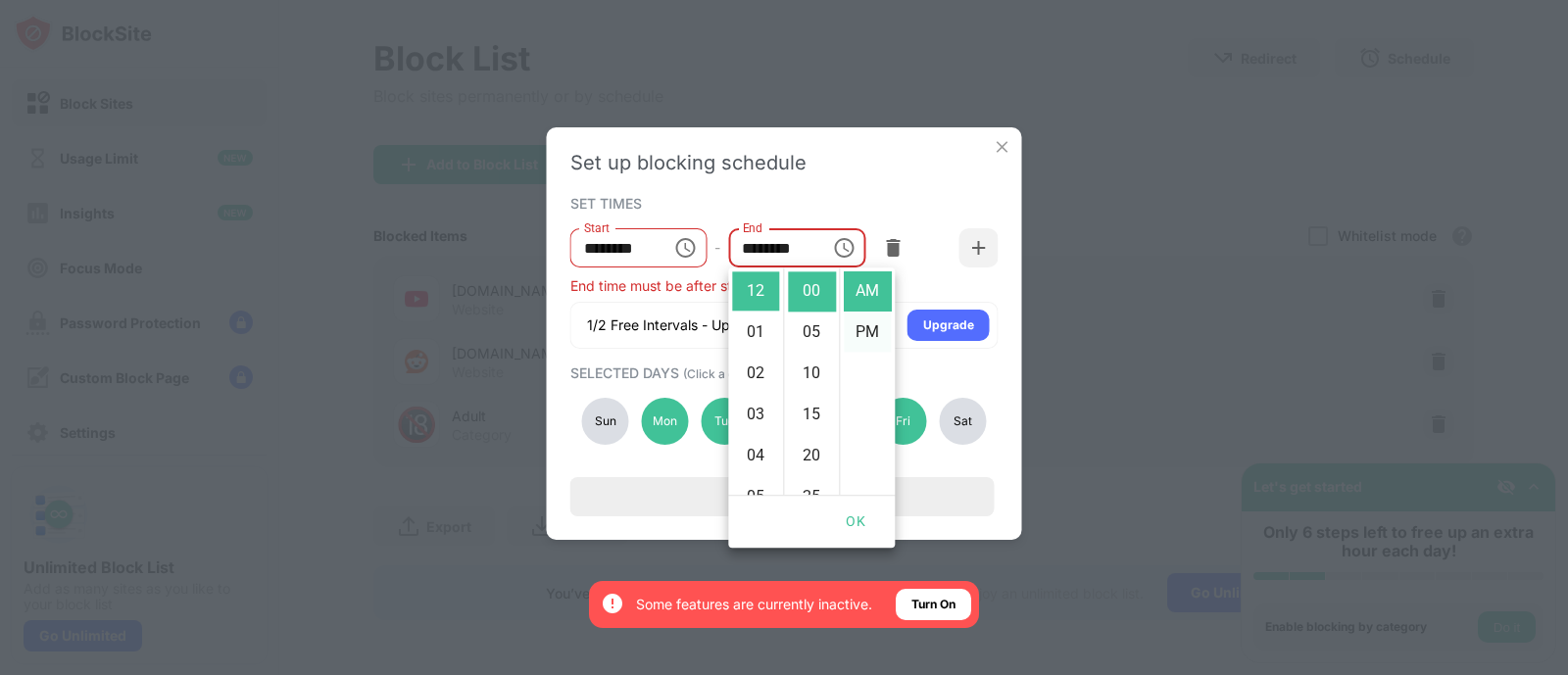 click on "PM" at bounding box center (867, 332) 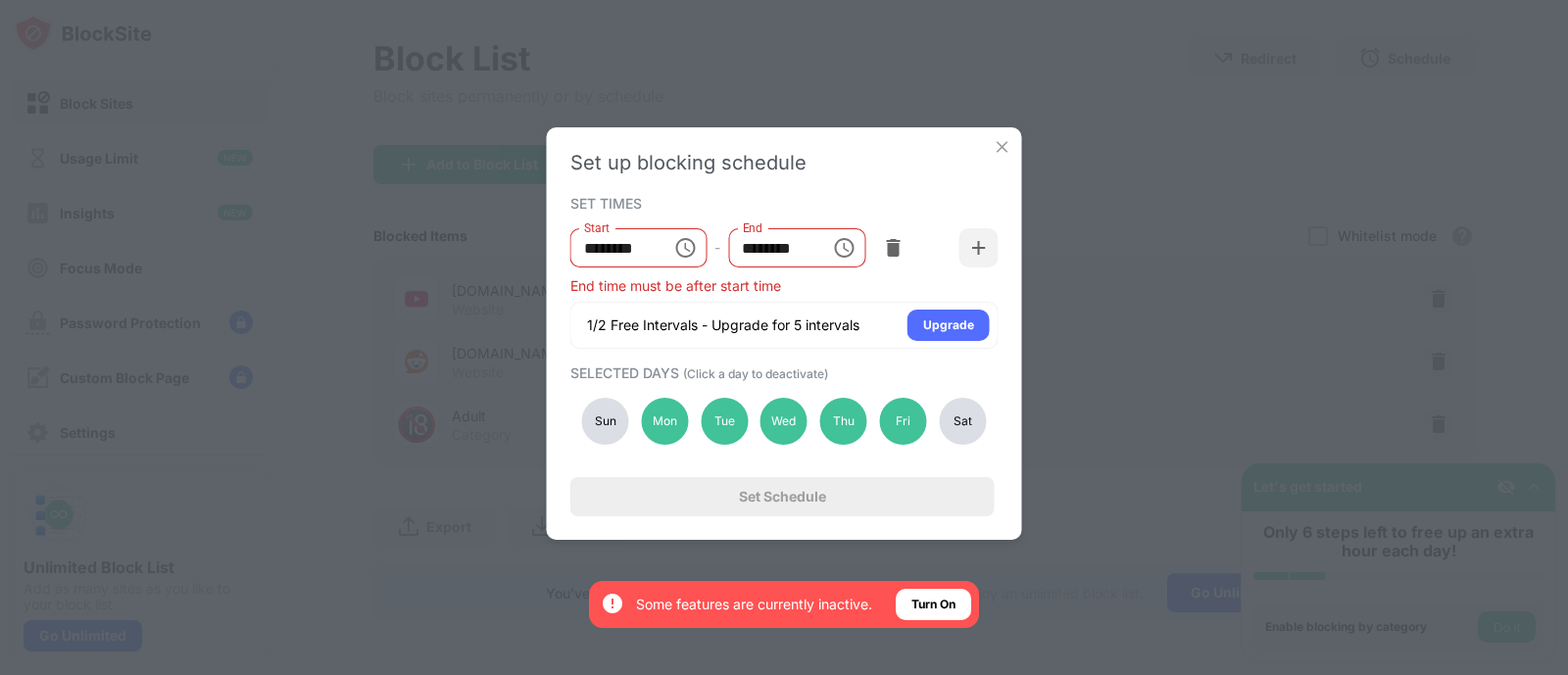 scroll, scrollTop: 40, scrollLeft: 0, axis: vertical 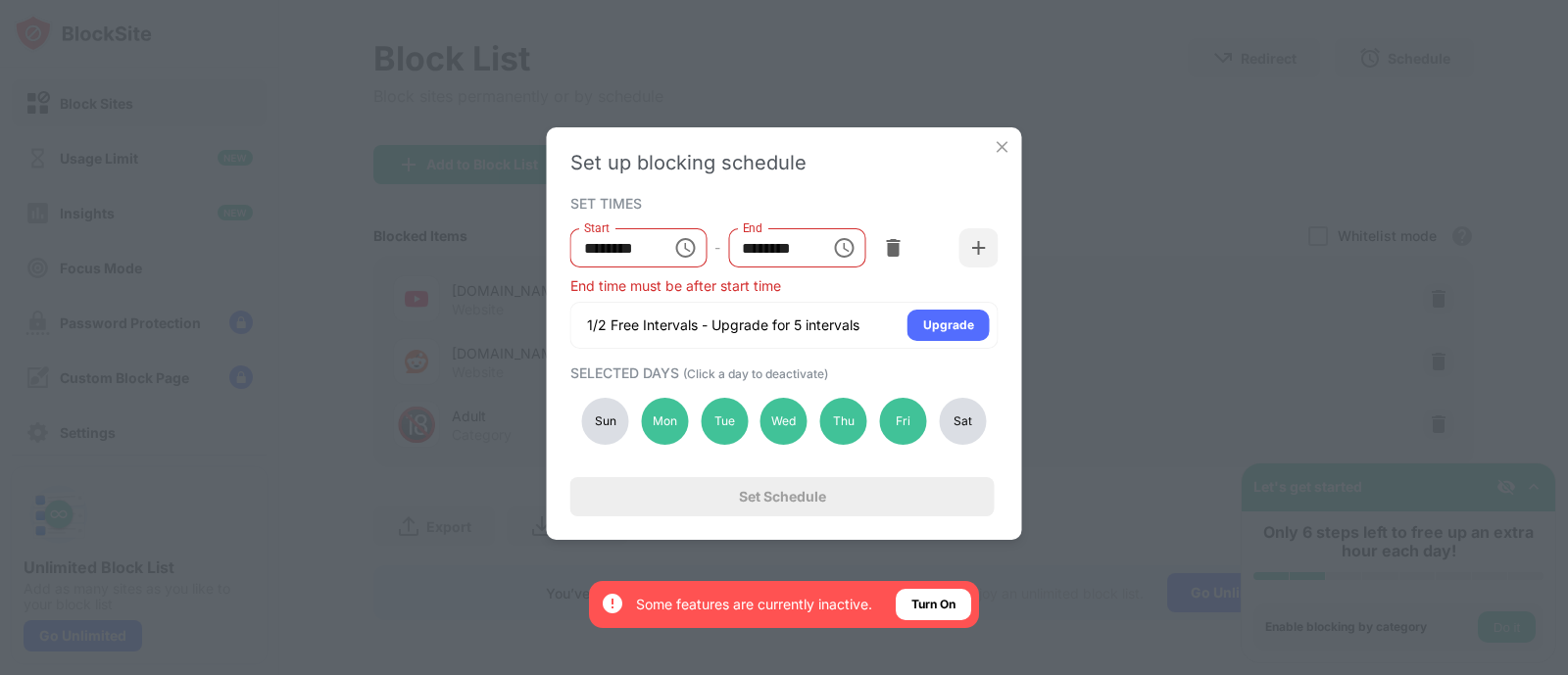 click on "SET TIMES" at bounding box center (782, 203) 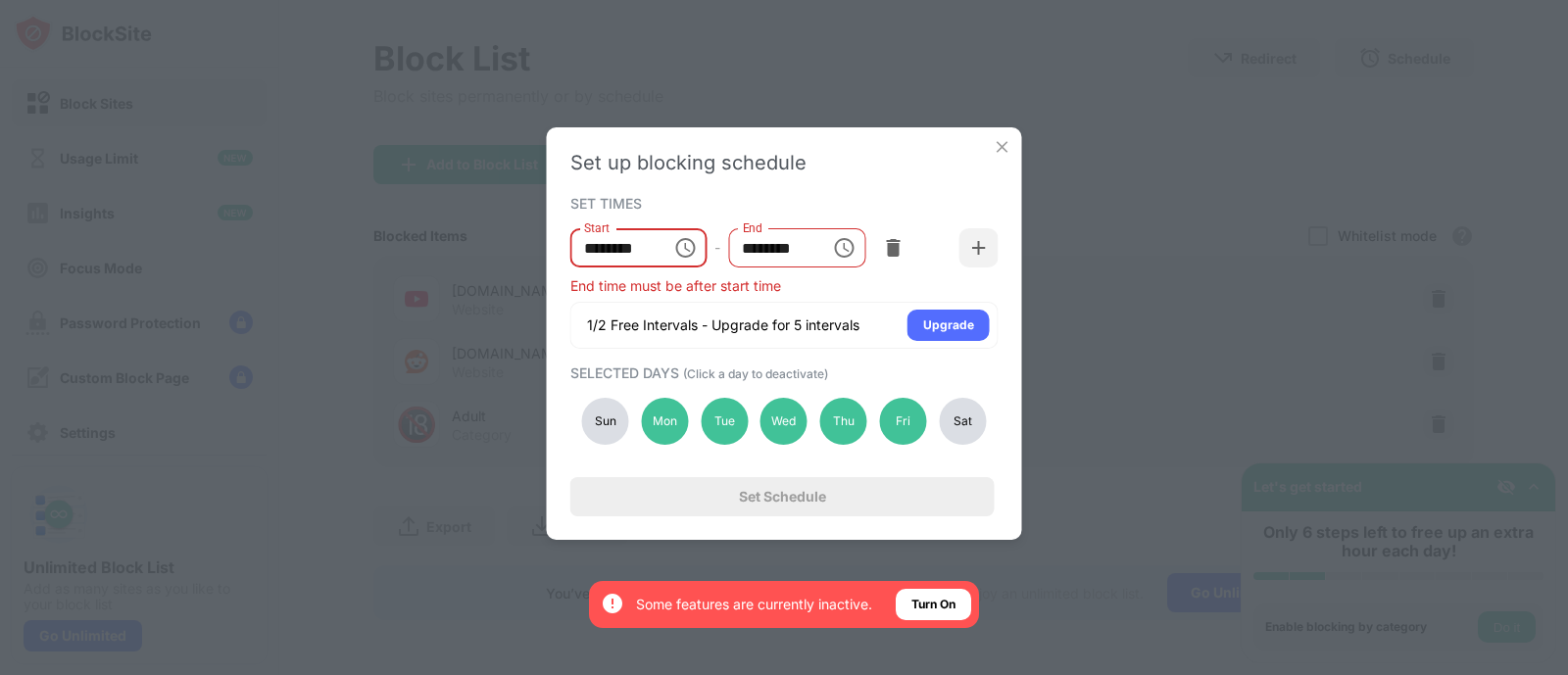 type on "********" 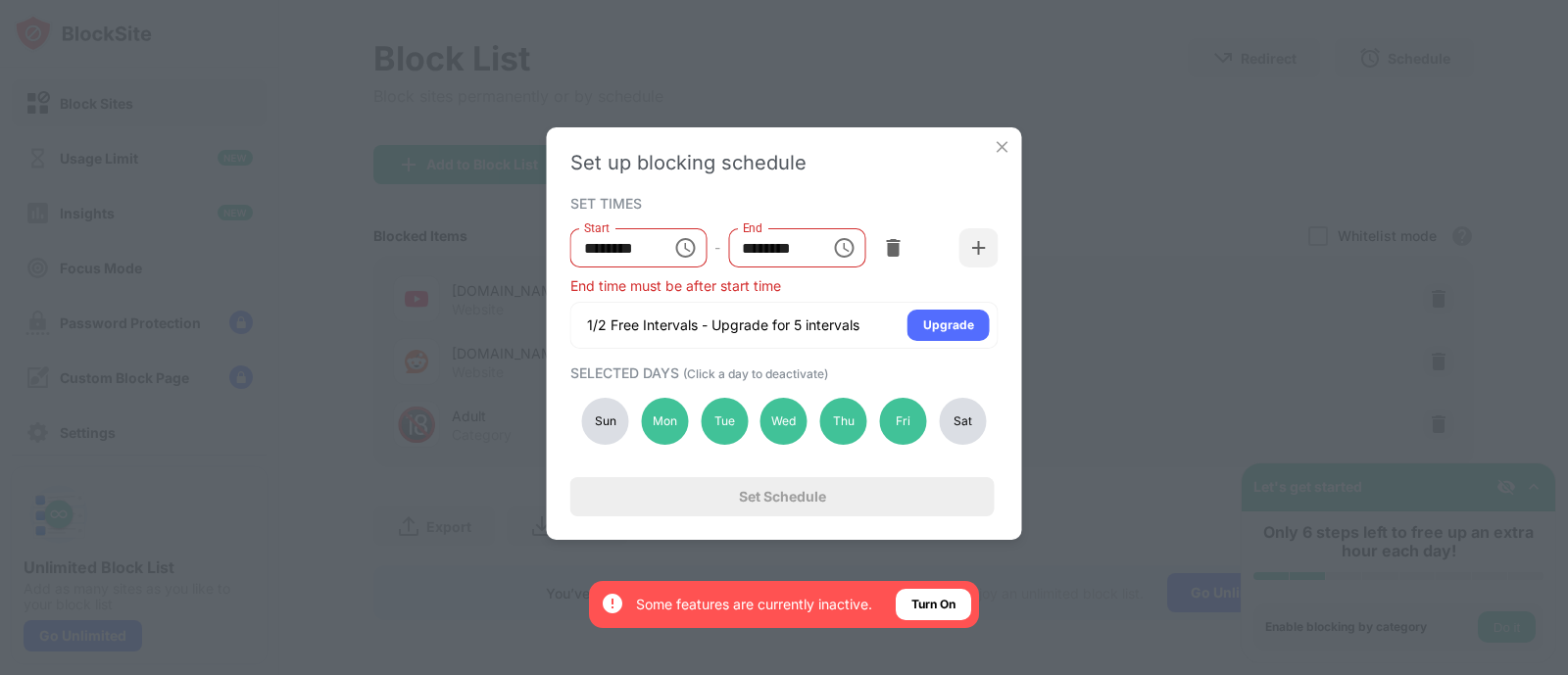 click on "SET TIMES Start ******** Start - End ******** End End time must be after start time 1/2 Free Intervals - Upgrade for 5 intervals Upgrade" at bounding box center (784, 269) 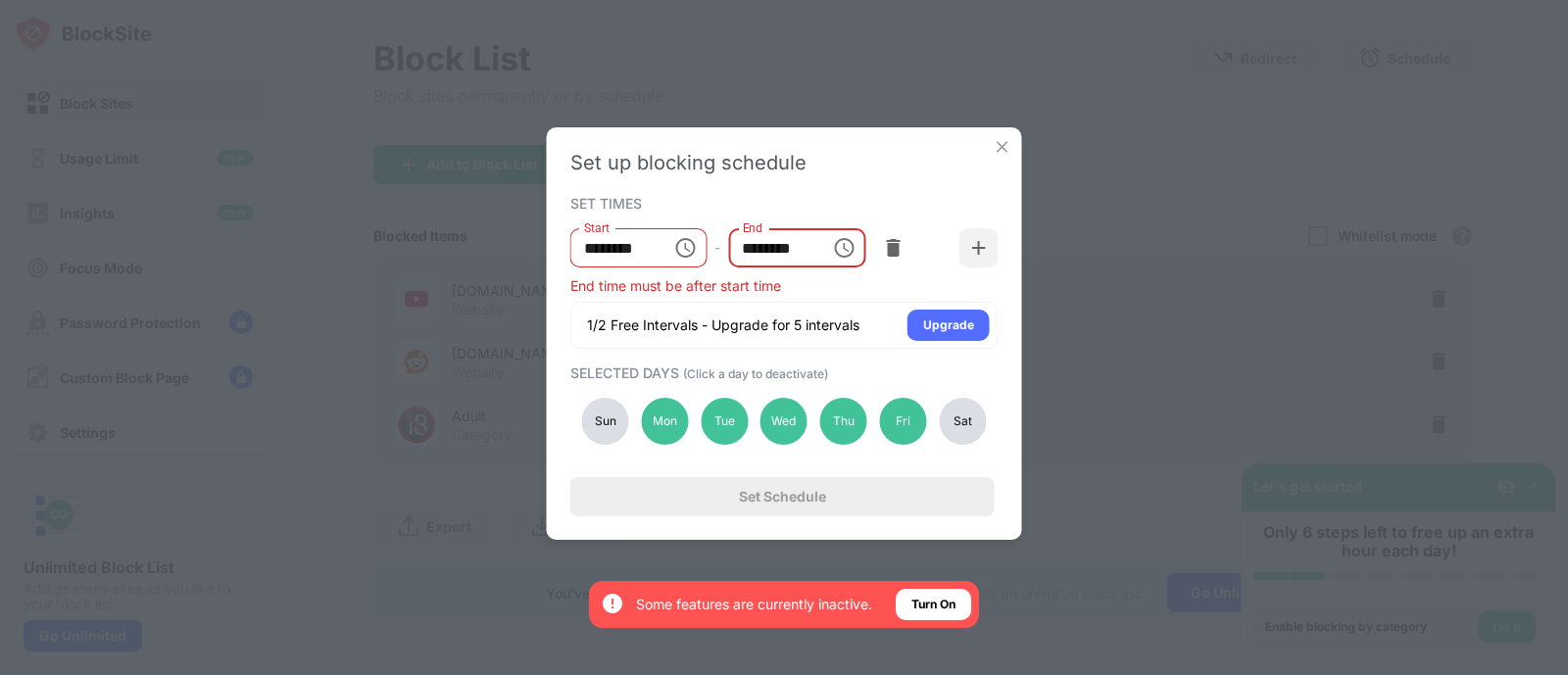 click on "********" at bounding box center (772, 248) 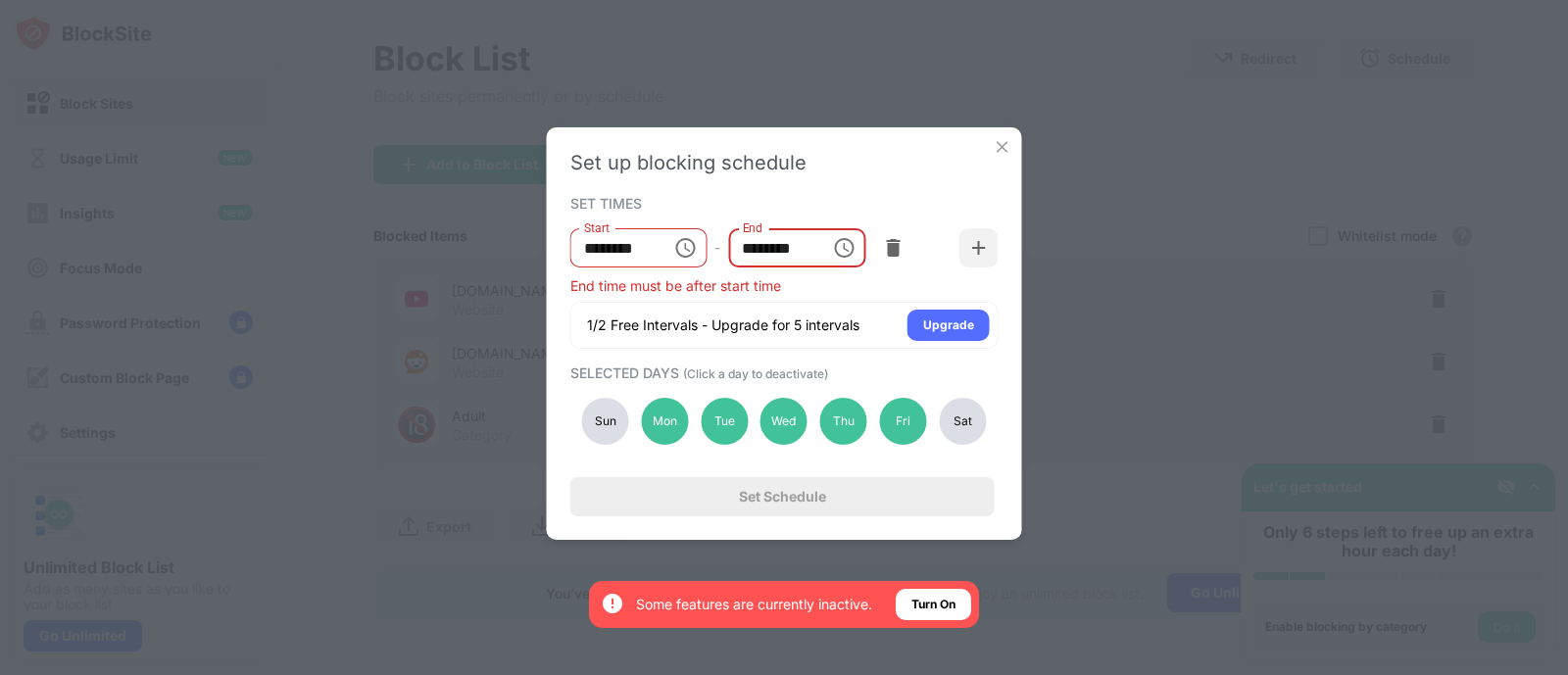 click on "********" at bounding box center [772, 248] 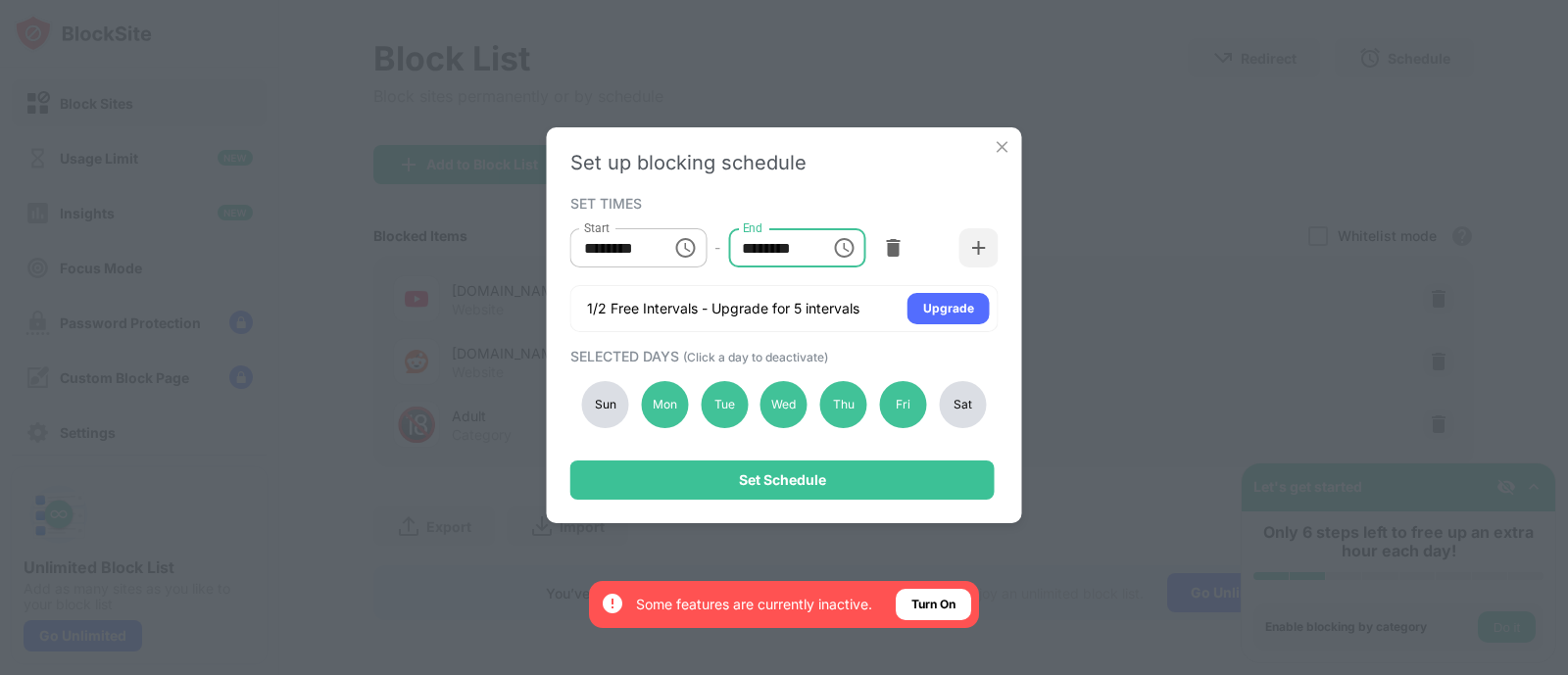type on "********" 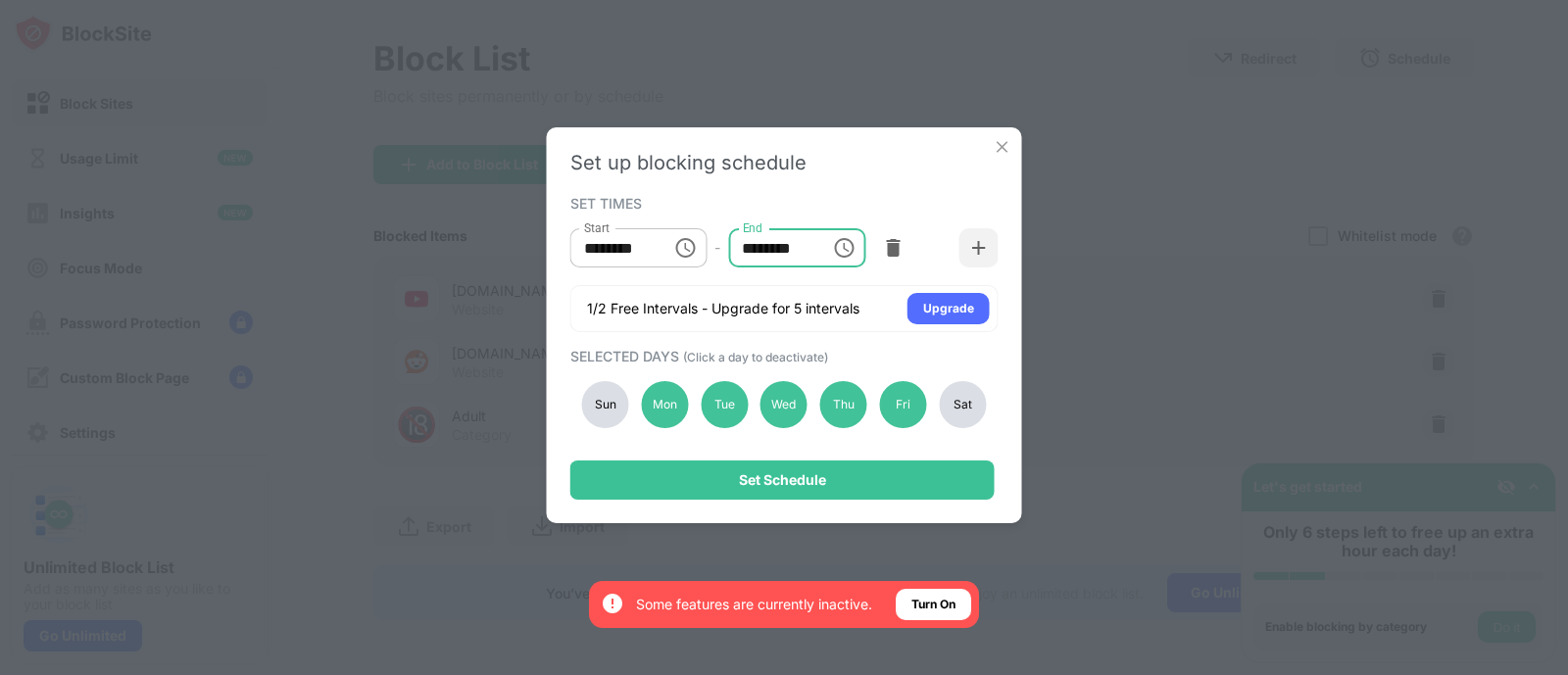 click on "SET TIMES" at bounding box center [782, 203] 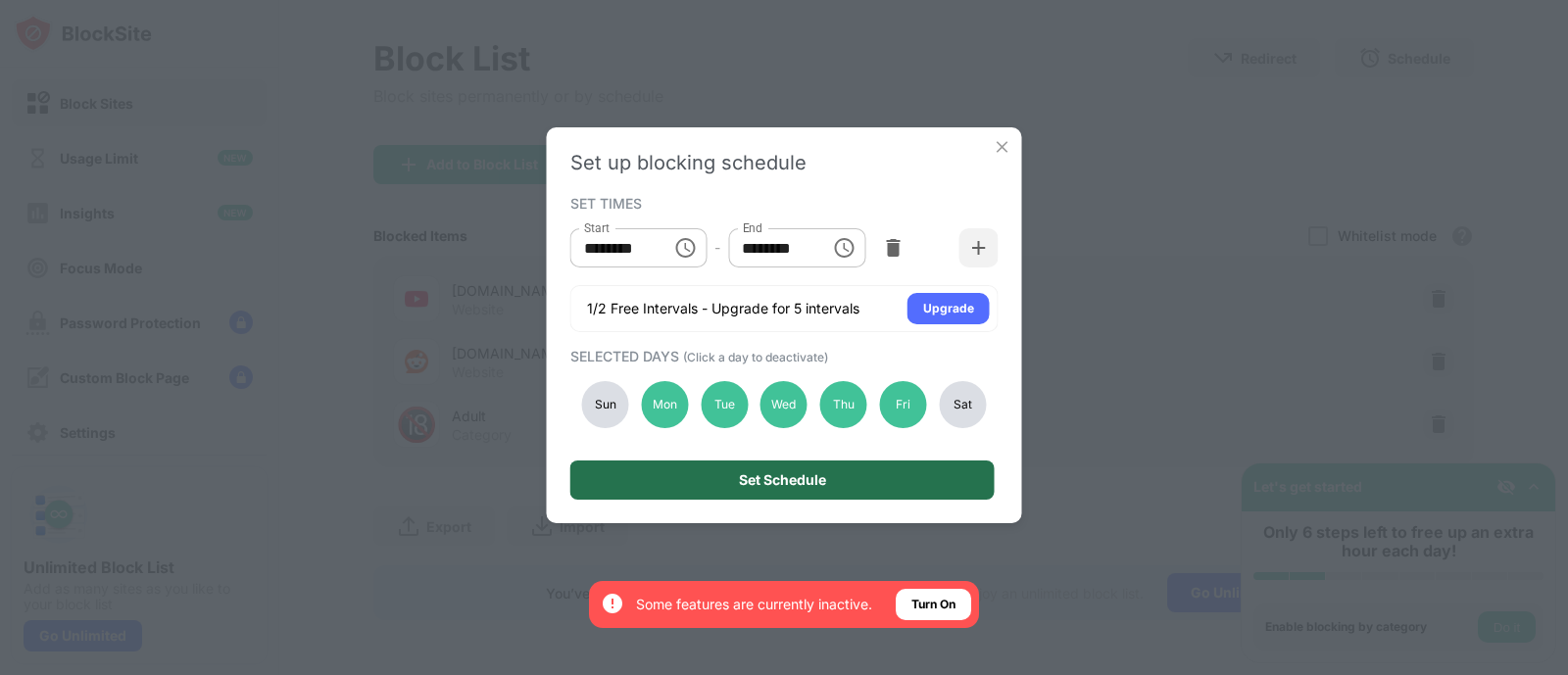 click on "Set Schedule" at bounding box center [782, 480] 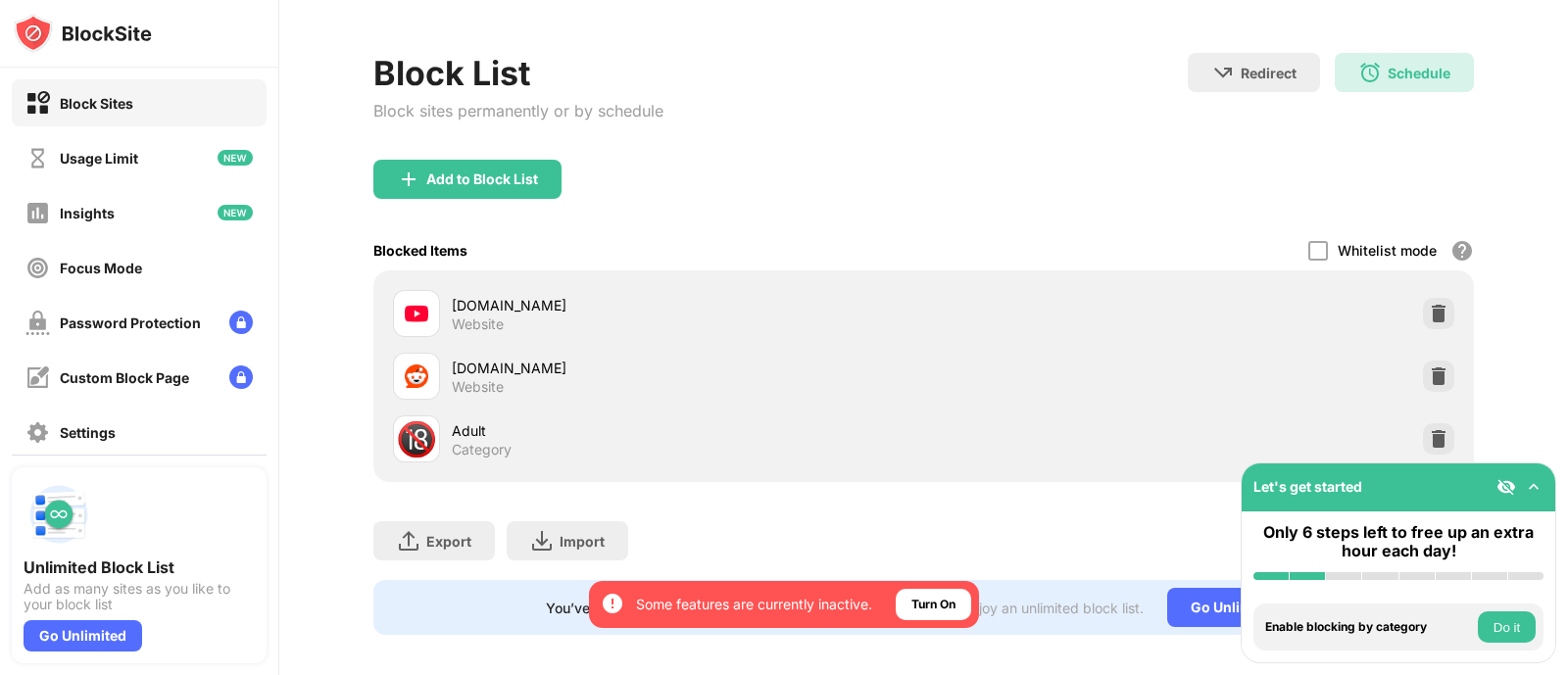 scroll, scrollTop: 102, scrollLeft: 0, axis: vertical 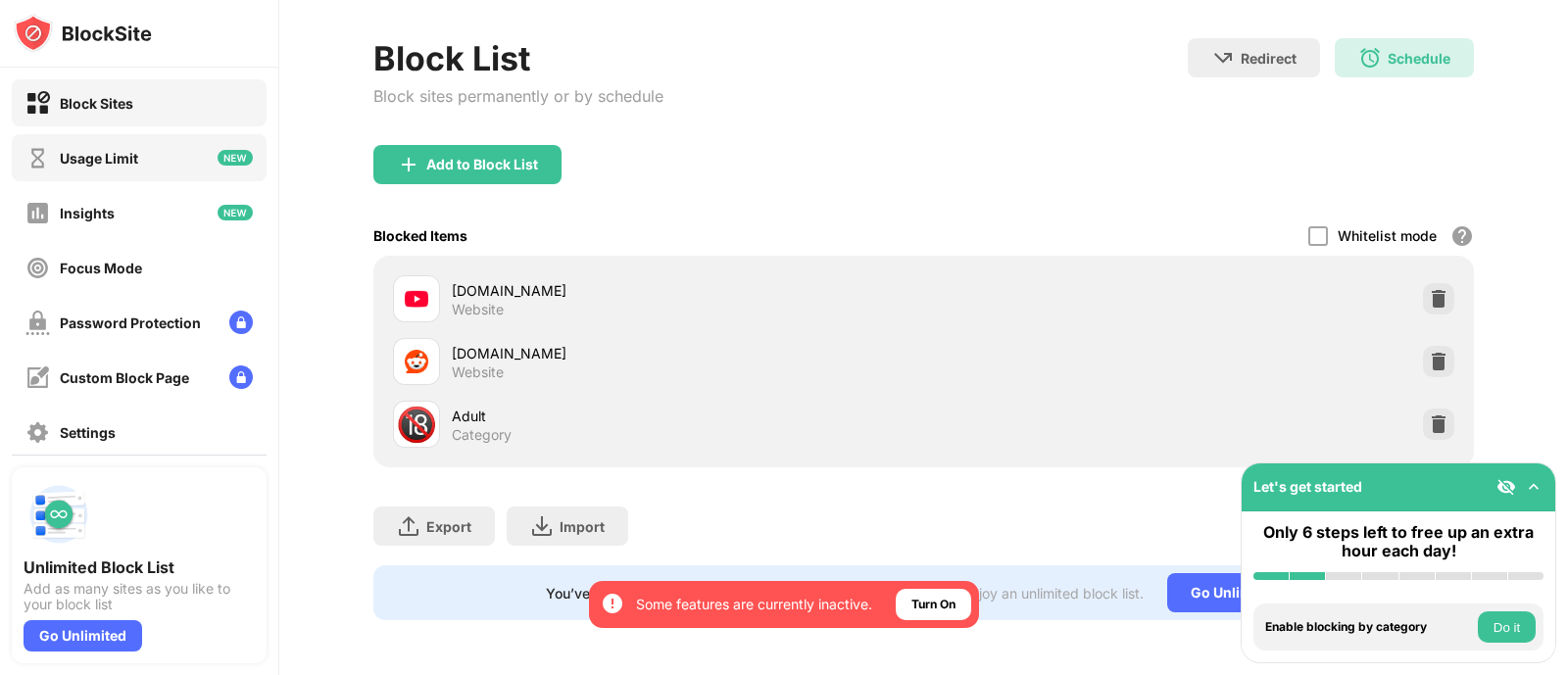 click on "Usage Limit" at bounding box center (139, 158) 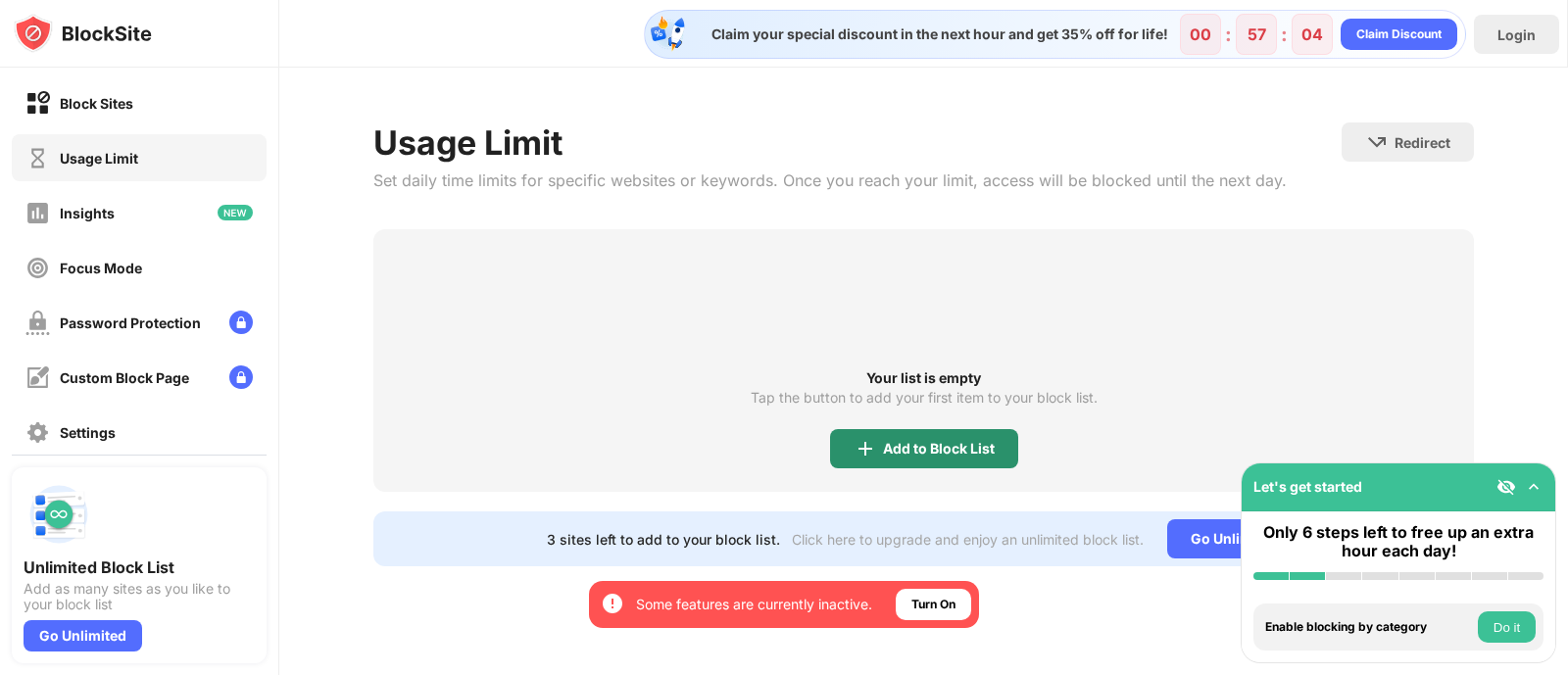click on "Add to Block List" at bounding box center (939, 449) 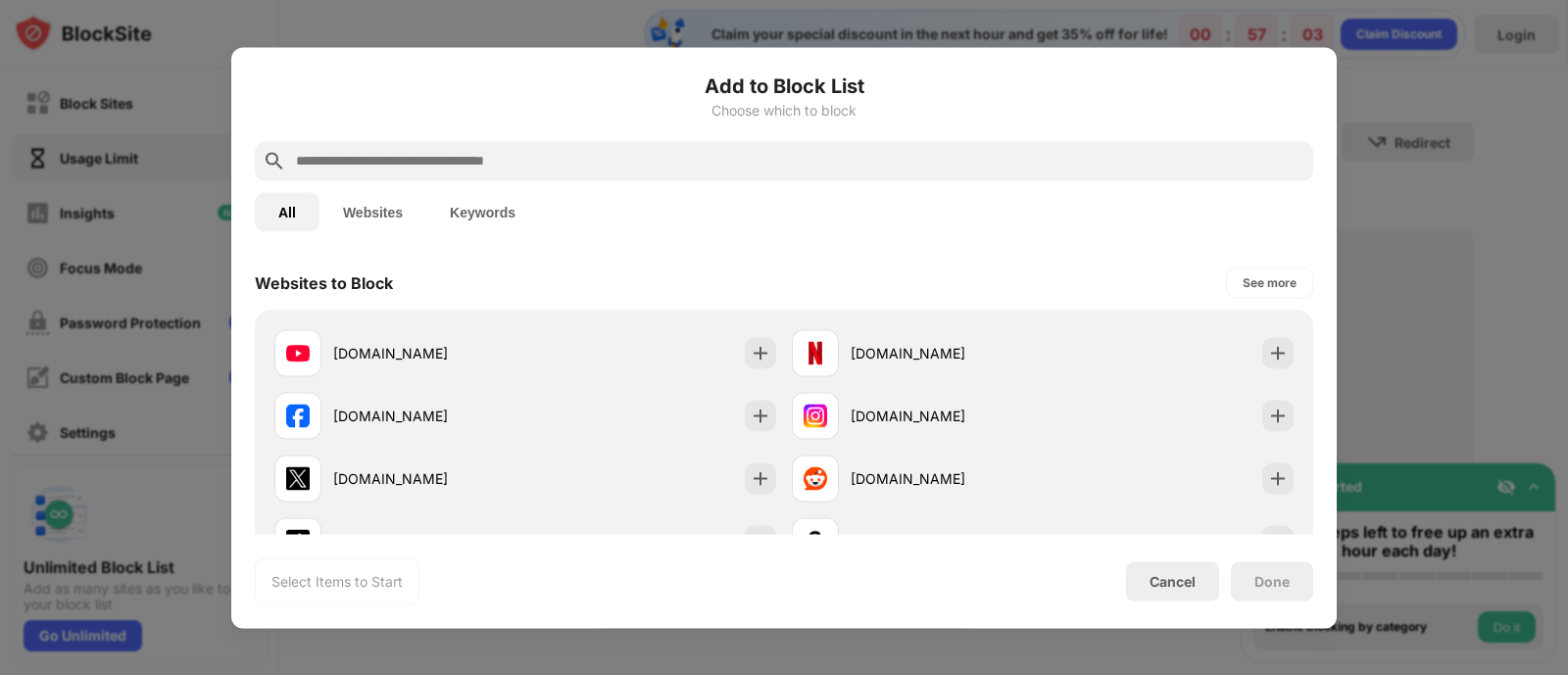 click at bounding box center (784, 337) 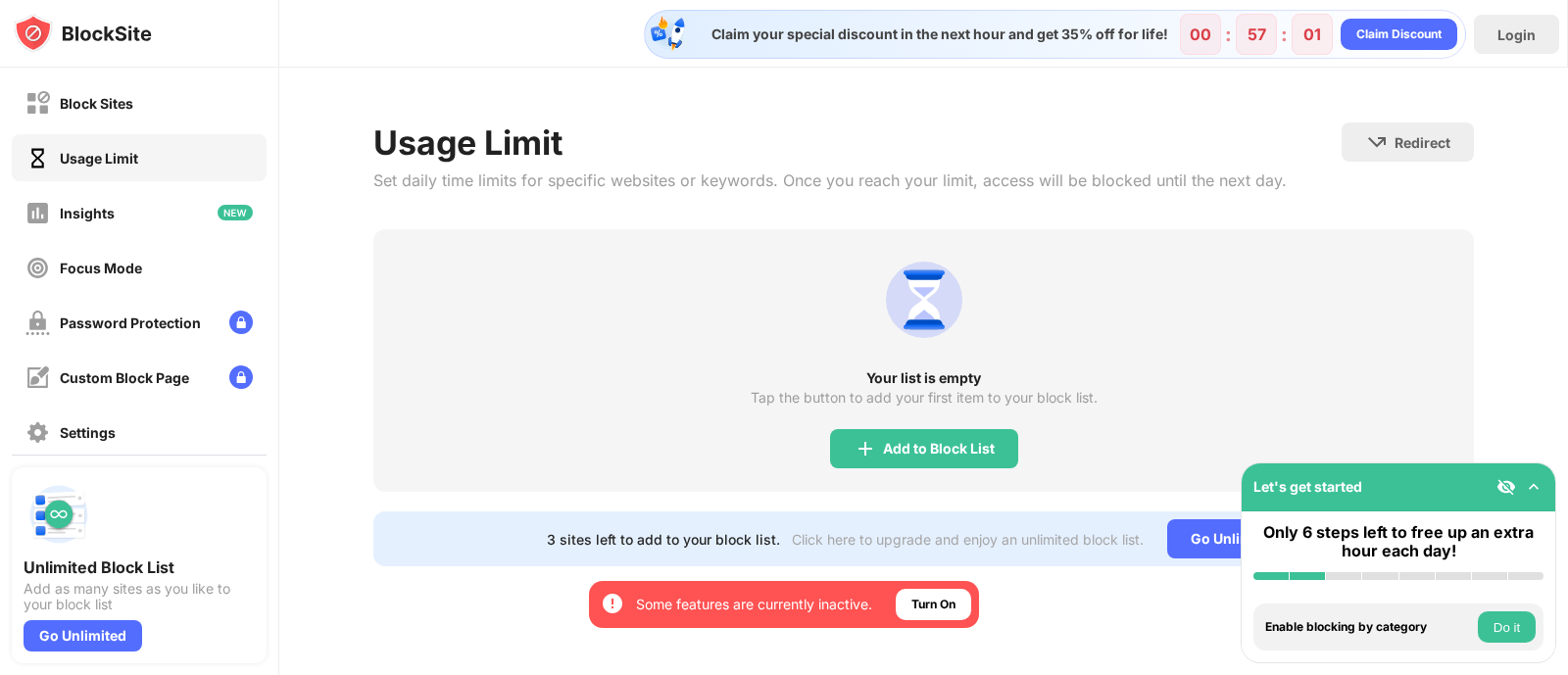click on "Add to Block List" at bounding box center [924, 449] 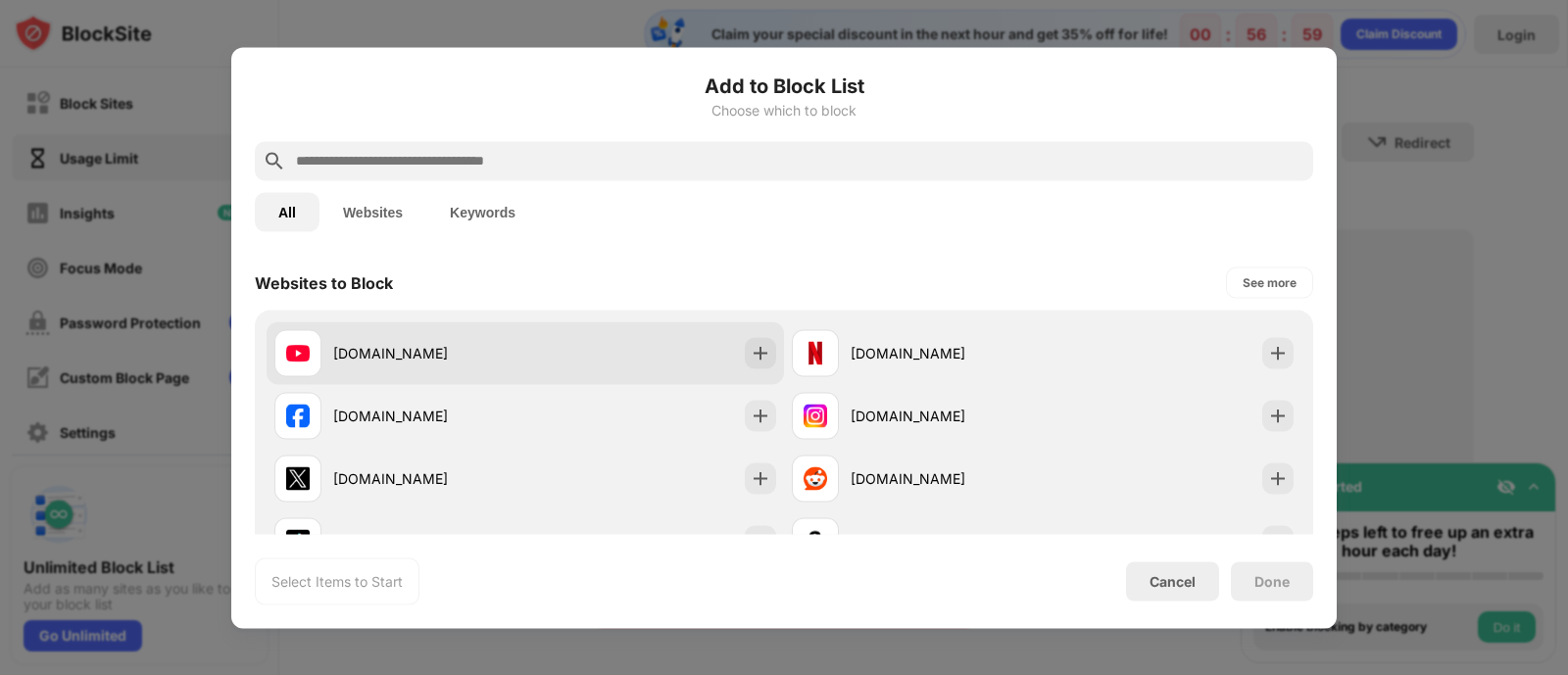 click on "[DOMAIN_NAME]" at bounding box center [525, 353] 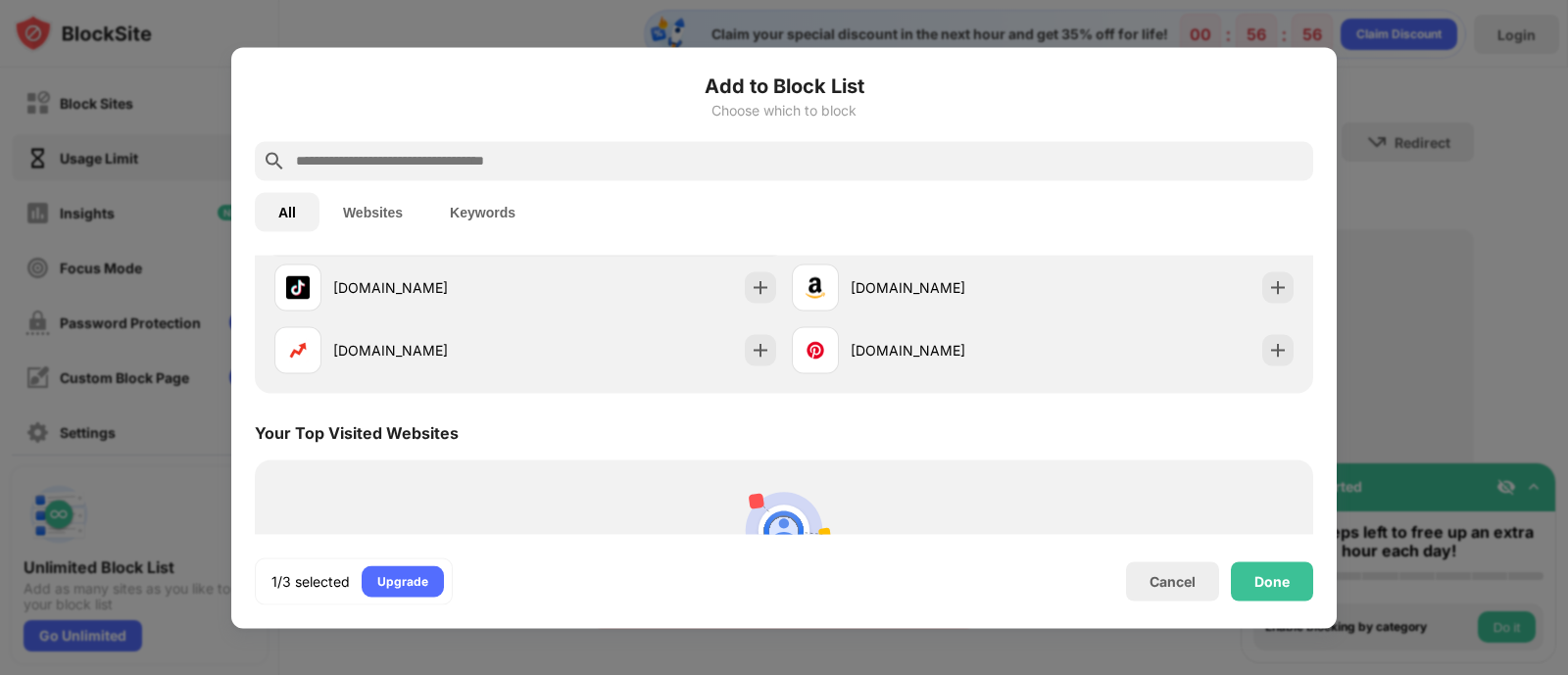 scroll, scrollTop: 121, scrollLeft: 0, axis: vertical 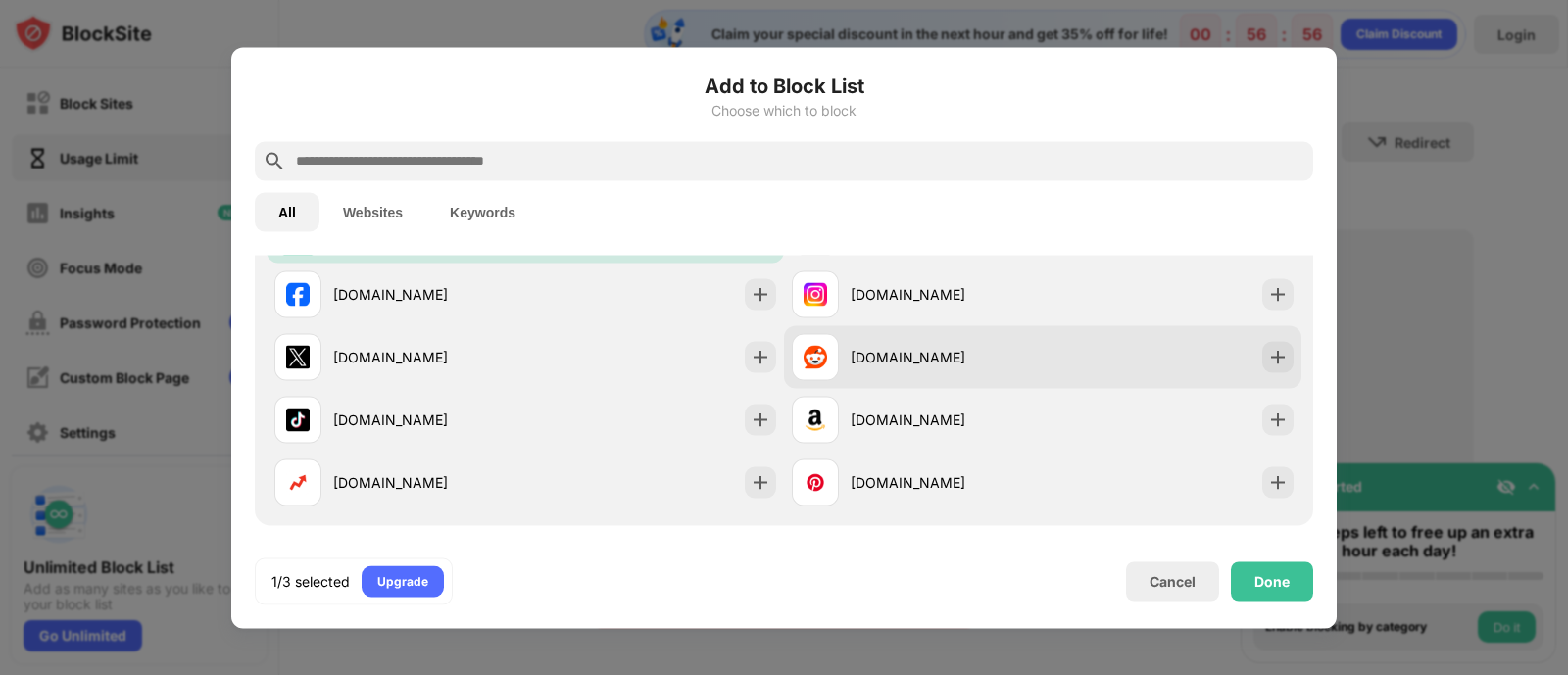 click on "[DOMAIN_NAME]" at bounding box center (917, 357) 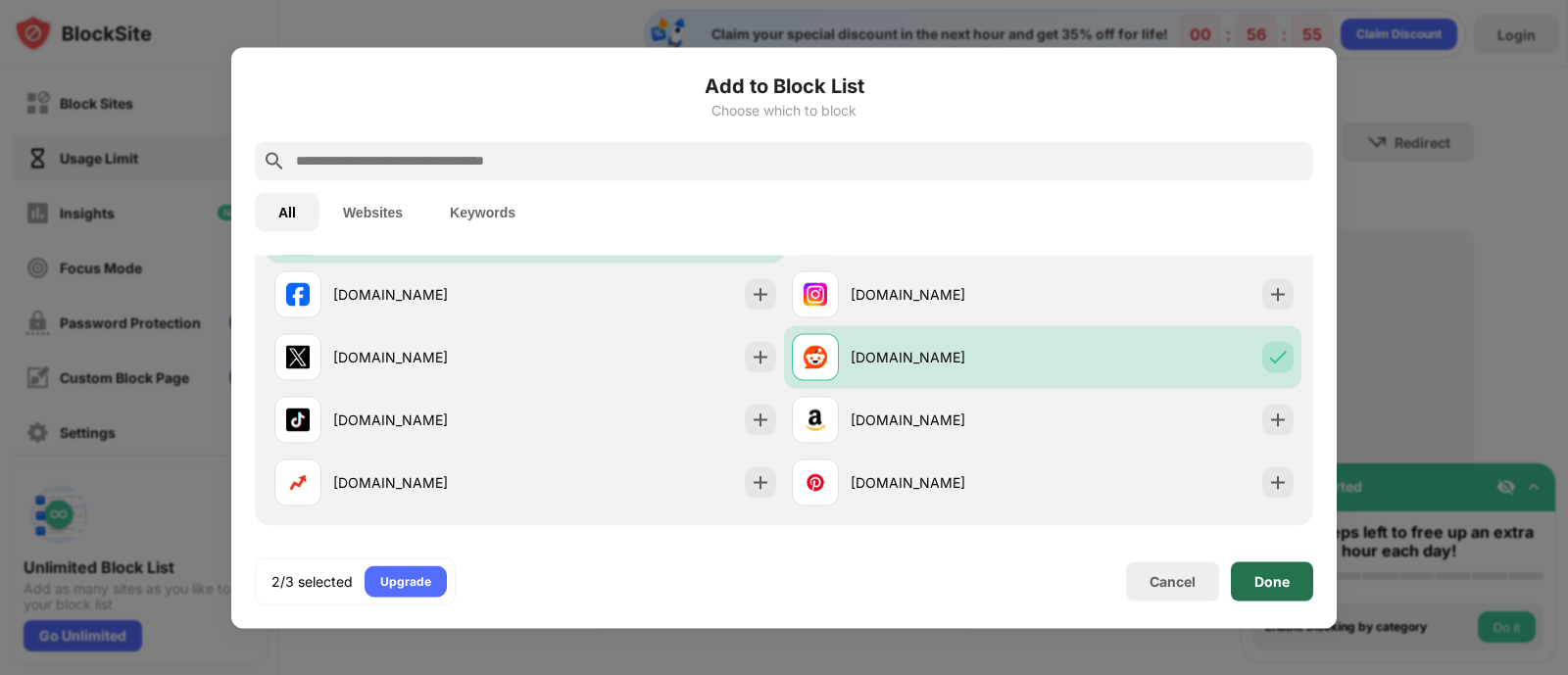 click on "Done" at bounding box center [1272, 581] 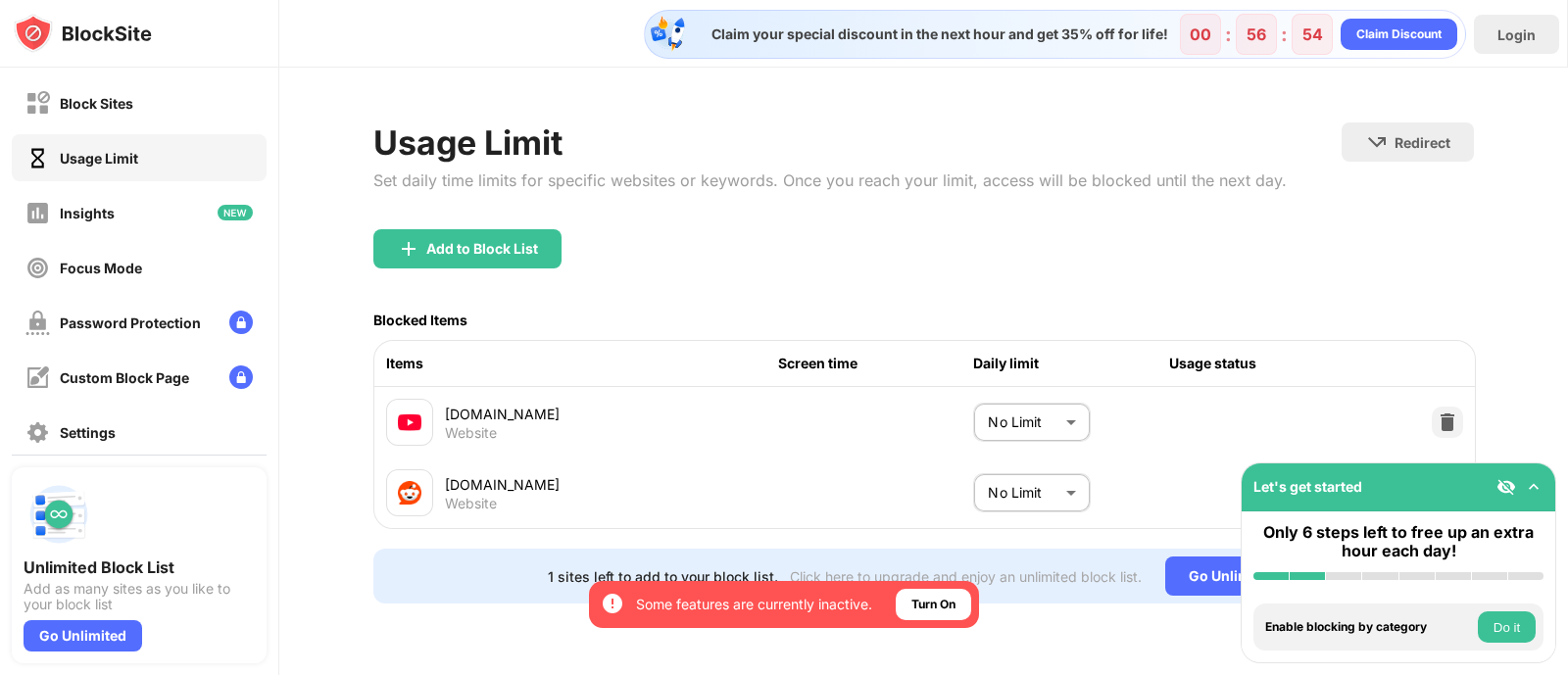 scroll, scrollTop: 10, scrollLeft: 0, axis: vertical 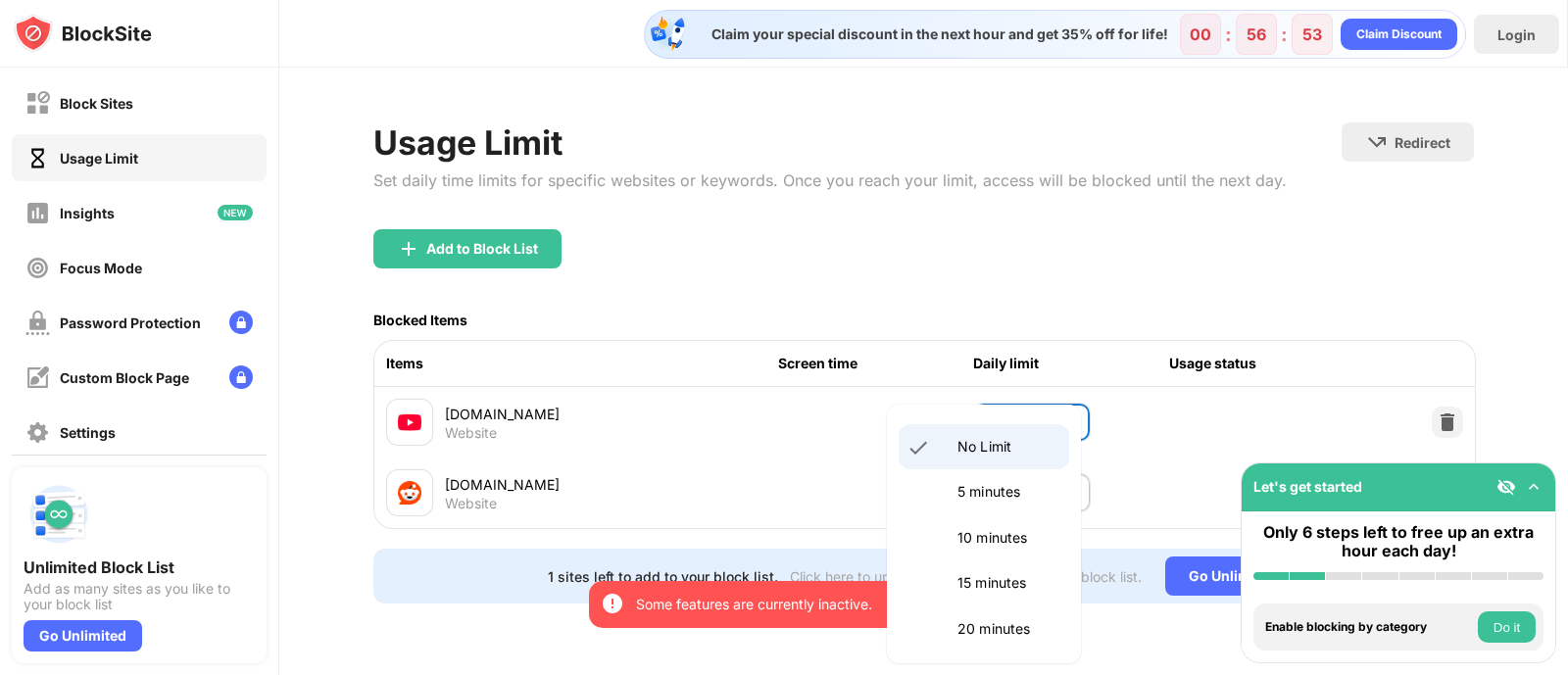 click on "By opting in, you ensure access to all the features and benefits that rely on these technologies. Some features are currently inactive. Turn On Block Sites Usage Limit Insights Focus Mode Password Protection Custom Block Page Settings About Blocking Sync with other devices Disabled Unlimited Block List Add as many sites as you like to your block list Go Unlimited Let's get started Only 6 steps left to free up an extra hour each day! Install BlockSite Enable blocking by category Do it Add at least 1 website to your blocklist Get personalized productivity suggestions Do it Pin BlockSite to your taskbar Do it Check your productivity insights Do it Try visiting a site from your blocking list Do it Get our mobile app for free Do it Claim your special discount in the next hour and get 35% off for life! 00 : 56 : 53 Claim Discount Login Usage Limit Set daily time limits for specific websites or keywords. Once you reach your limit, access will be blocked until the next day. Redirect Add to Block List Blocked Items" at bounding box center [784, 337] 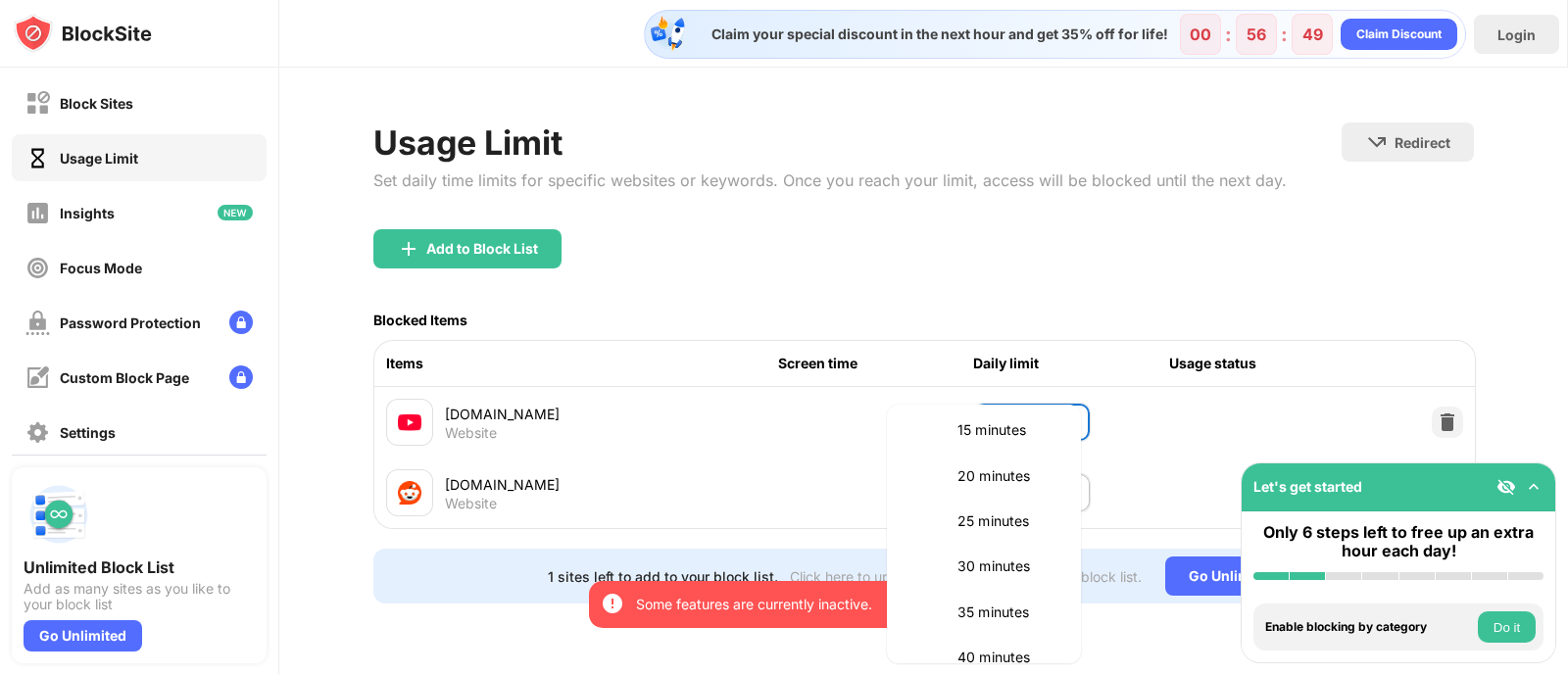 scroll, scrollTop: 121, scrollLeft: 0, axis: vertical 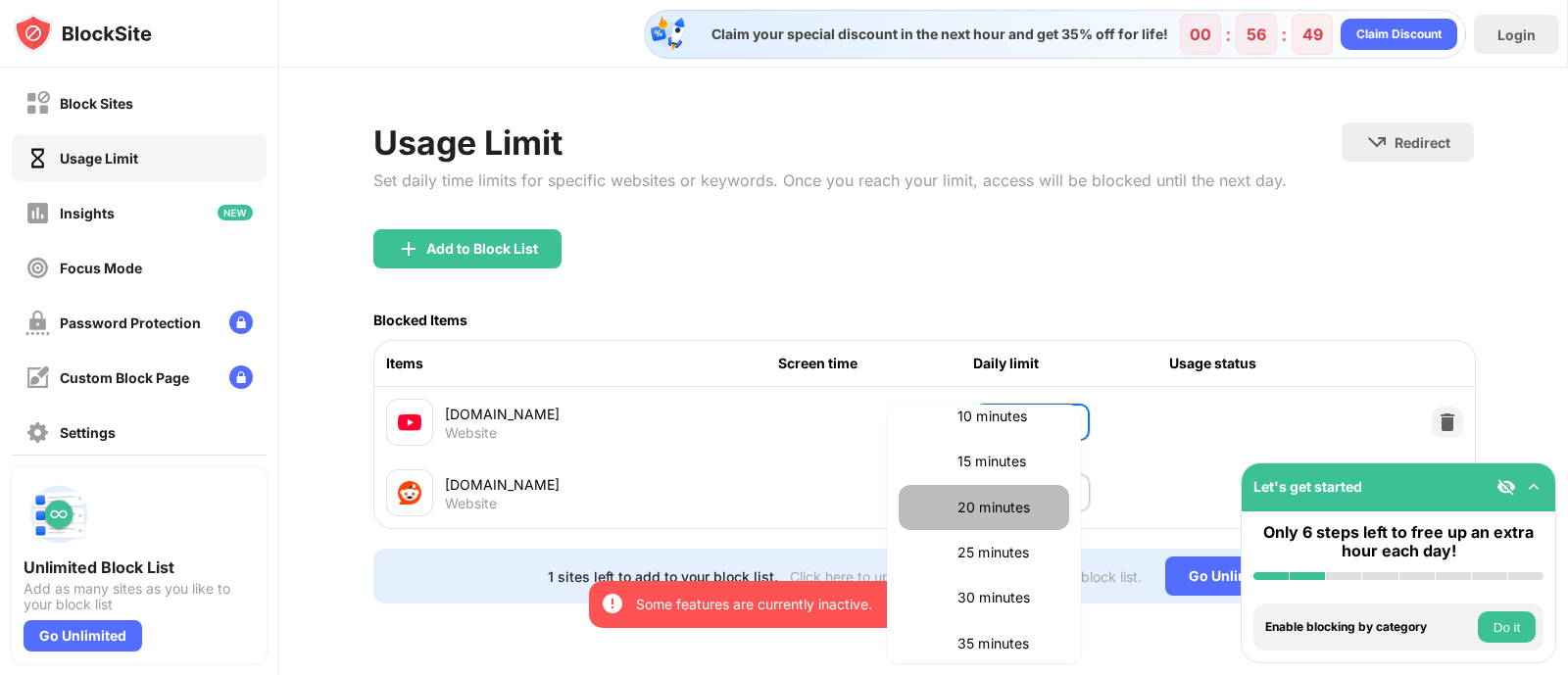 click on "20 minutes" at bounding box center [984, 507] 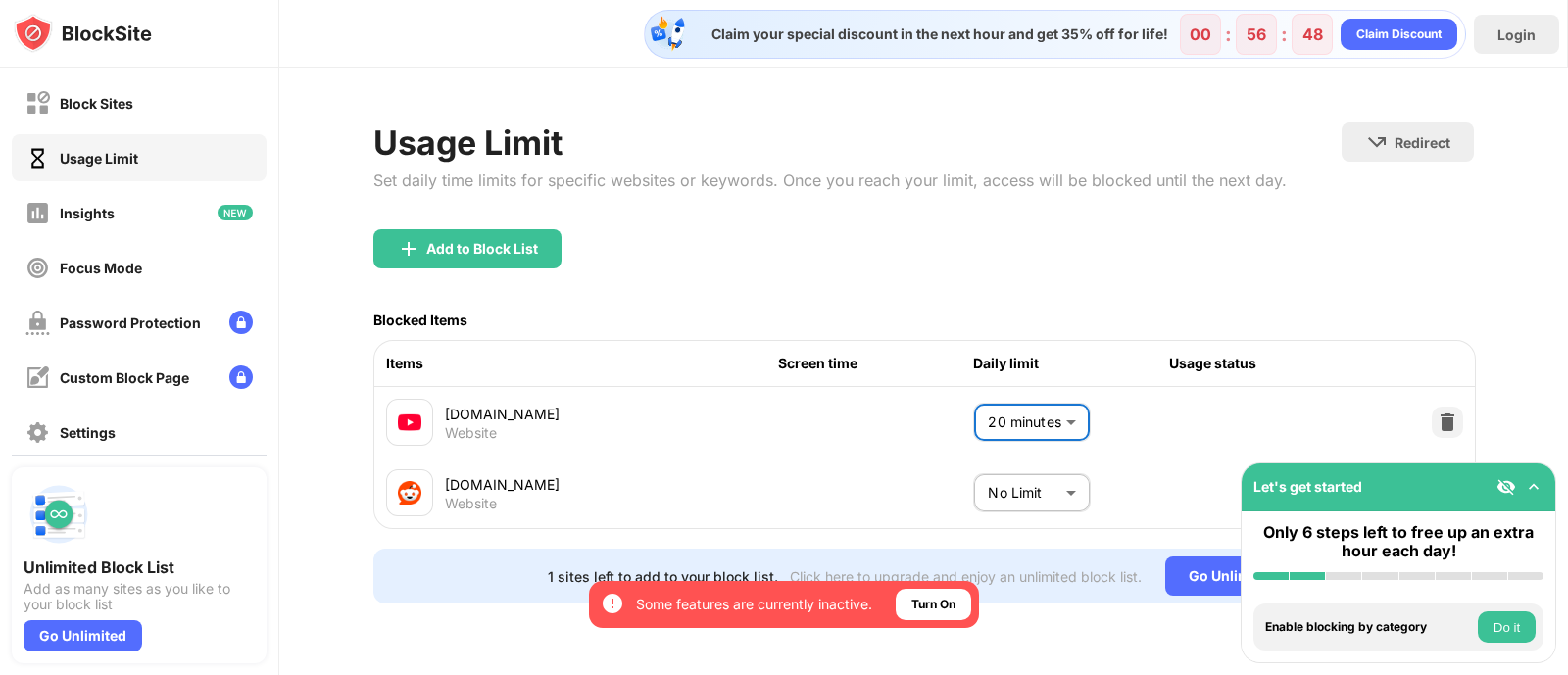 click on "By opting in, you ensure access to all the features and benefits that rely on these technologies. Some features are currently inactive. Turn On Block Sites Usage Limit Insights Focus Mode Password Protection Custom Block Page Settings About Blocking Sync with other devices Disabled Unlimited Block List Add as many sites as you like to your block list Go Unlimited Let's get started Only 6 steps left to free up an extra hour each day! Install BlockSite Enable blocking by category Do it Add at least 1 website to your blocklist Get personalized productivity suggestions Do it Pin BlockSite to your taskbar Do it Check your productivity insights Do it Try visiting a site from your blocking list Do it Get our mobile app for free Do it Claim your special discount in the next hour and get 35% off for life! 00 : 56 : 48 Claim Discount Login Usage Limit Set daily time limits for specific websites or keywords. Once you reach your limit, access will be blocked until the next day. Redirect Add to Block List Blocked Items **" at bounding box center [784, 337] 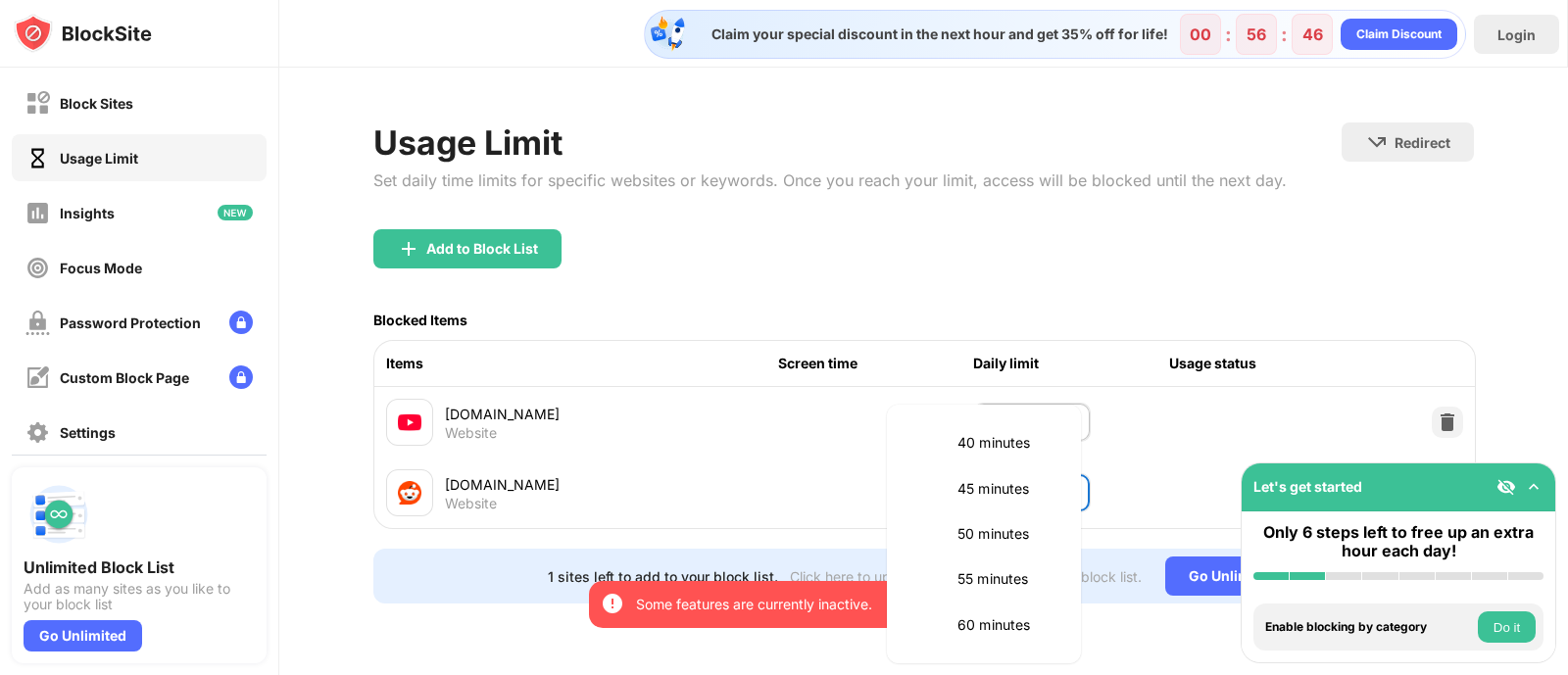 scroll, scrollTop: 489, scrollLeft: 0, axis: vertical 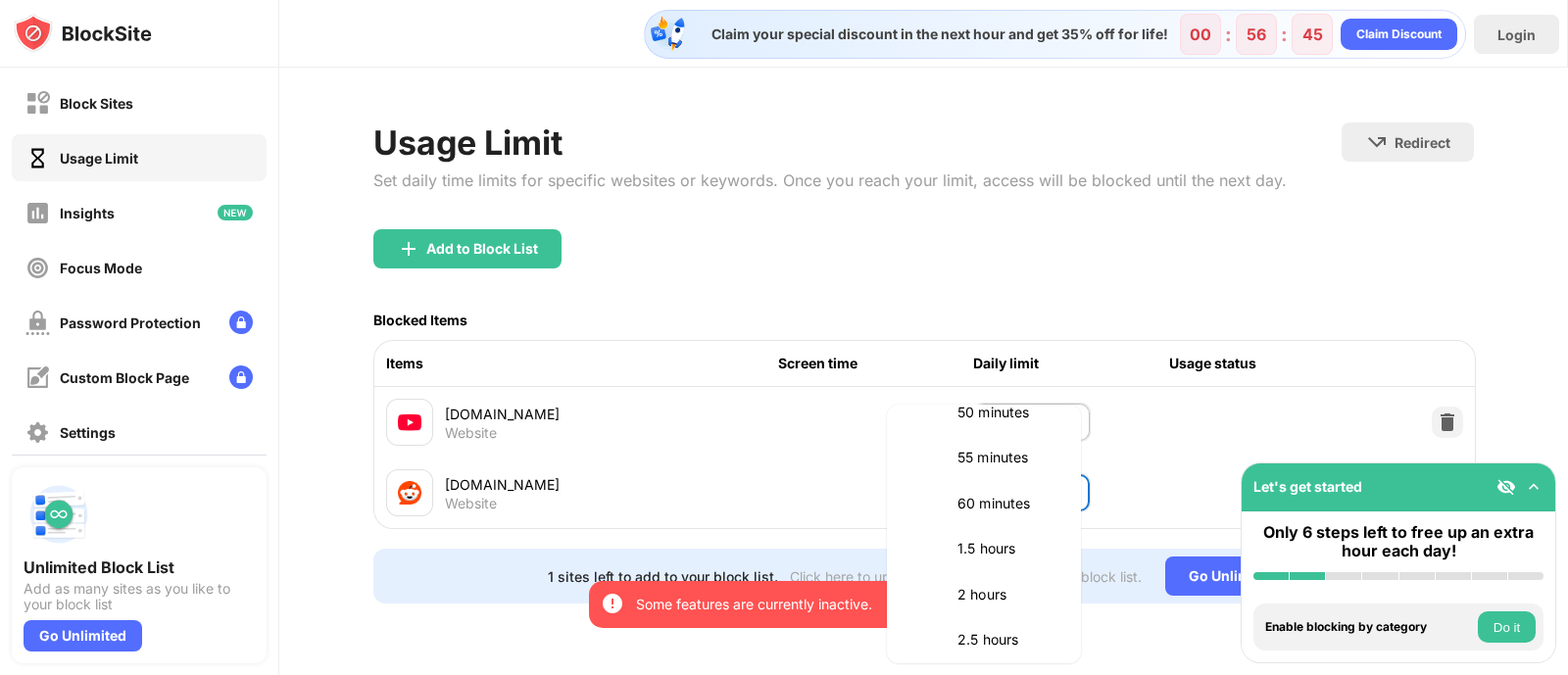 click on "60 minutes" at bounding box center [1007, 504] 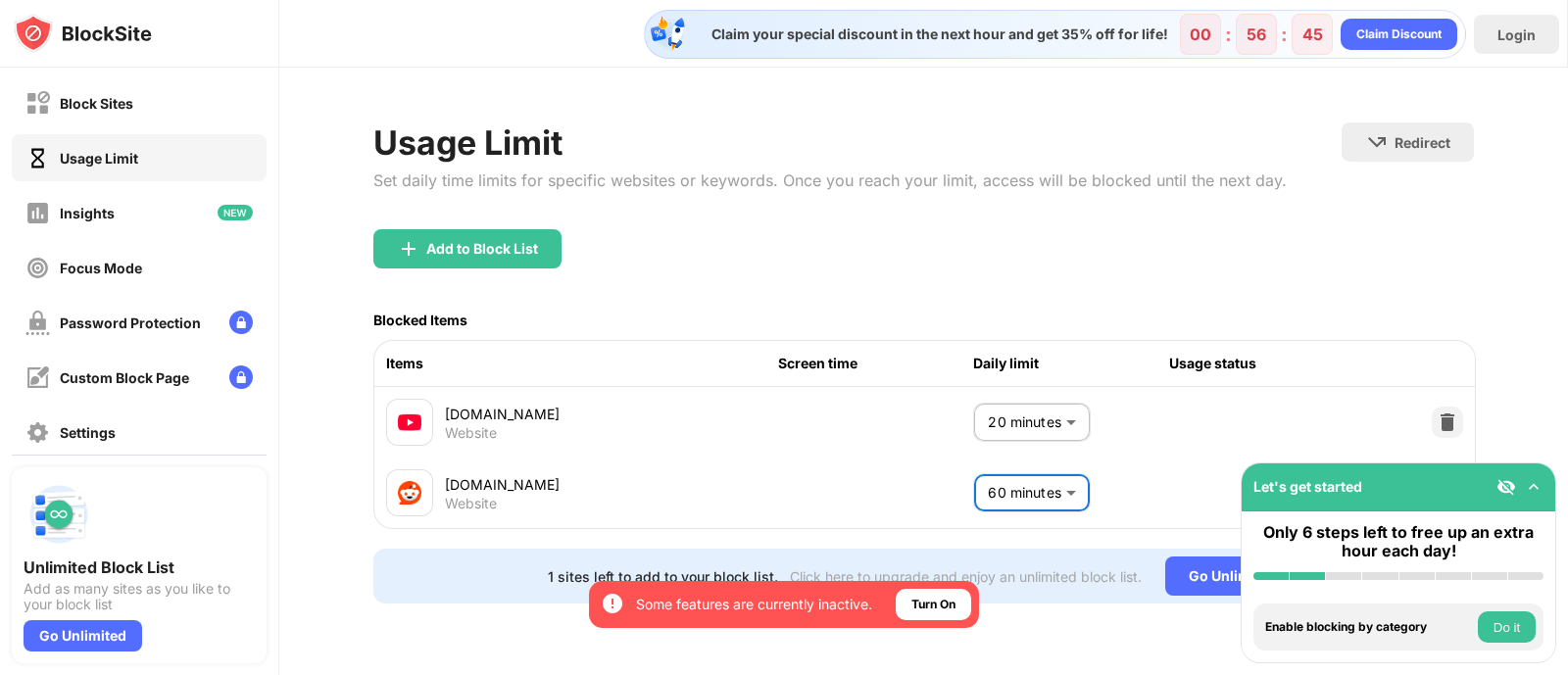click on "Add to Block List" at bounding box center (923, 265) 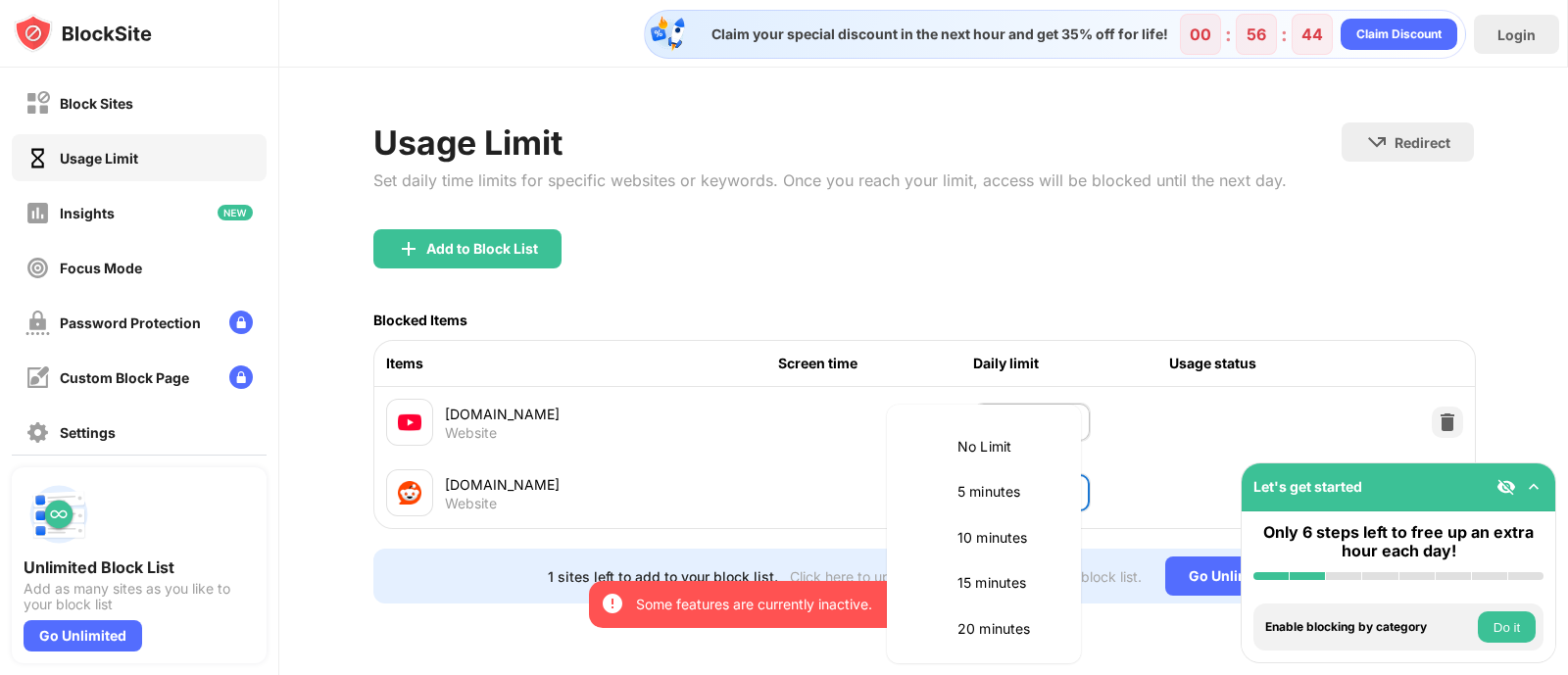 click on "By opting in, you ensure access to all the features and benefits that rely on these technologies. Some features are currently inactive. Turn On Block Sites Usage Limit Insights Focus Mode Password Protection Custom Block Page Settings About Blocking Sync with other devices Disabled Unlimited Block List Add as many sites as you like to your block list Go Unlimited Let's get started Only 6 steps left to free up an extra hour each day! Install BlockSite Enable blocking by category Do it Add at least 1 website to your blocklist Get personalized productivity suggestions Do it Pin BlockSite to your taskbar Do it Check your productivity insights Do it Try visiting a site from your blocking list Do it Get our mobile app for free Do it Claim your special discount in the next hour and get 35% off for life! 00 : 56 : 44 Claim Discount Login Usage Limit Set daily time limits for specific websites or keywords. Once you reach your limit, access will be blocked until the next day. Redirect Add to Block List Blocked Items **" at bounding box center (784, 337) 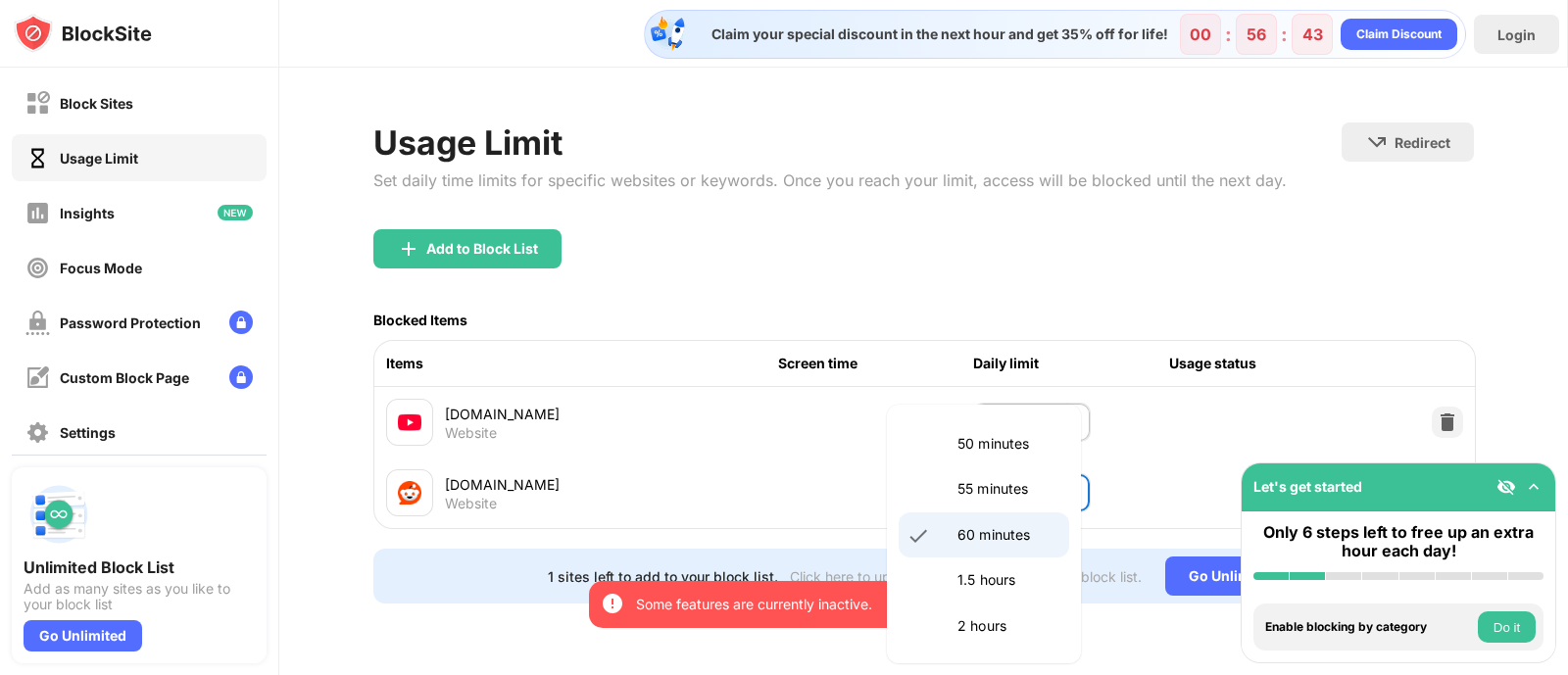 scroll, scrollTop: 0, scrollLeft: 0, axis: both 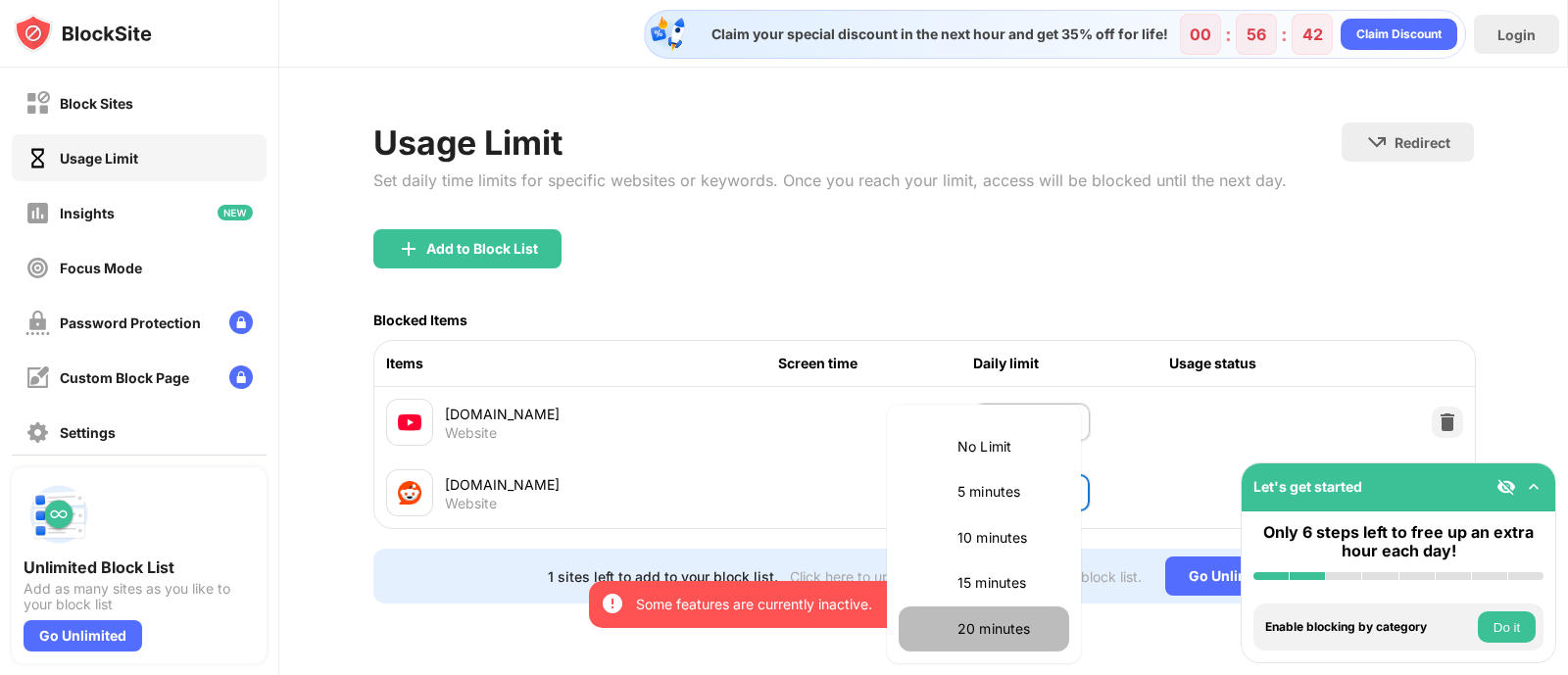 click on "20 minutes" at bounding box center [984, 629] 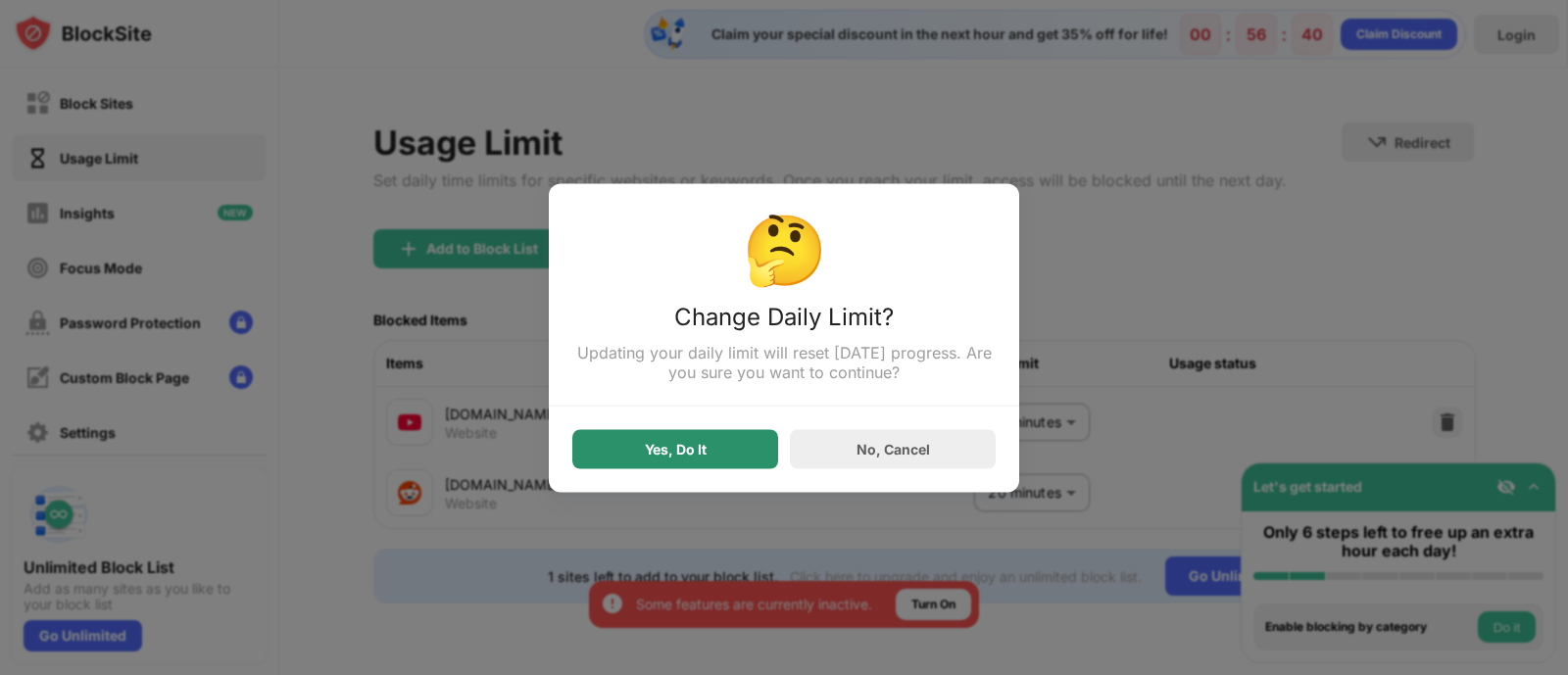 click on "Yes, Do It" at bounding box center (675, 449) 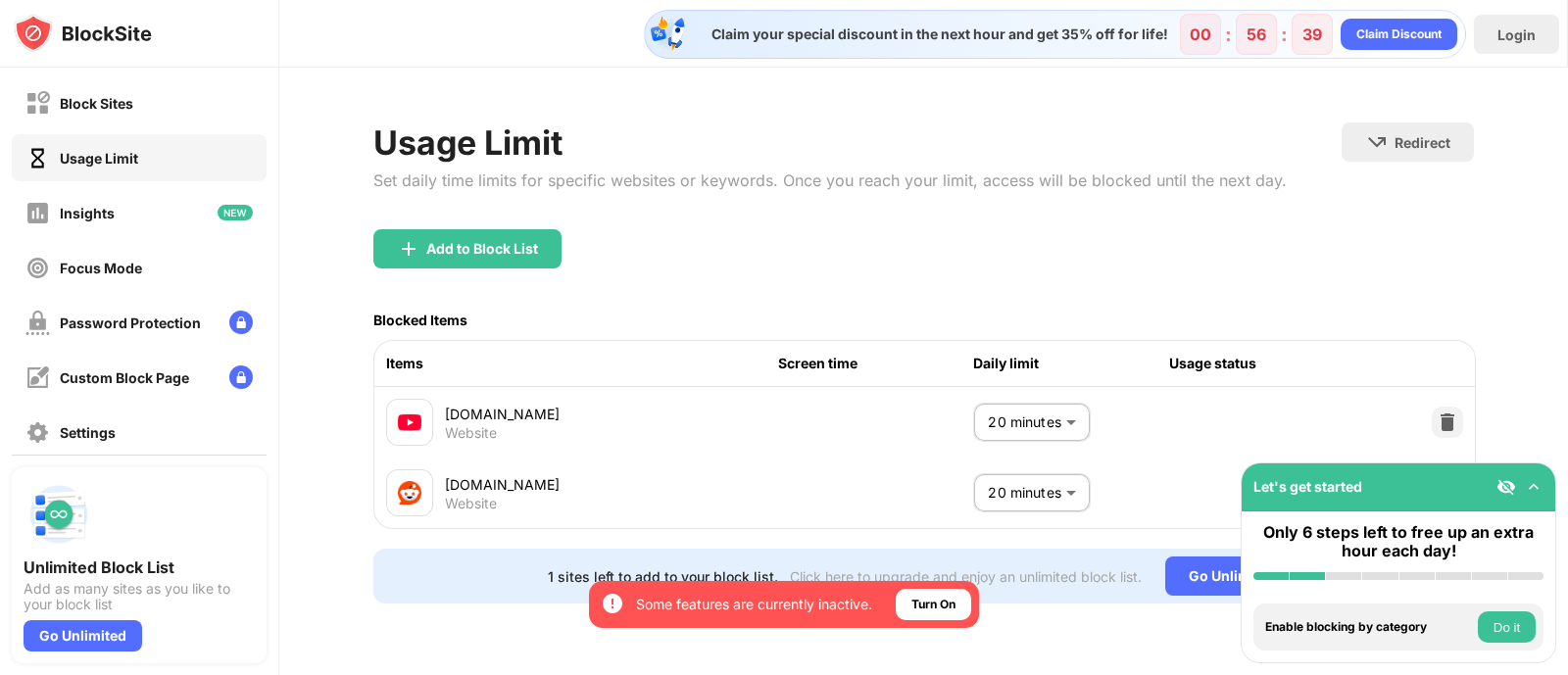click on "By opting in, you ensure access to all the features and benefits that rely on these technologies. Some features are currently inactive. Turn On Block Sites Usage Limit Insights Focus Mode Password Protection Custom Block Page Settings About Blocking Sync with other devices Disabled Unlimited Block List Add as many sites as you like to your block list Go Unlimited Let's get started Only 6 steps left to free up an extra hour each day! Install BlockSite Enable blocking by category Do it Add at least 1 website to your blocklist Get personalized productivity suggestions Do it Pin BlockSite to your taskbar Do it Check your productivity insights Do it Try visiting a site from your blocking list Do it Get our mobile app for free Do it Claim your special discount in the next hour and get 35% off for life! 00 : 56 : 39 Claim Discount Login Usage Limit Set daily time limits for specific websites or keywords. Once you reach your limit, access will be blocked until the next day. Redirect Add to Block List Blocked Items **" at bounding box center (784, 337) 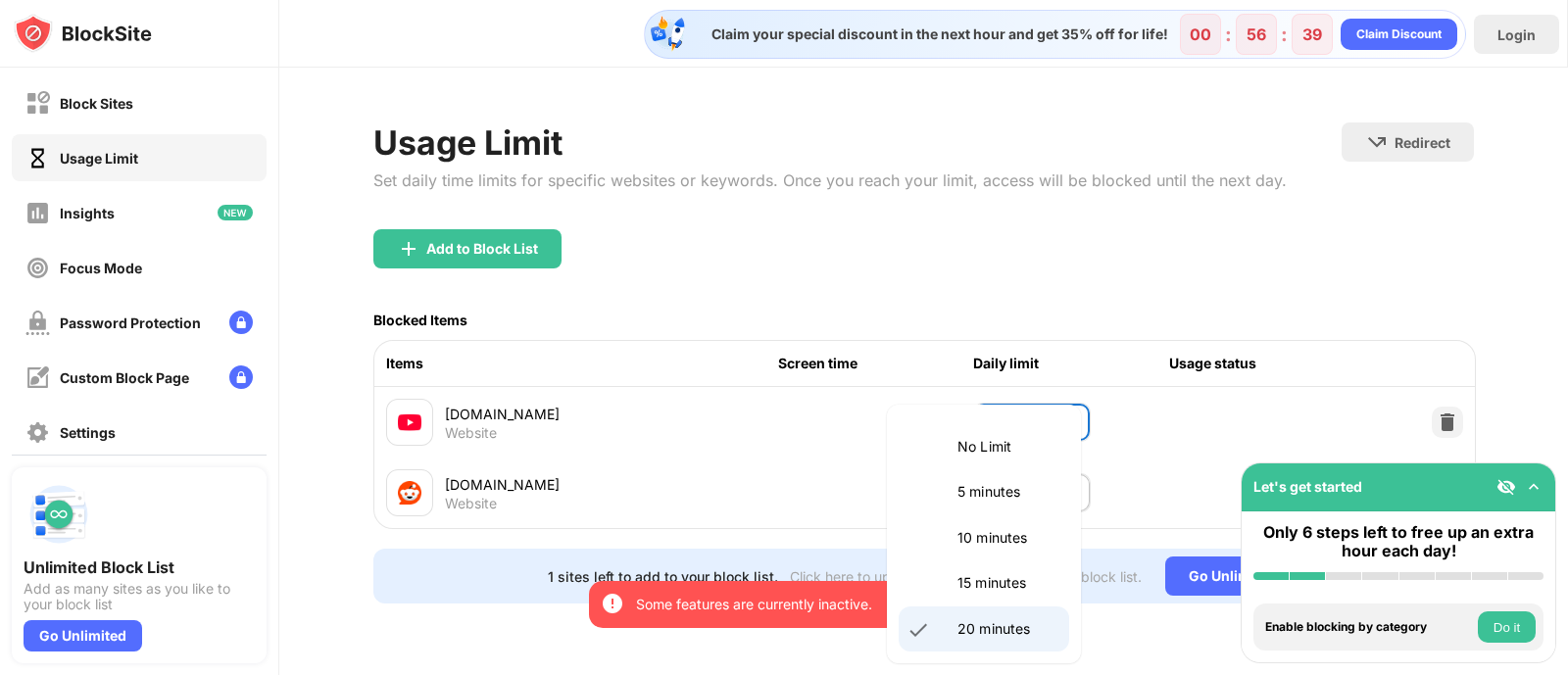 scroll, scrollTop: 367, scrollLeft: 0, axis: vertical 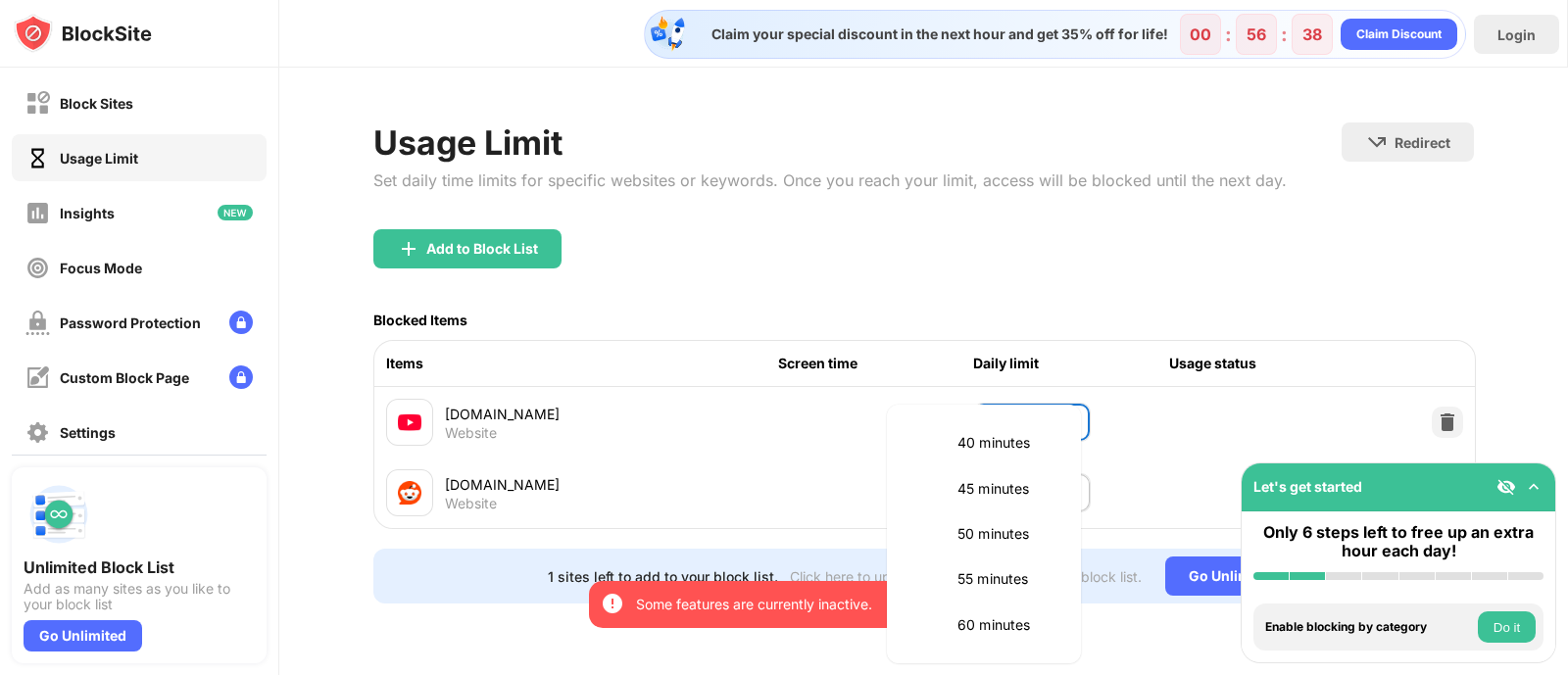 click on "60 minutes" at bounding box center [1007, 625] 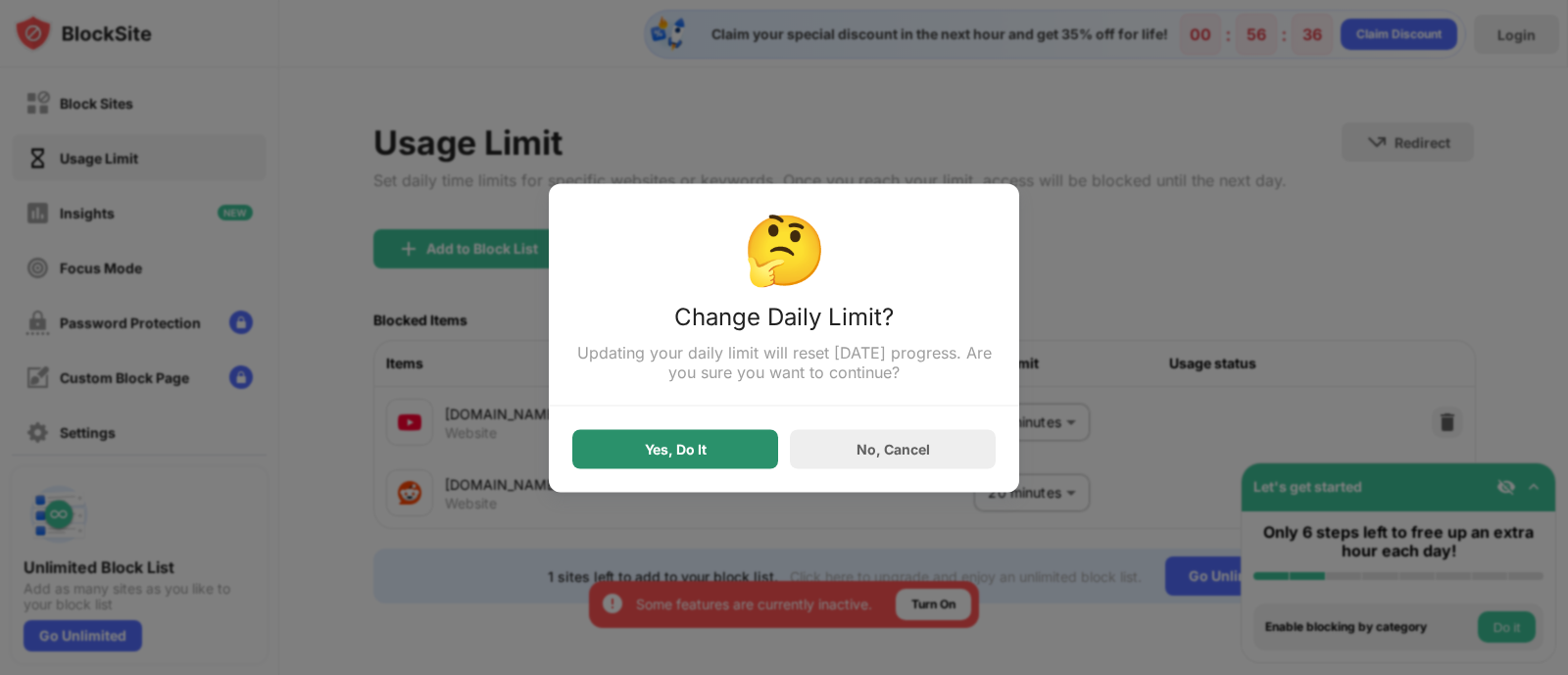 click on "Yes, Do It" at bounding box center (675, 449) 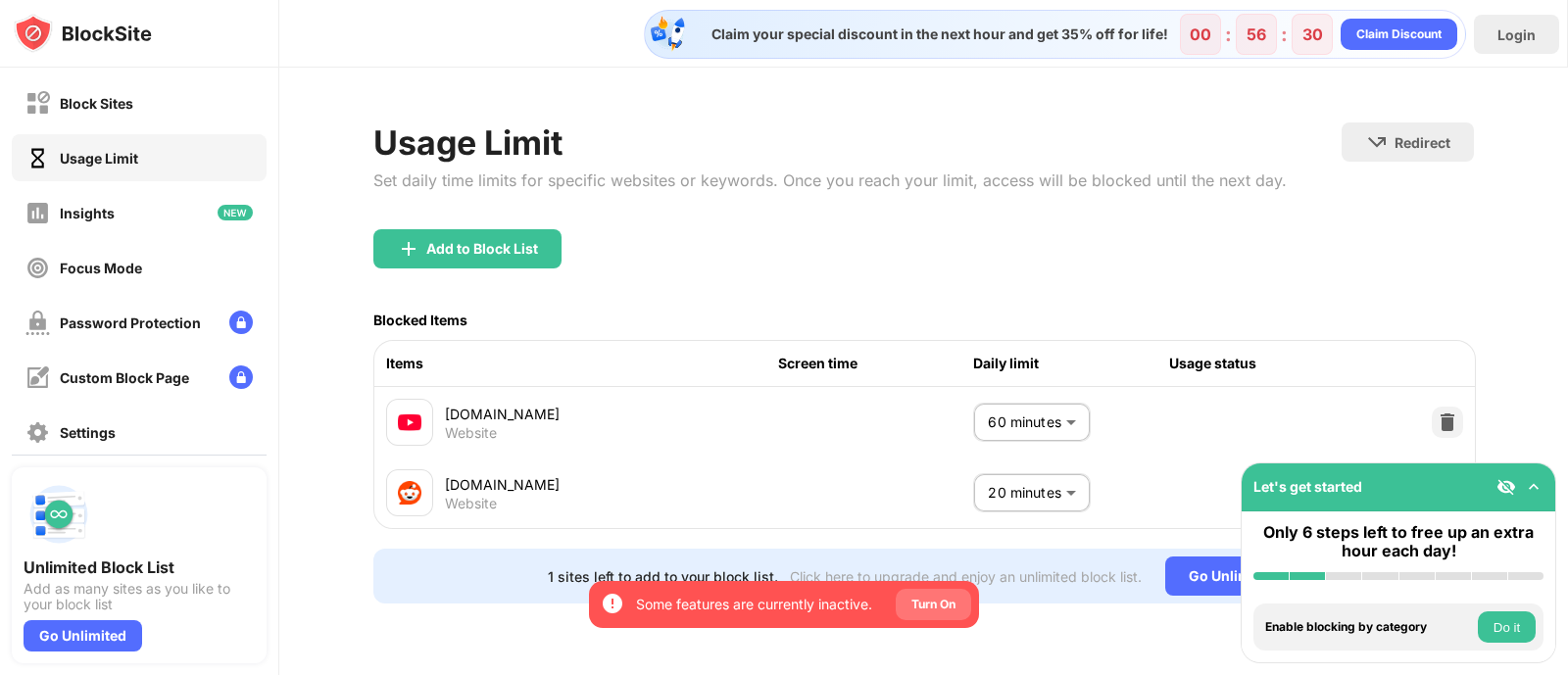 click on "Turn On" at bounding box center (933, 604) 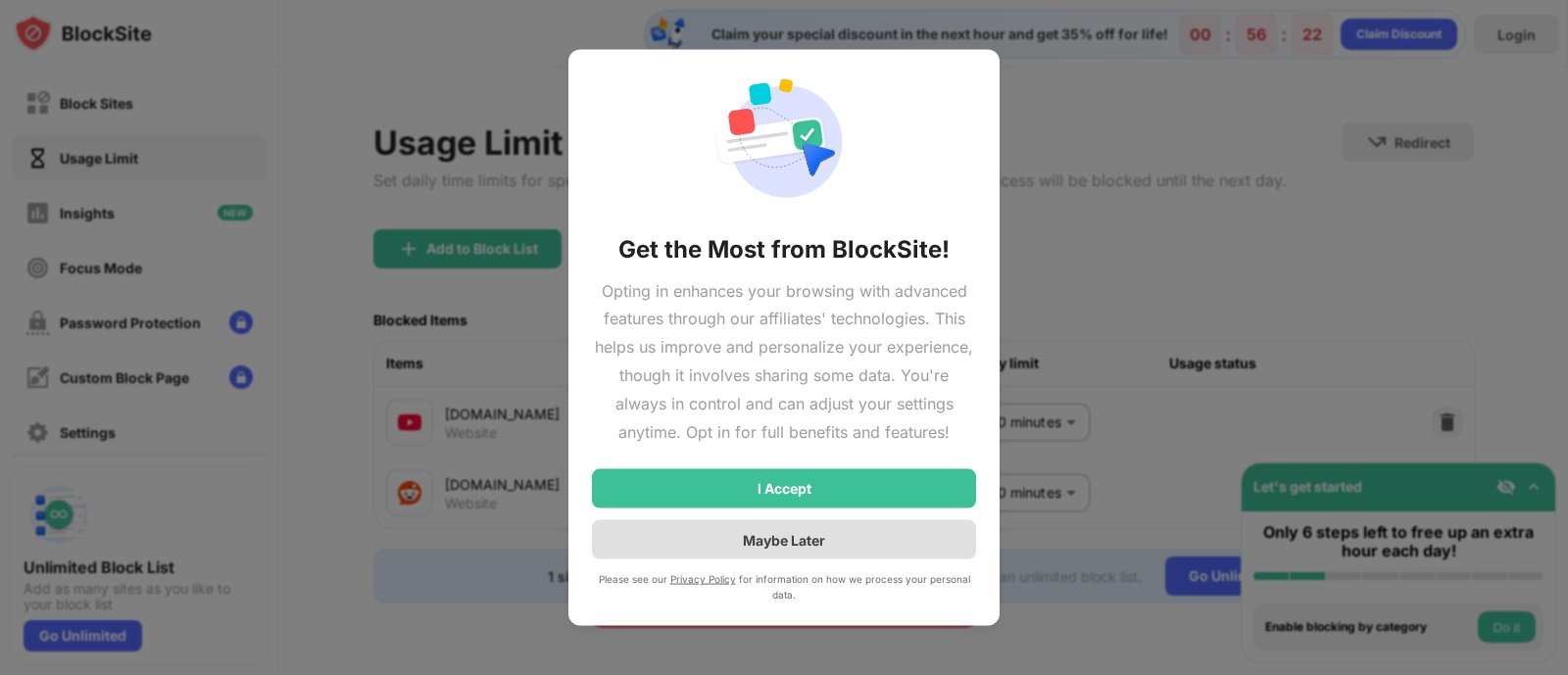 click on "Maybe Later" at bounding box center [784, 540] 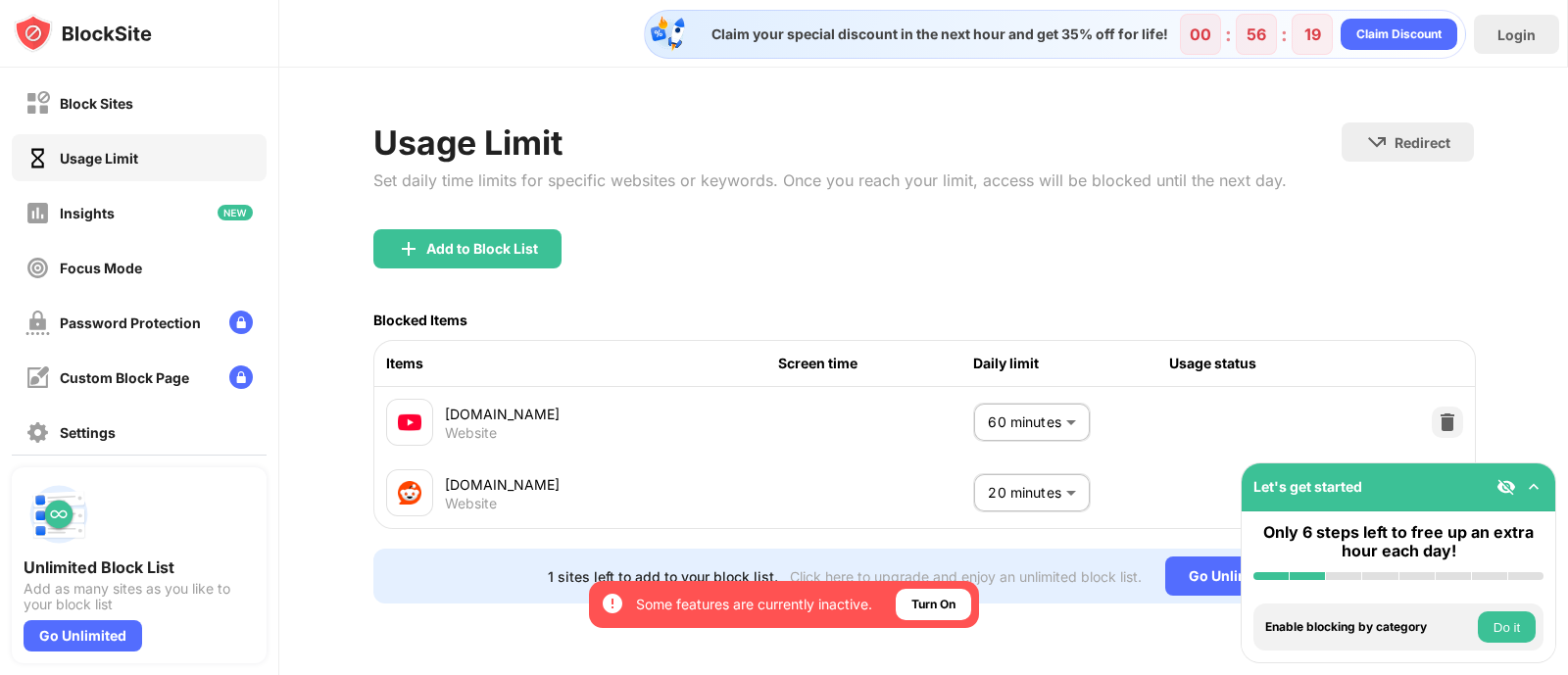 scroll, scrollTop: 0, scrollLeft: 0, axis: both 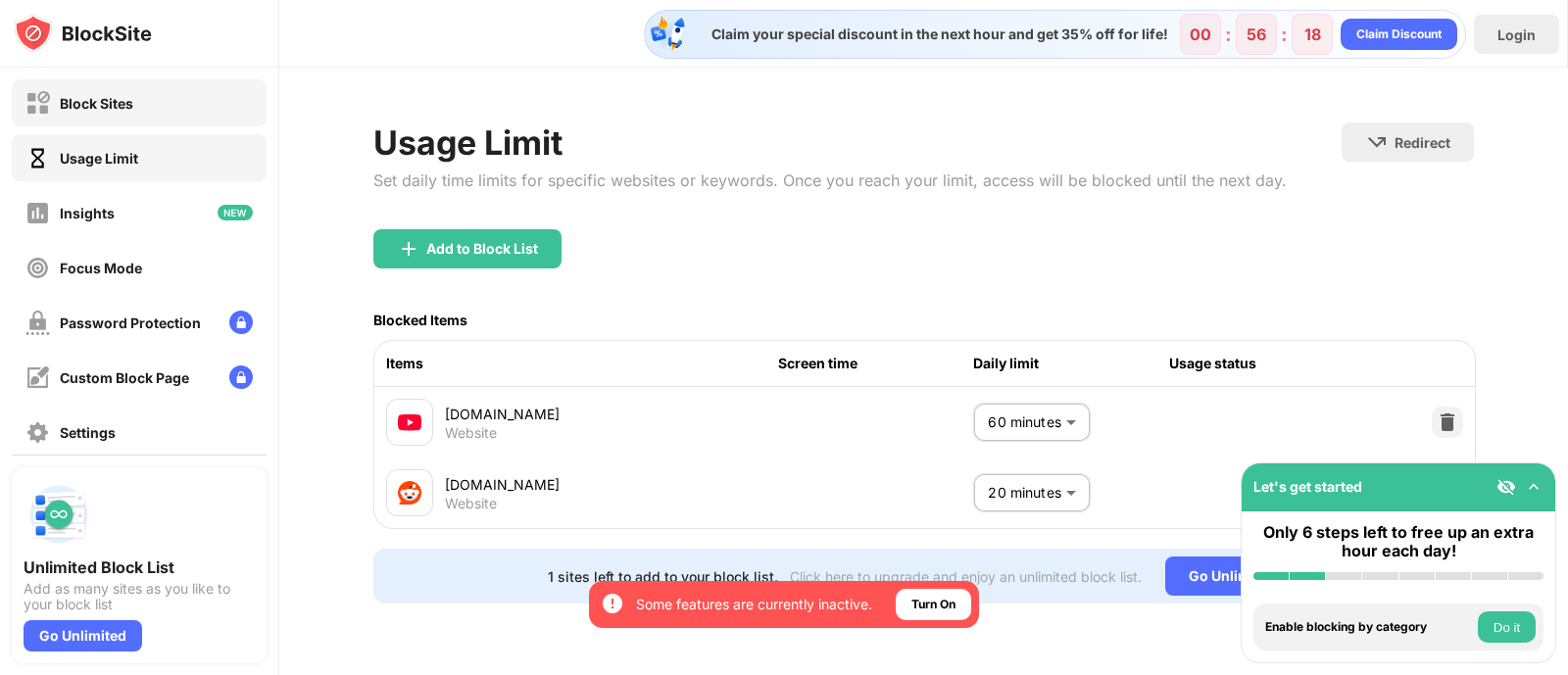 click on "Block Sites" at bounding box center (139, 103) 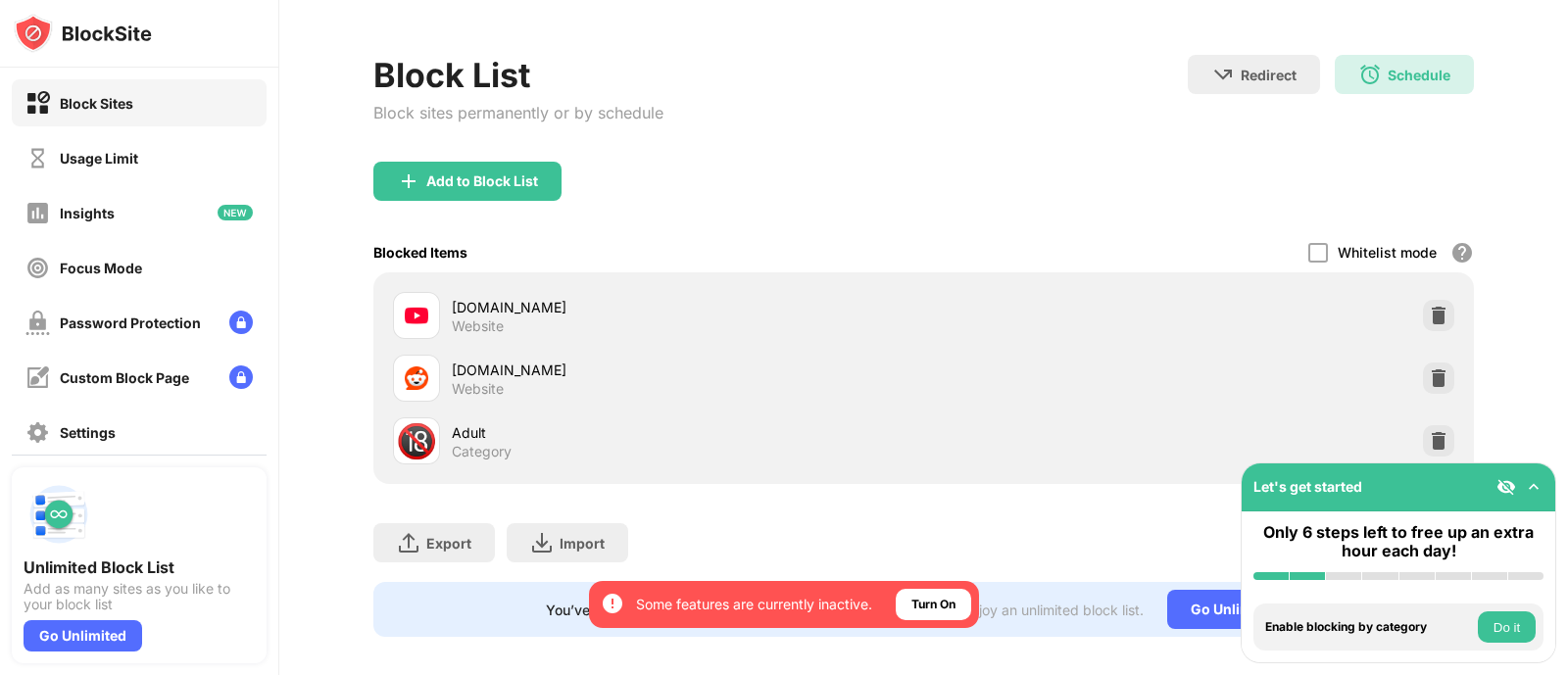 scroll, scrollTop: 102, scrollLeft: 0, axis: vertical 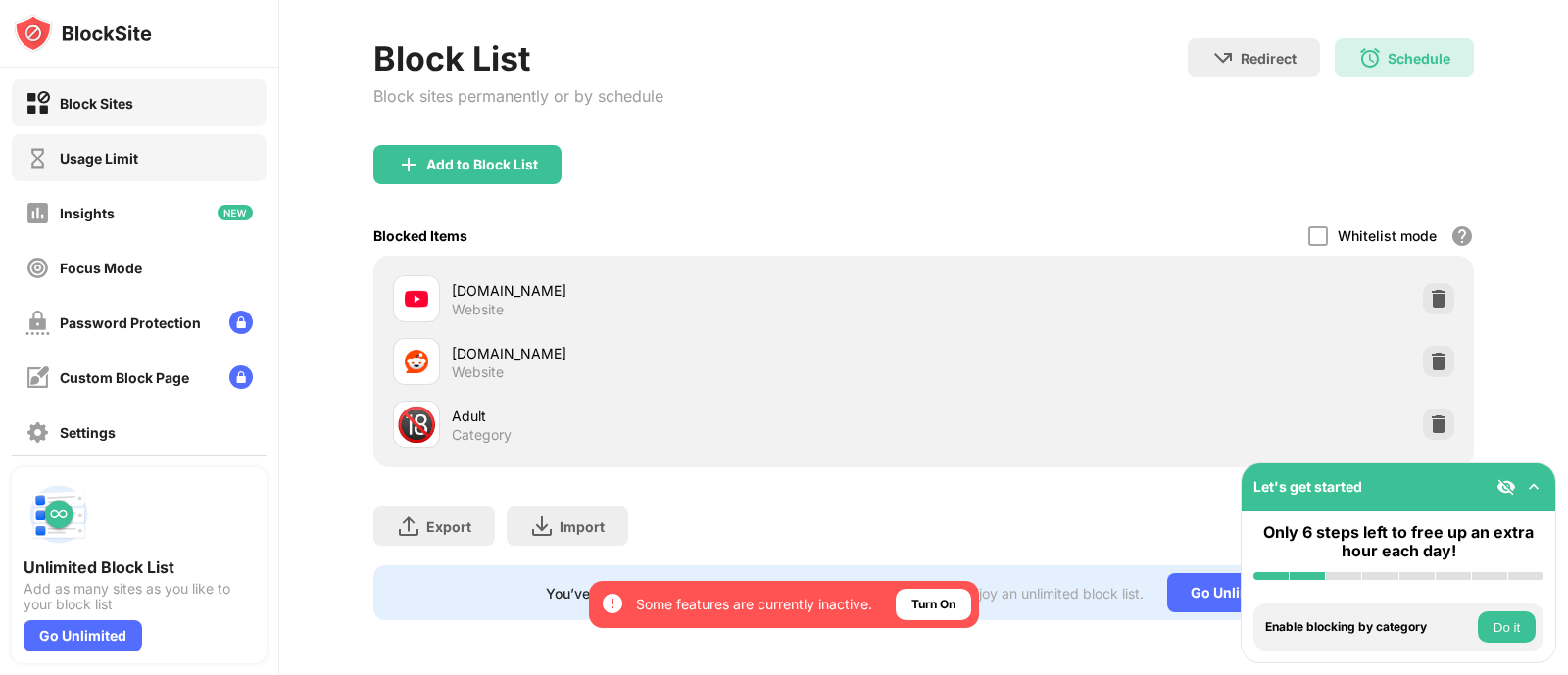 click on "Usage Limit" at bounding box center [139, 158] 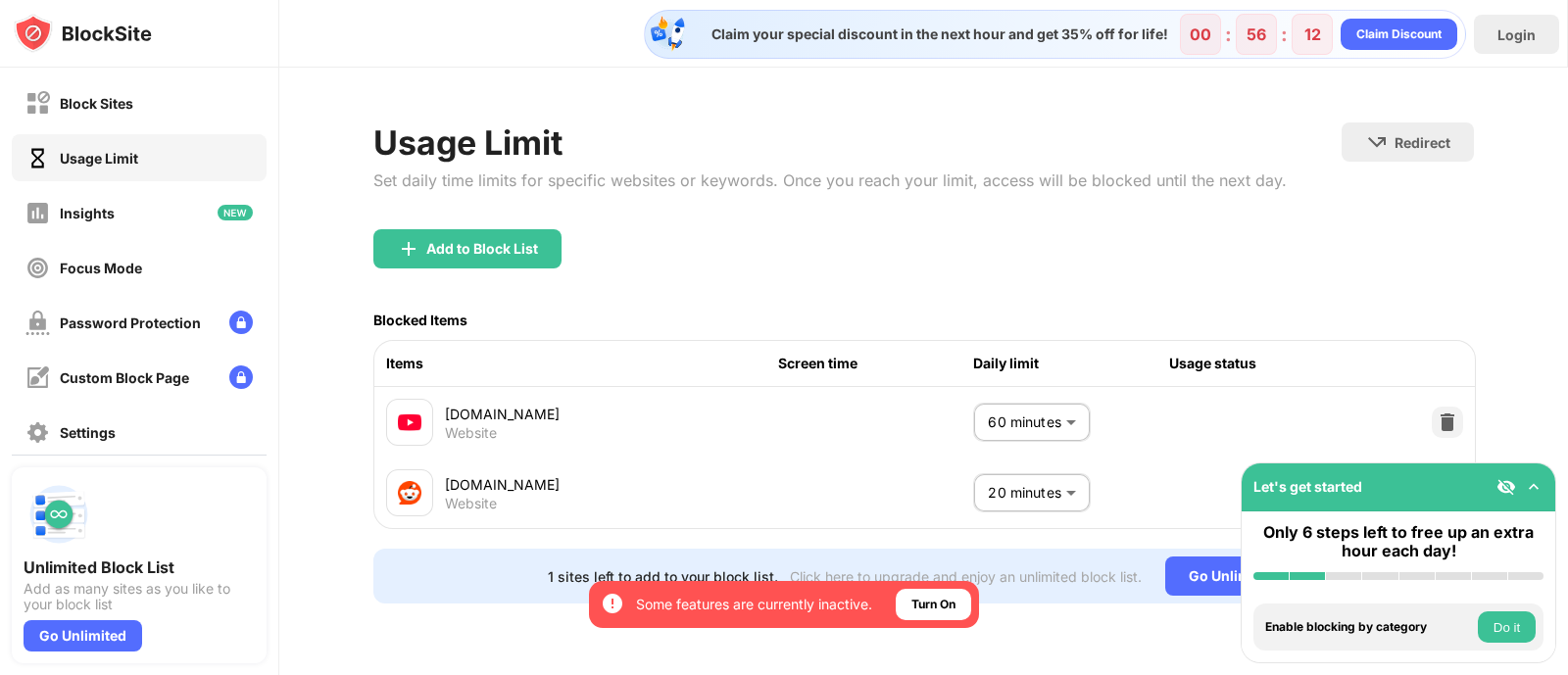 scroll, scrollTop: 0, scrollLeft: 0, axis: both 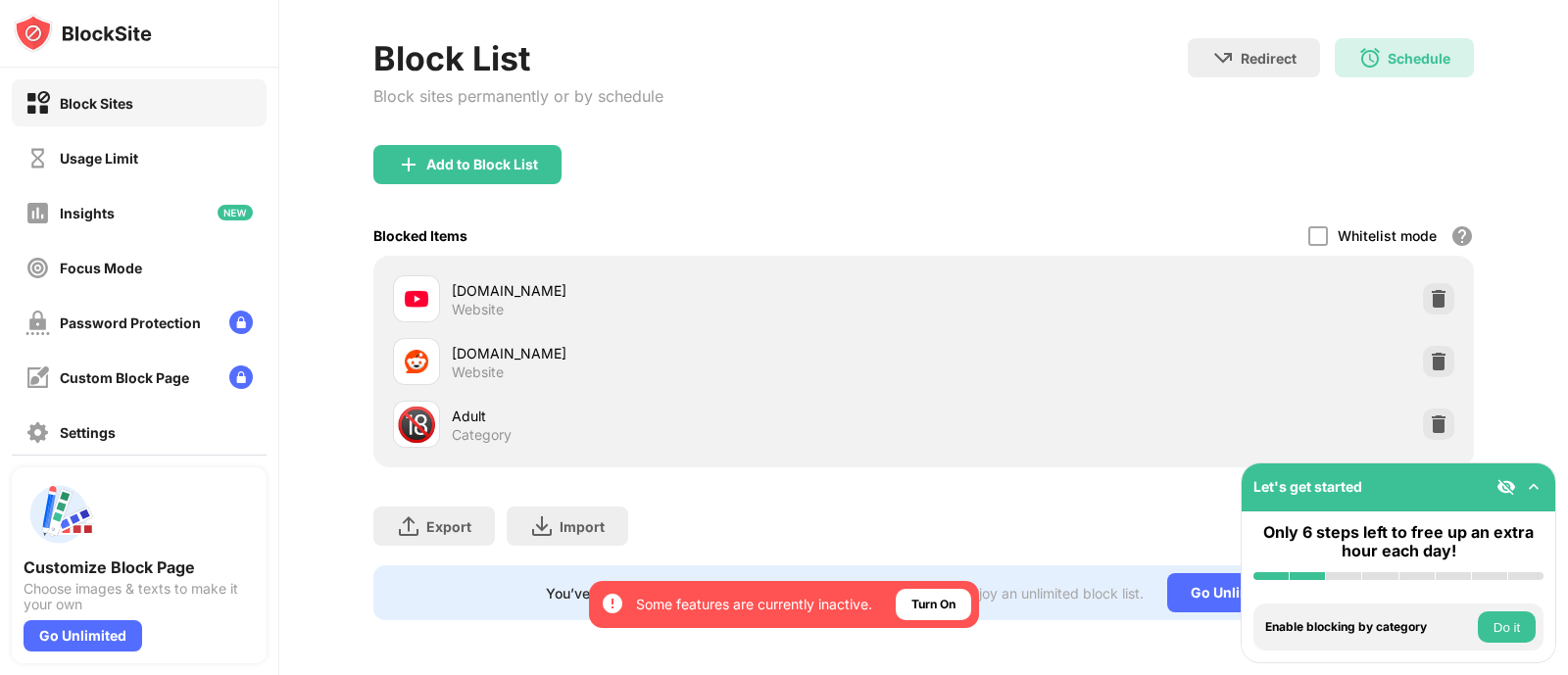 click on "Turn On" at bounding box center (933, 604) 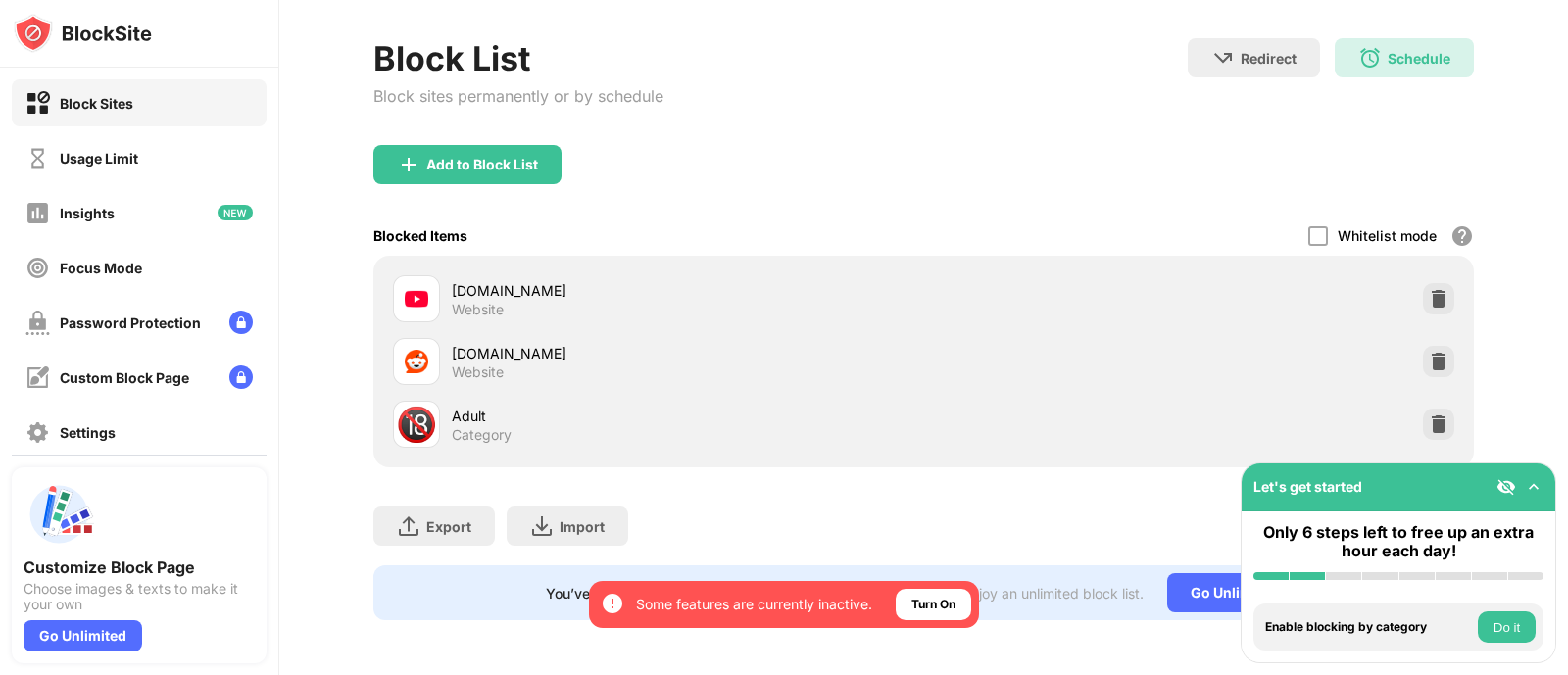 click on "Turn On" at bounding box center (933, 604) 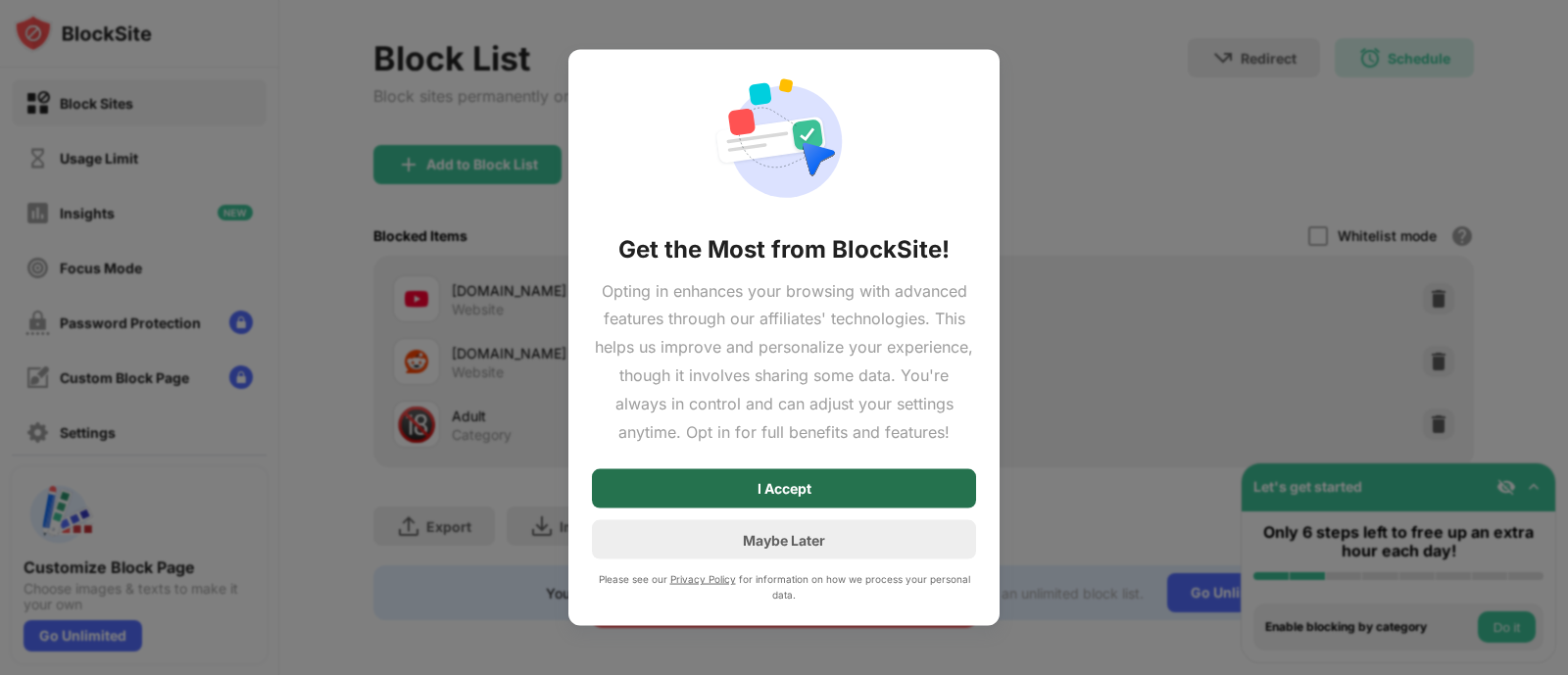 click on "I Accept" at bounding box center (784, 489) 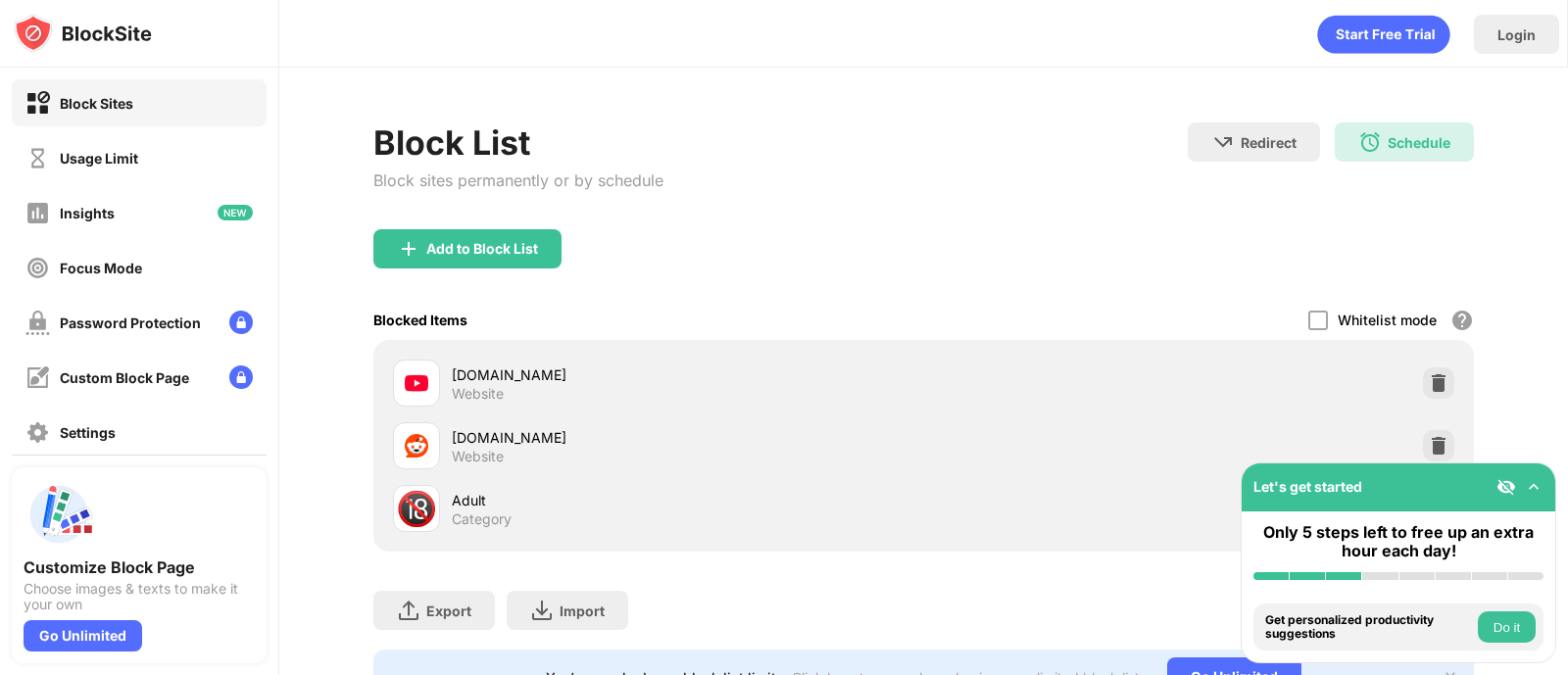 scroll, scrollTop: 0, scrollLeft: 0, axis: both 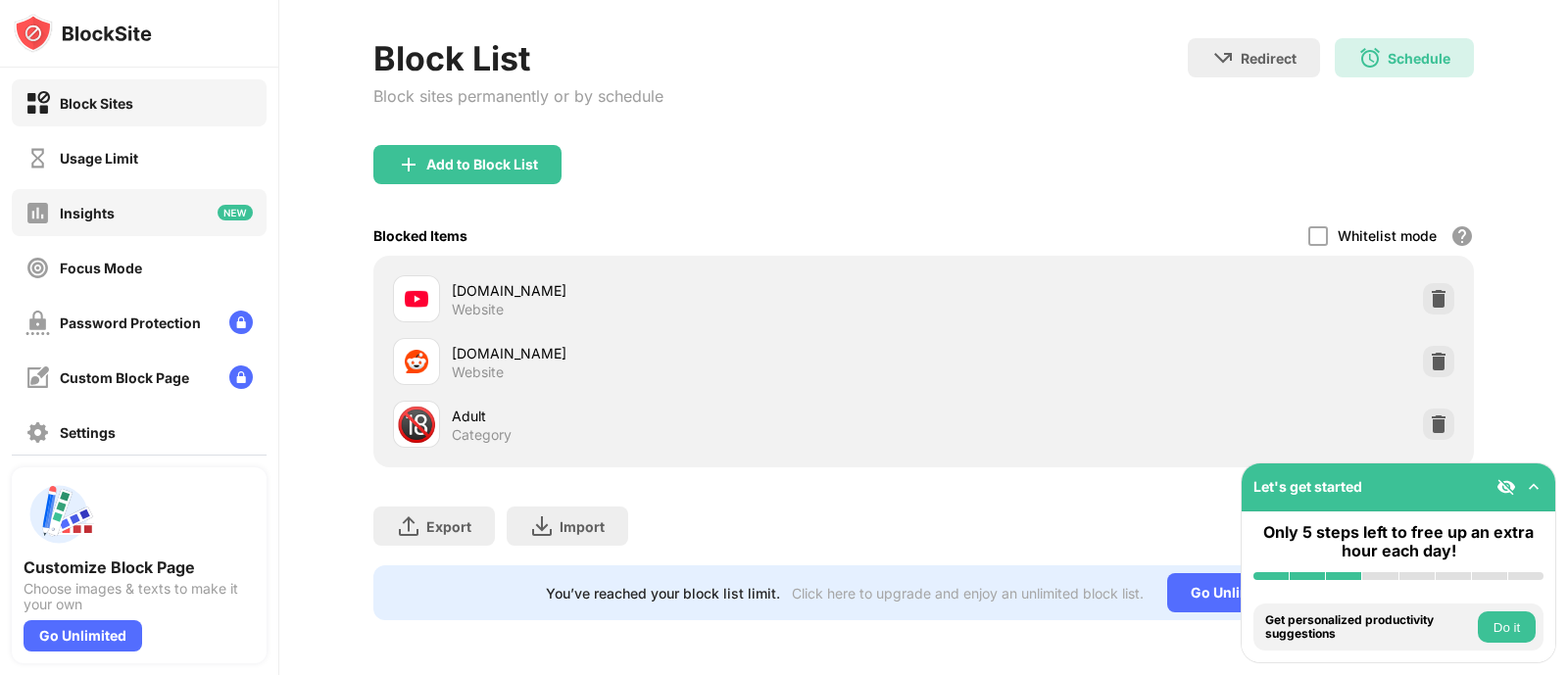 click on "Usage Limit" at bounding box center (99, 158) 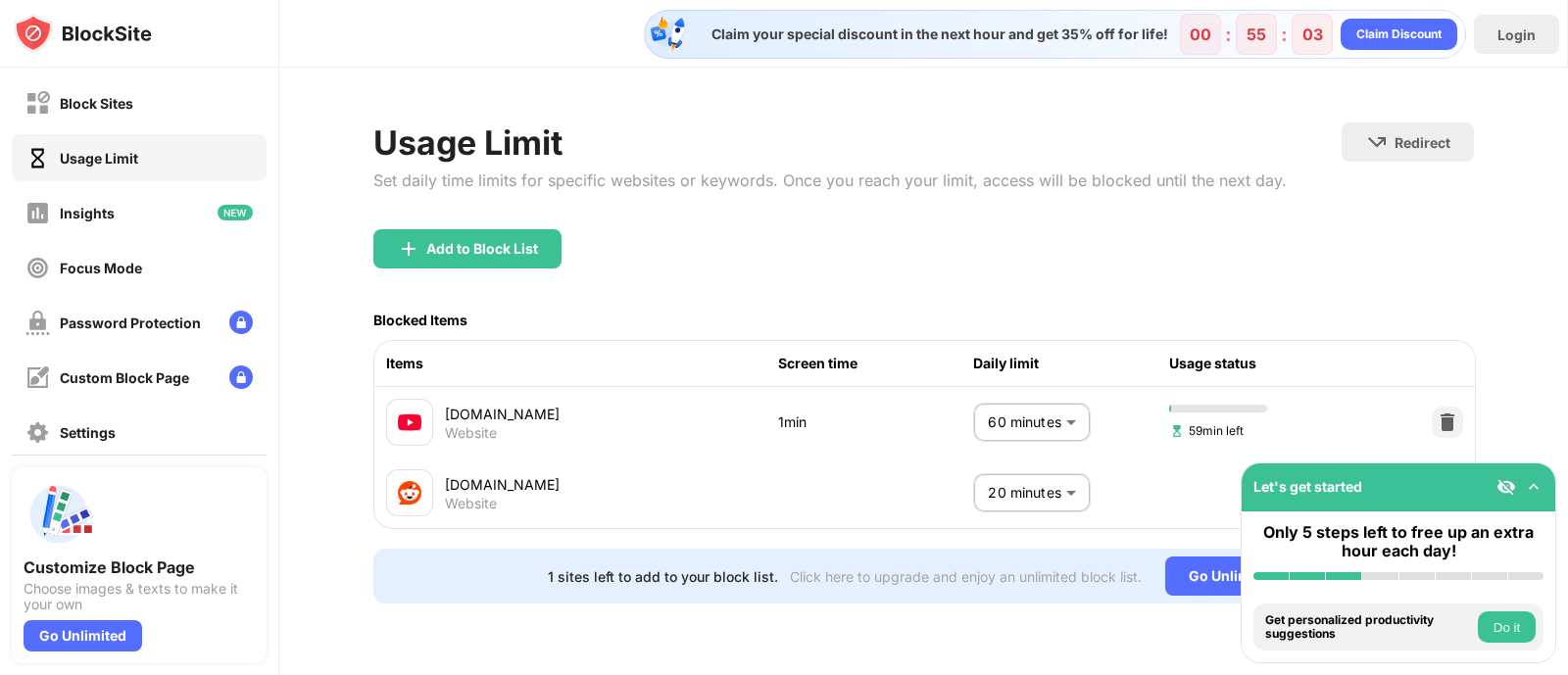 scroll, scrollTop: 10, scrollLeft: 0, axis: vertical 